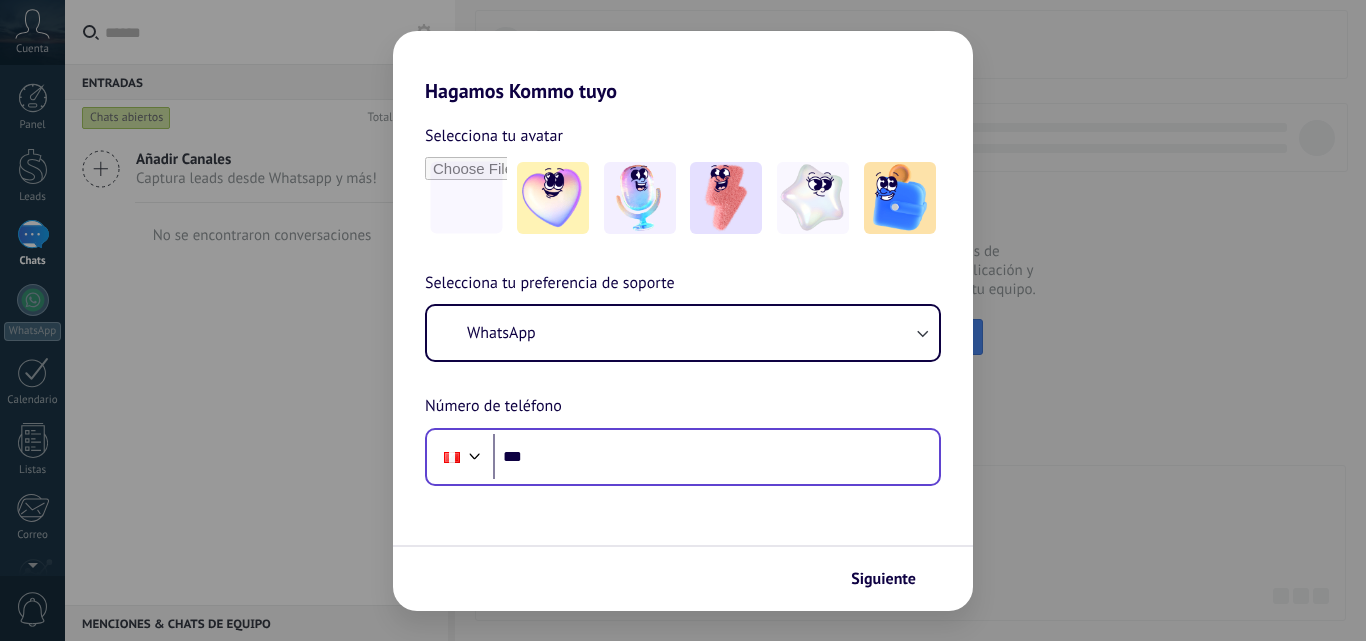 scroll, scrollTop: 0, scrollLeft: 0, axis: both 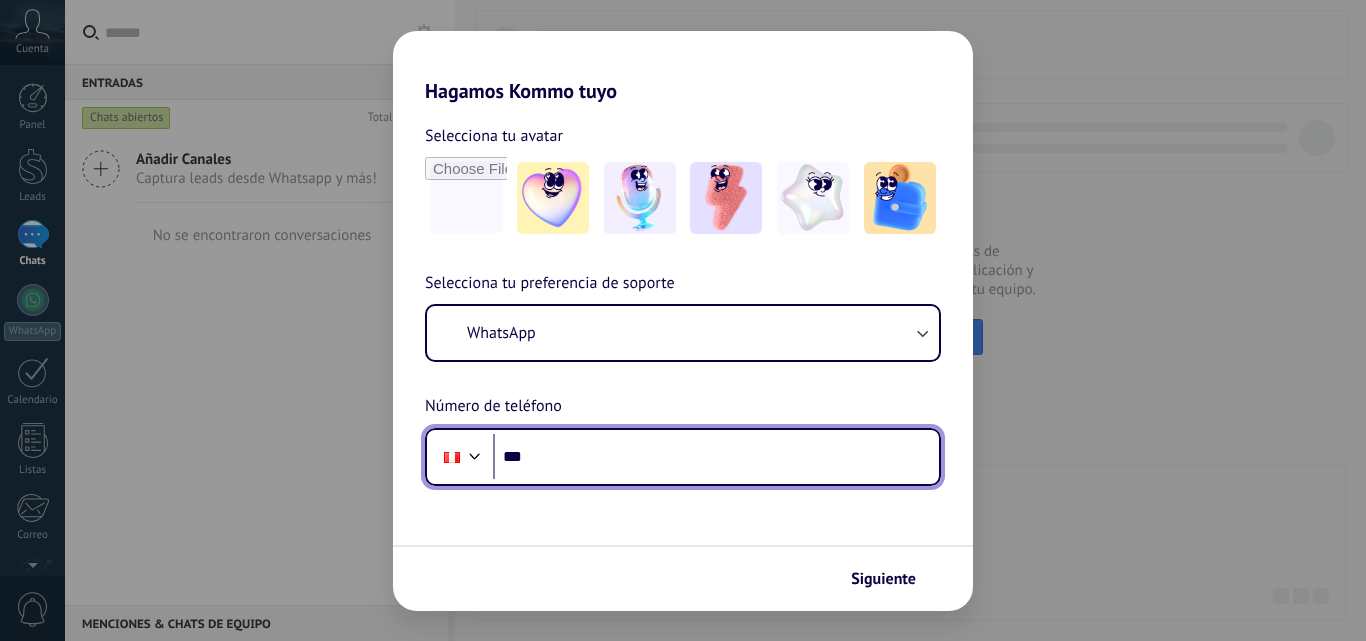 click on "***" at bounding box center [716, 457] 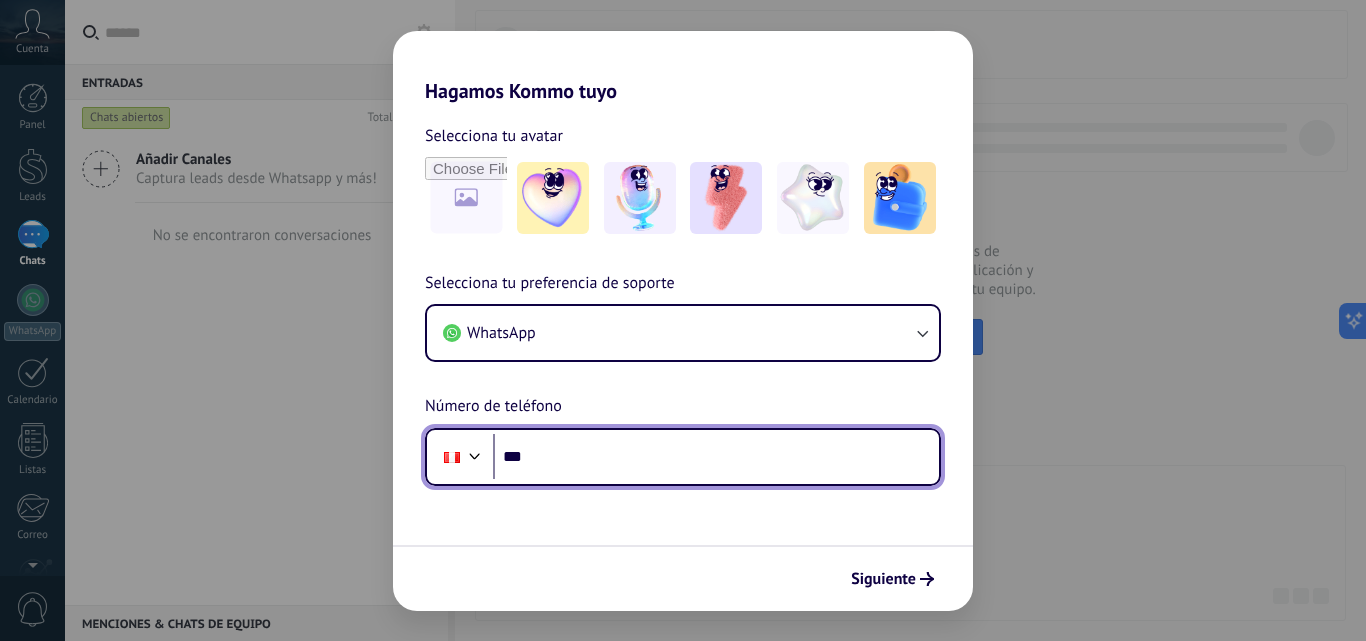 click on "***" at bounding box center [716, 457] 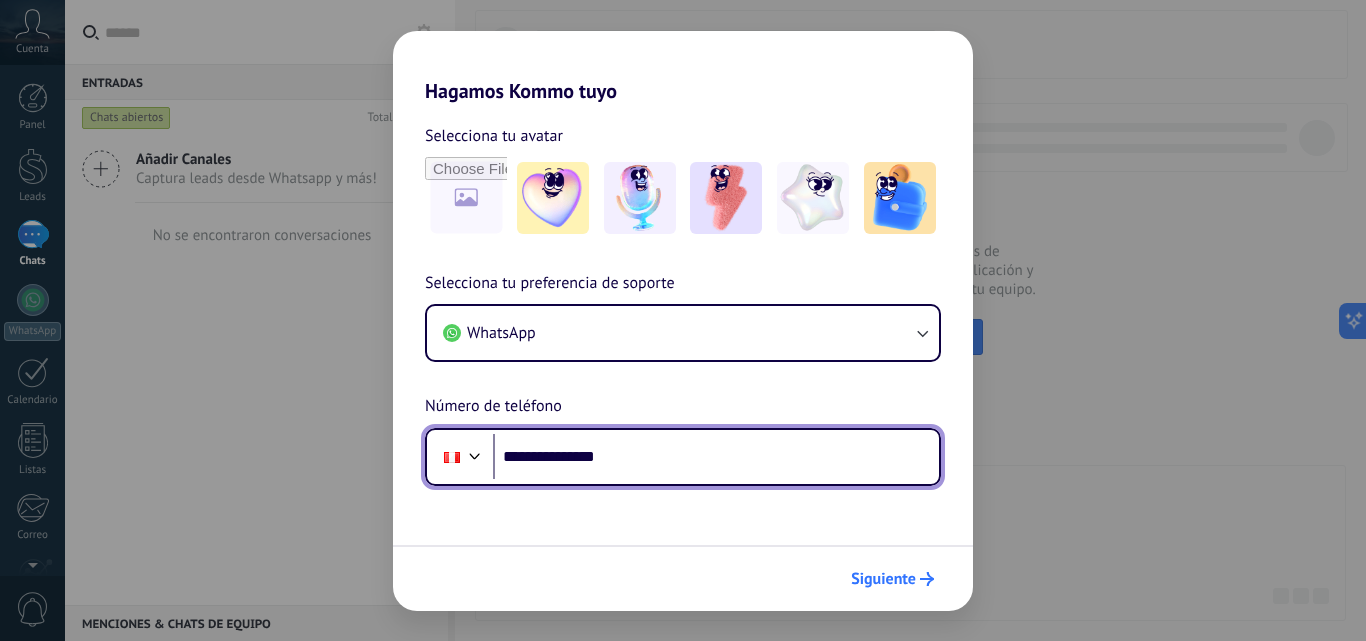 type on "**********" 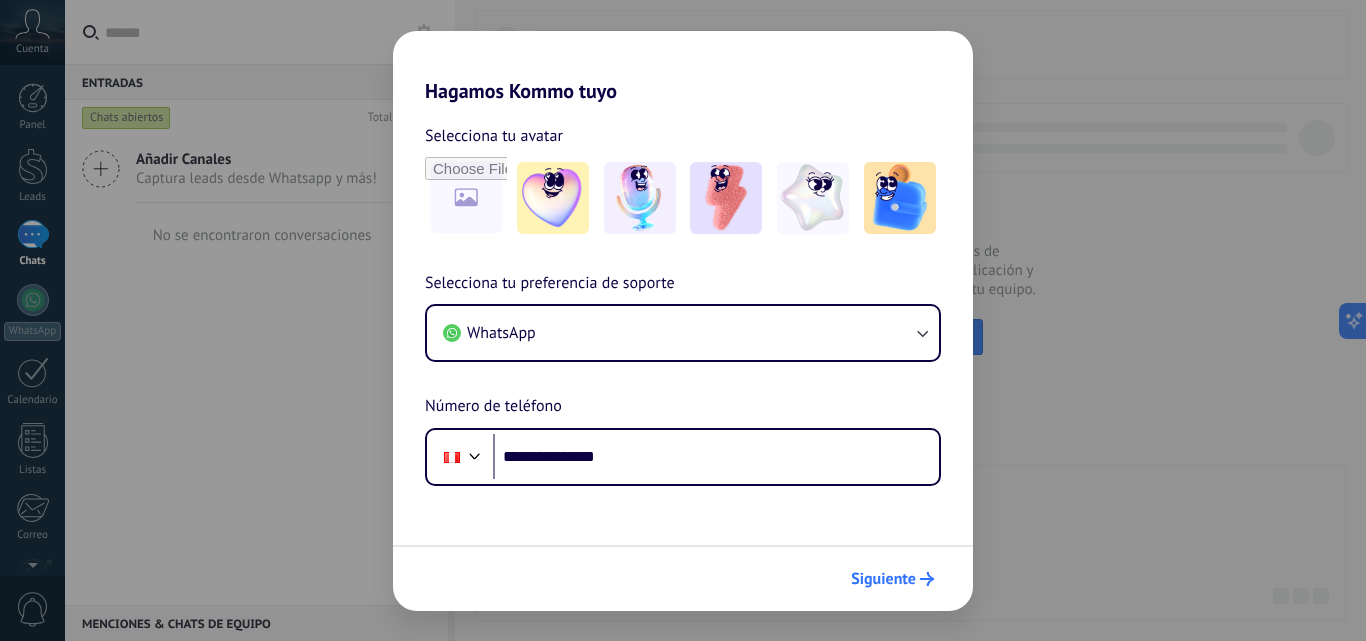 click on "Siguiente" at bounding box center [892, 579] 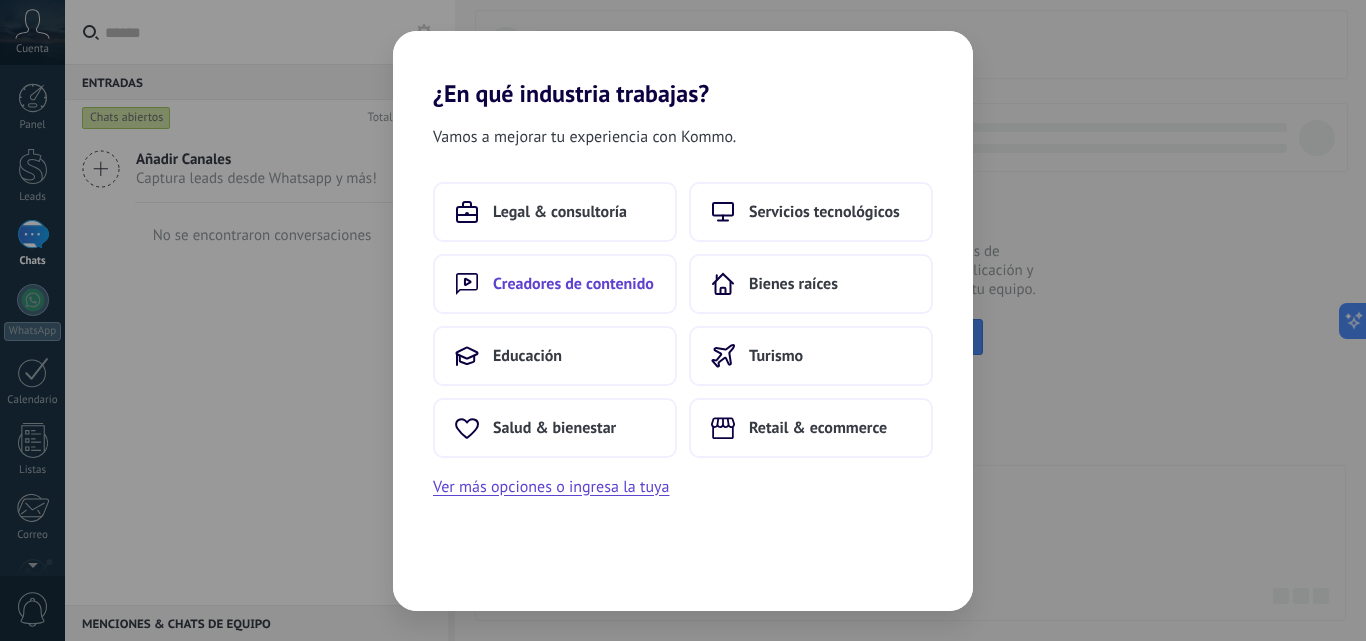 click on "Creadores de contenido" at bounding box center (573, 284) 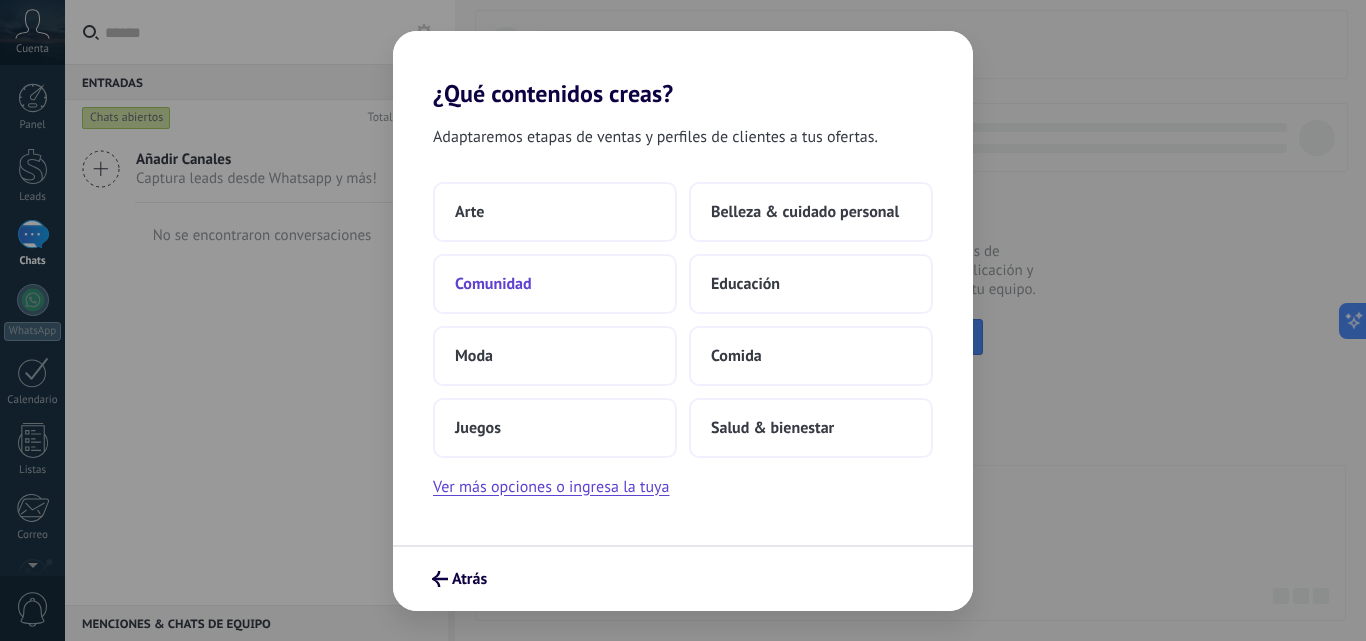 click on "Comunidad" at bounding box center [493, 284] 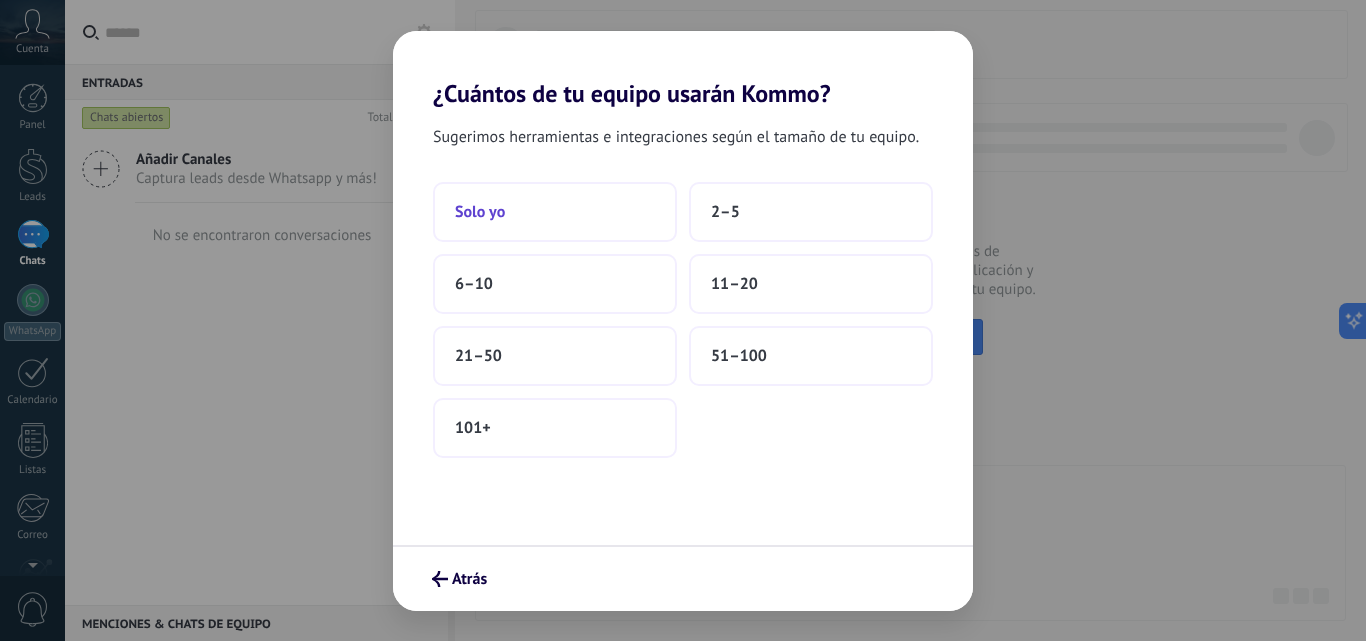 click on "Solo yo" at bounding box center [555, 212] 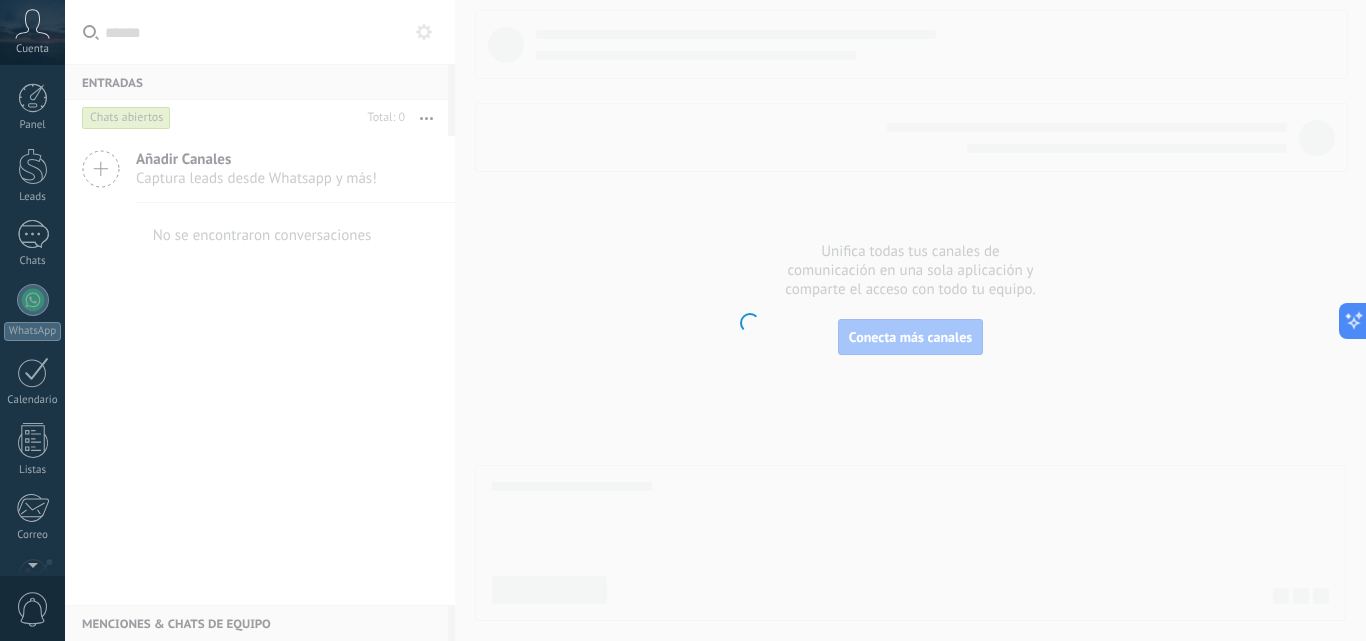 scroll, scrollTop: 191, scrollLeft: 0, axis: vertical 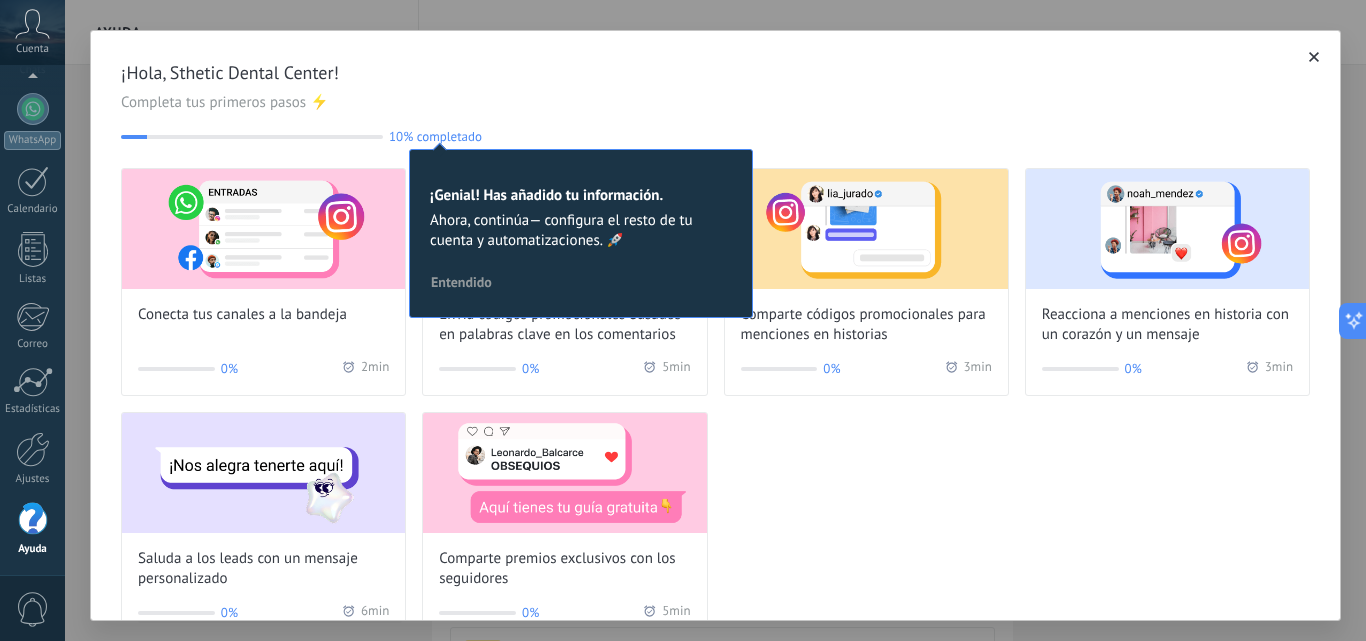 click on "Completa tus primeros pasos ⚡" at bounding box center (715, 103) 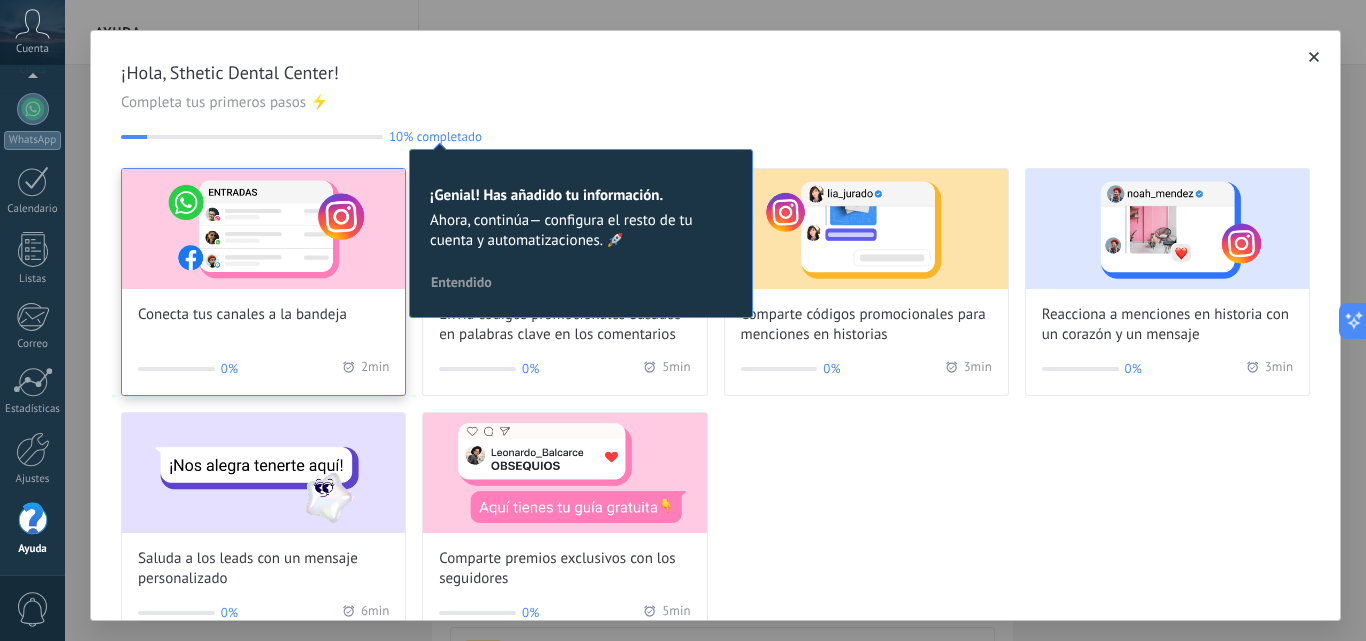 click on "Conecta tus canales a la bandeja" at bounding box center (242, 315) 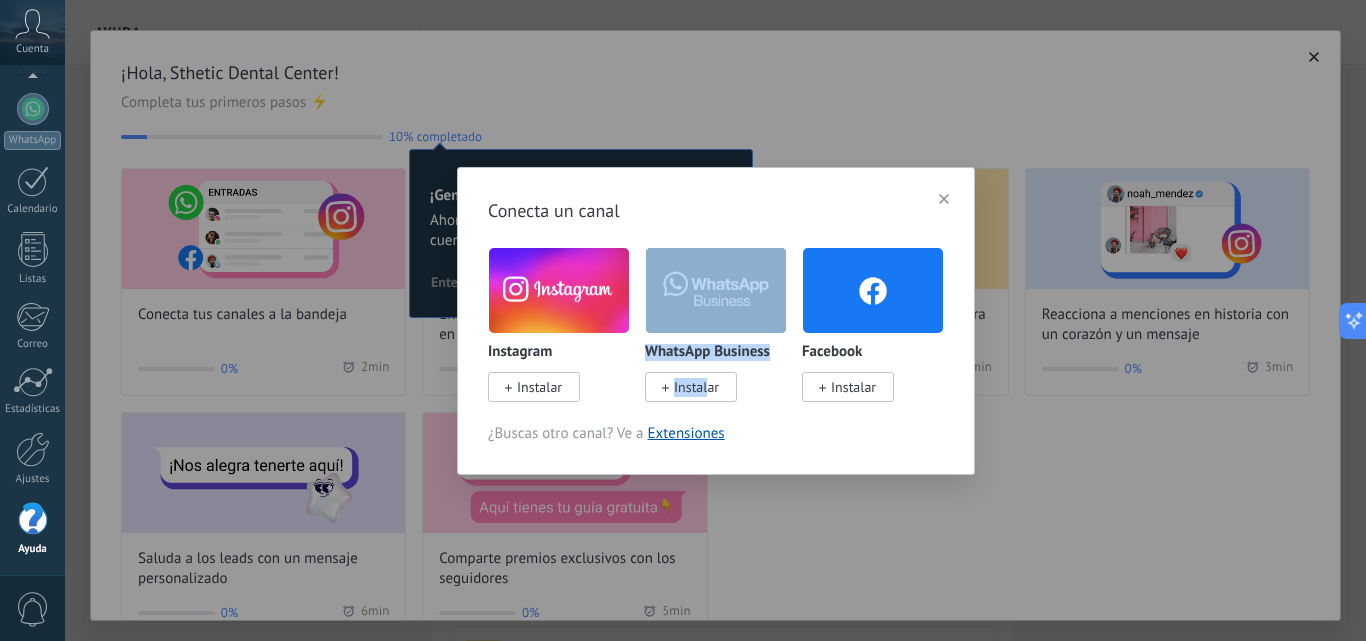 drag, startPoint x: 708, startPoint y: 376, endPoint x: 789, endPoint y: 320, distance: 98.47334 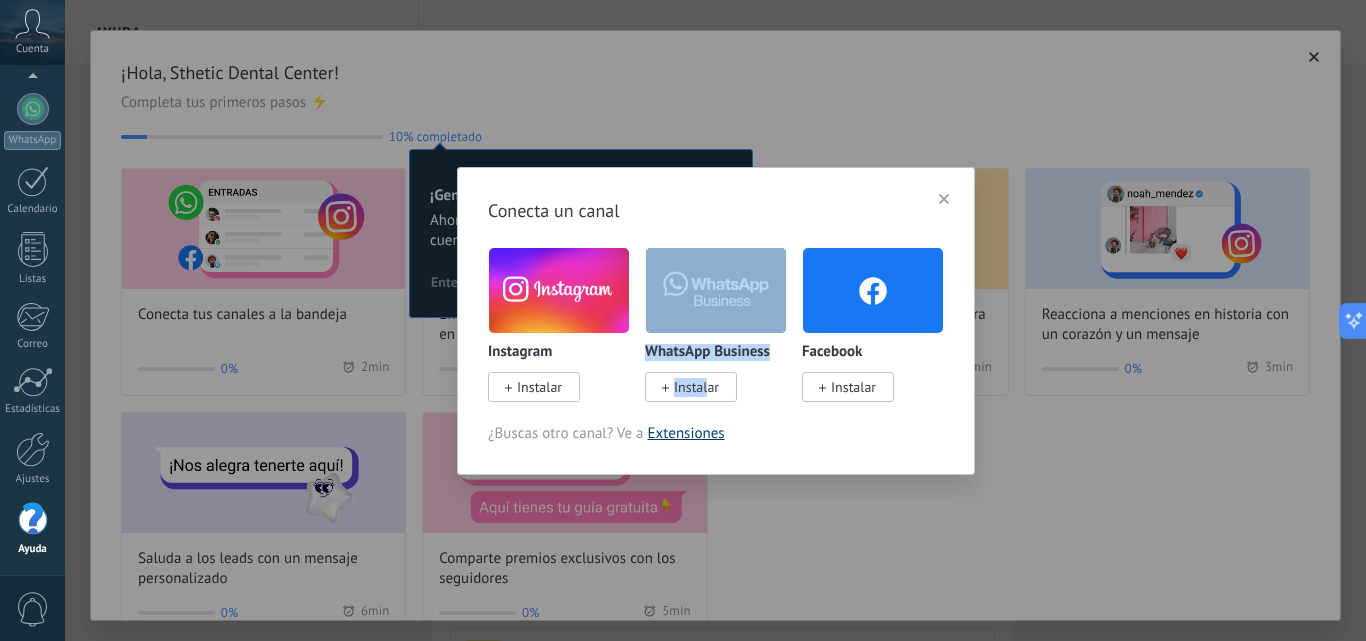 click on "Extensiones" at bounding box center (686, 433) 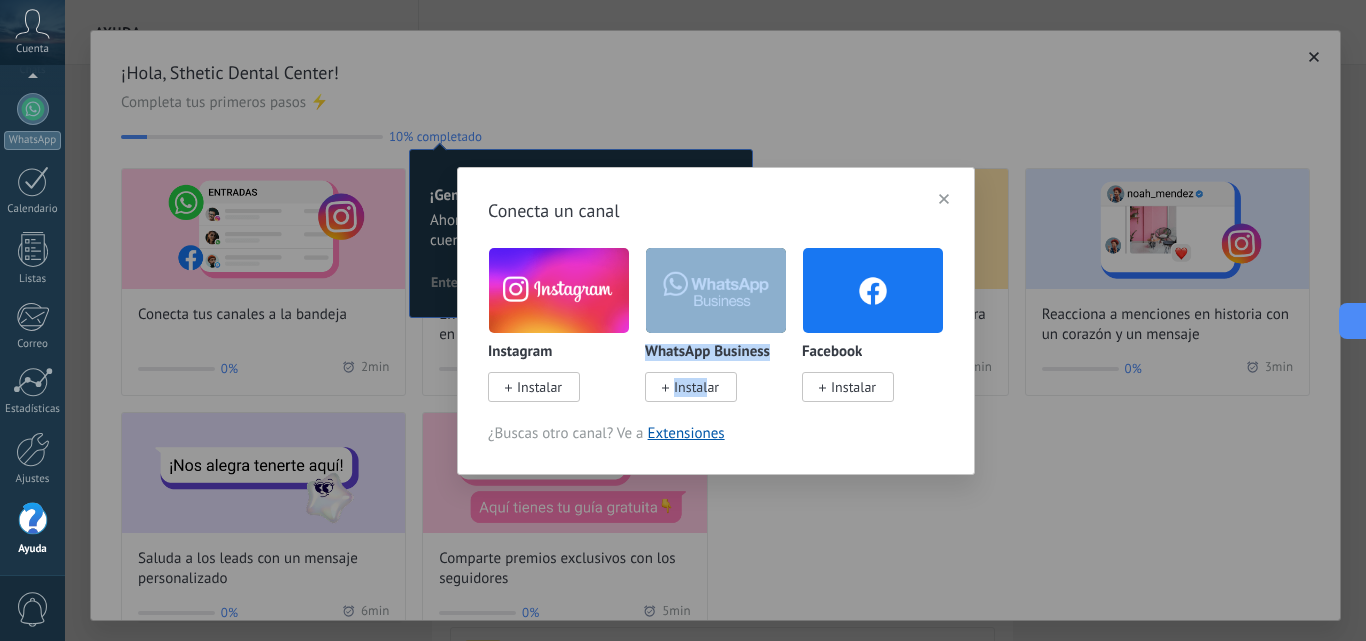 click at bounding box center [716, 290] 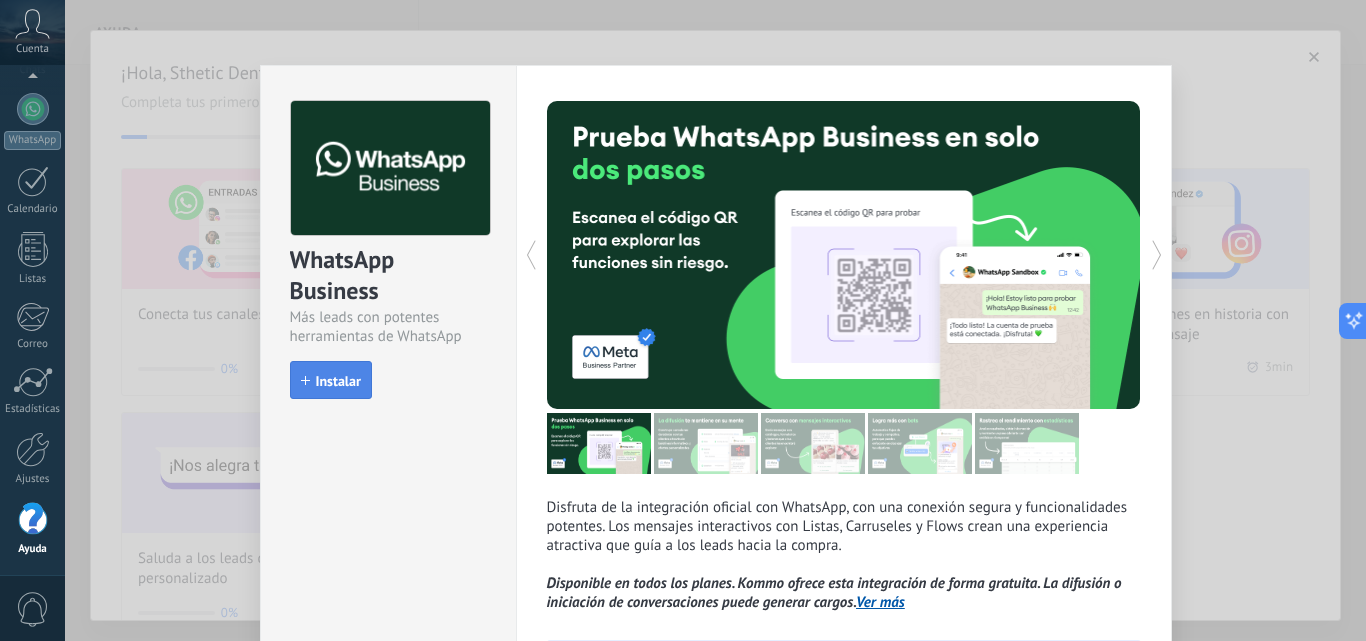 click on "Instalar" at bounding box center [338, 381] 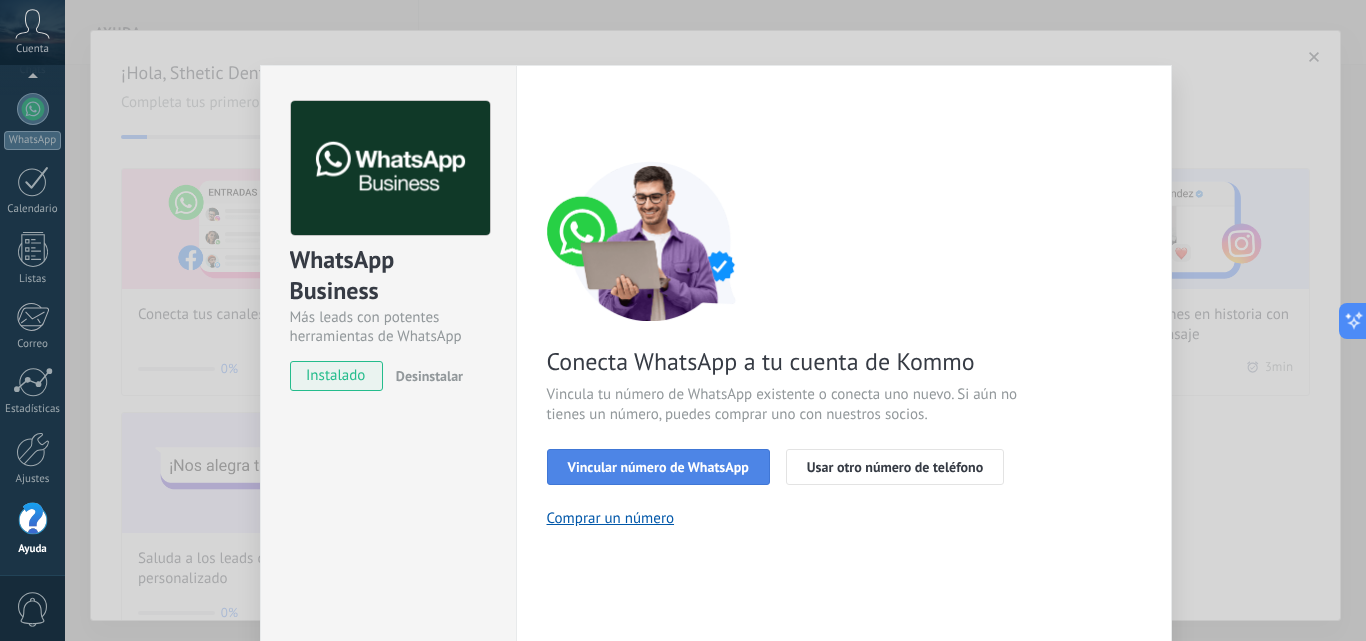 click on "Vincular número de WhatsApp" at bounding box center [658, 467] 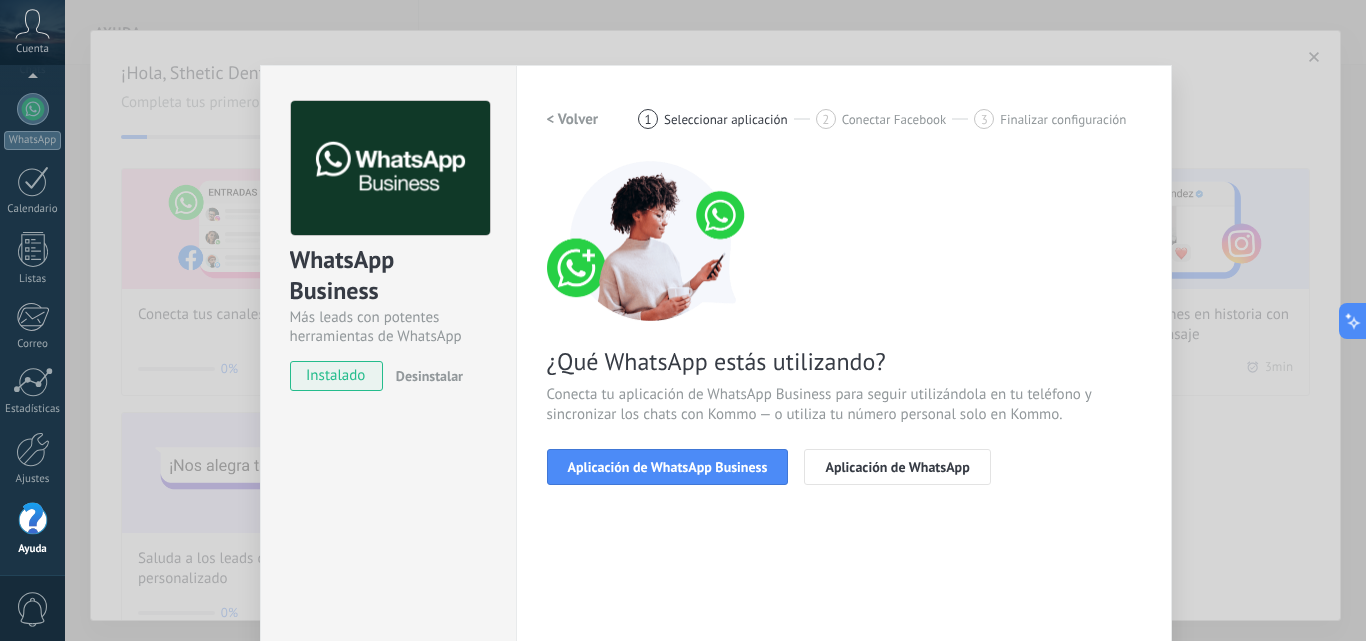 click on "¿Qué WhatsApp estás utilizando? Conecta tu aplicación de WhatsApp Business para seguir utilizándola en tu teléfono y sincronizar los chats con Kommo — o utiliza tu número personal solo en Kommo. Aplicación de WhatsApp Business Aplicación de WhatsApp" at bounding box center [844, 323] 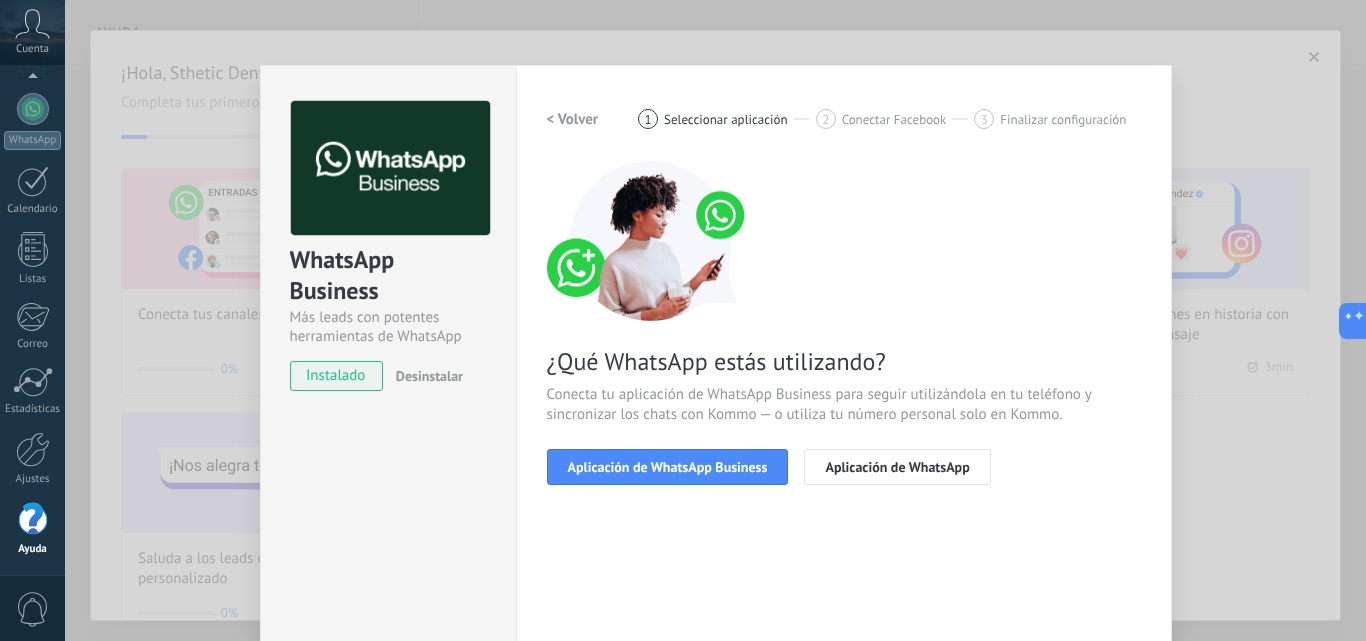 click on "Configuraciones Autorizaciones This tab logs the users who have granted integration access to this account. If you want to to remove a user's ability to send requests to the account on behalf of this integration, you can revoke access. If access is revoked from all users, the integration will stop working. This app is installed, but no one has given it access yet. WhatsApp Cloud API más _:  Guardar < Volver 1 Seleccionar aplicación 2 Conectar Facebook  3 Finalizar configuración ¿Qué WhatsApp estás utilizando? Conecta tu aplicación de WhatsApp Business para seguir utilizándola en tu teléfono y sincronizar los chats con Kommo — o utiliza tu número personal solo en Kommo. Aplicación de WhatsApp Business Aplicación de WhatsApp ¿Necesitas ayuda?" at bounding box center [844, 410] 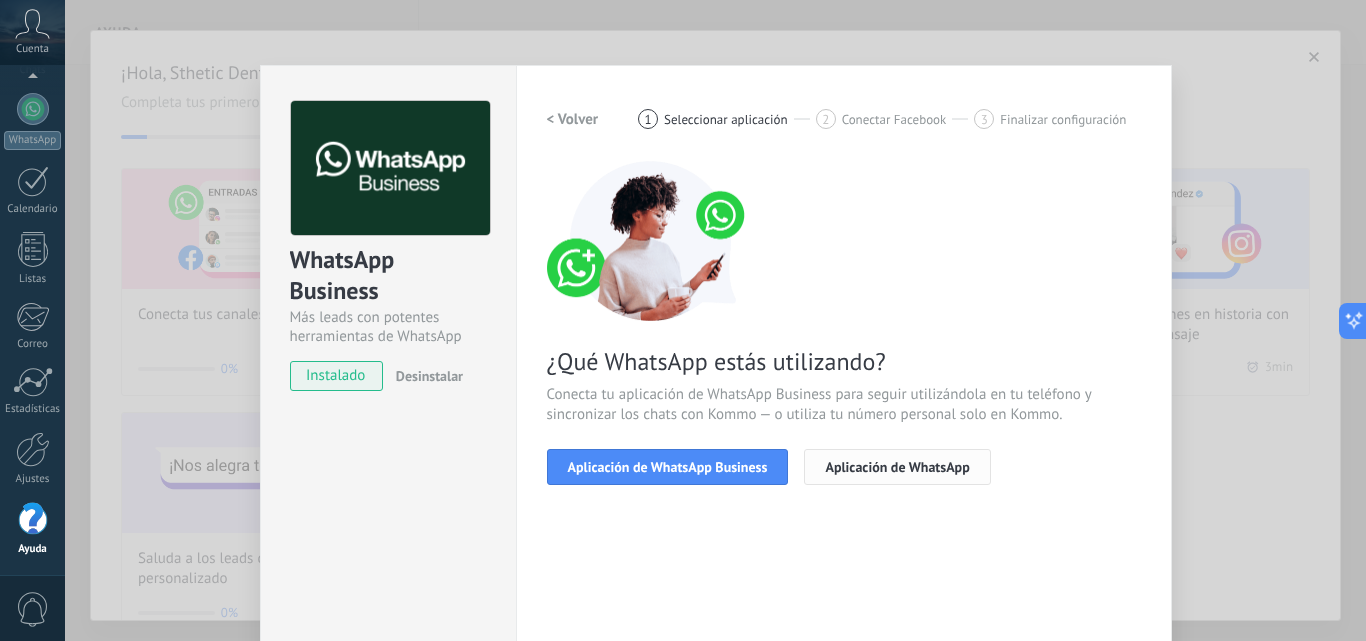 click on "Aplicación de WhatsApp" at bounding box center (897, 467) 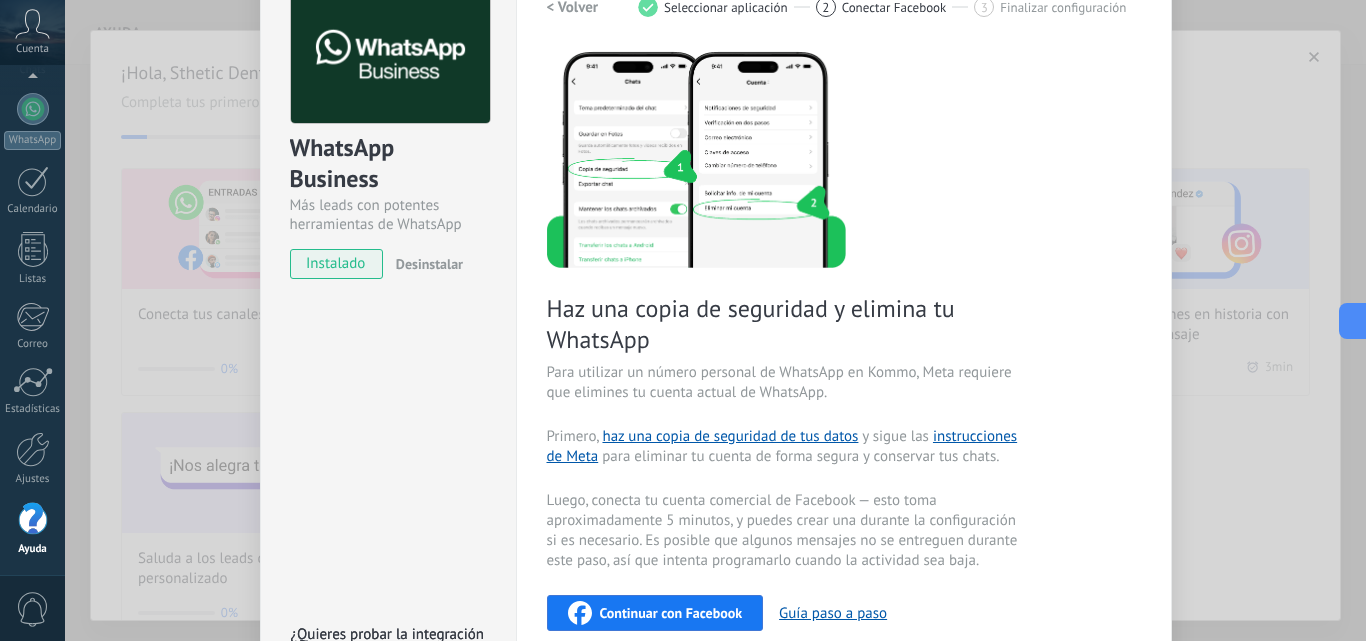 scroll, scrollTop: 0, scrollLeft: 0, axis: both 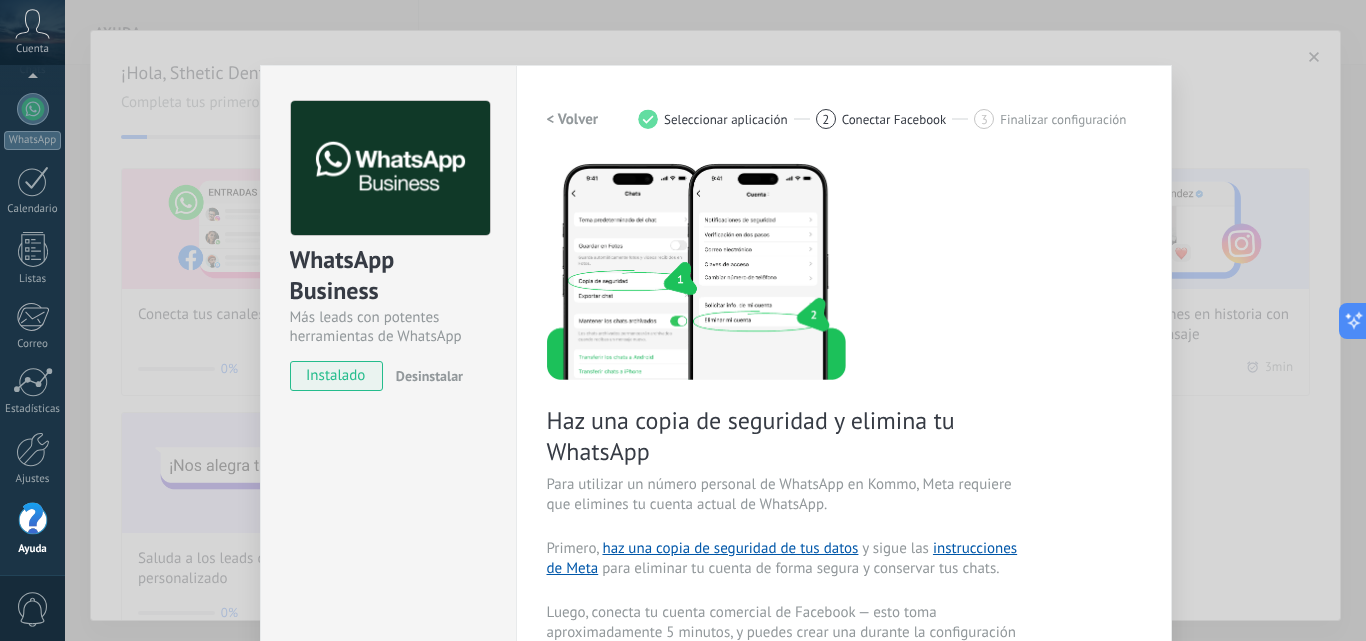 drag, startPoint x: 1236, startPoint y: 128, endPoint x: 1054, endPoint y: 109, distance: 182.98907 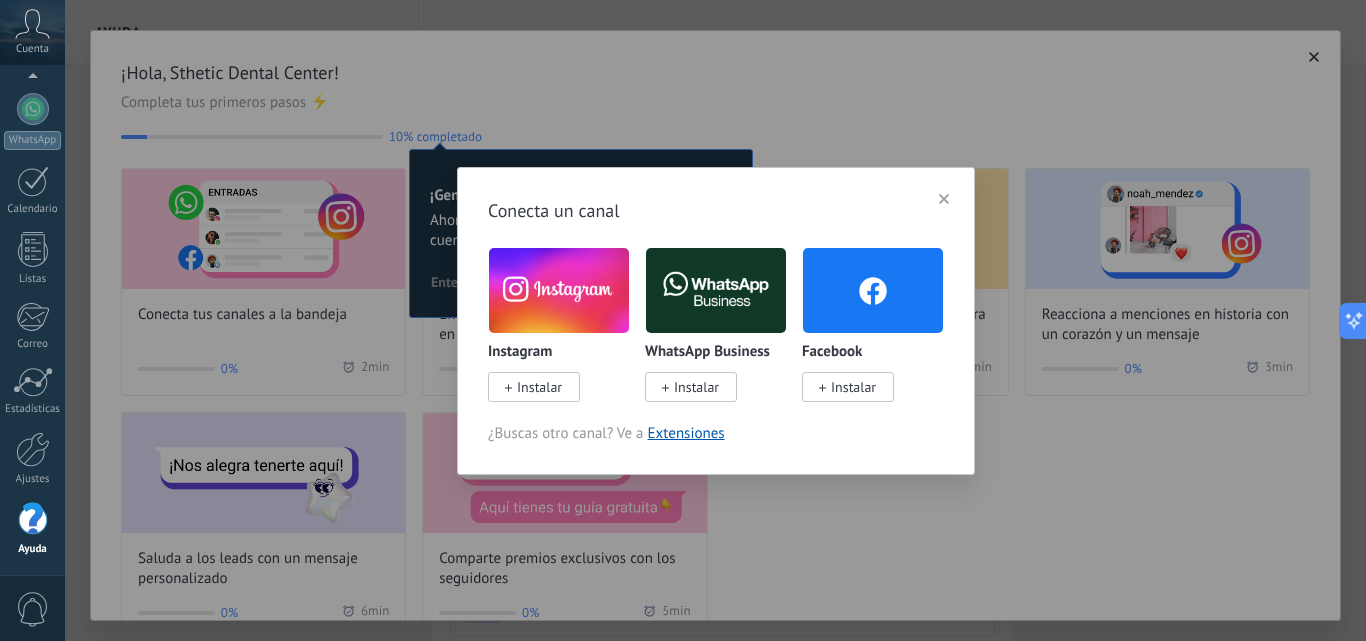 click at bounding box center (944, 199) 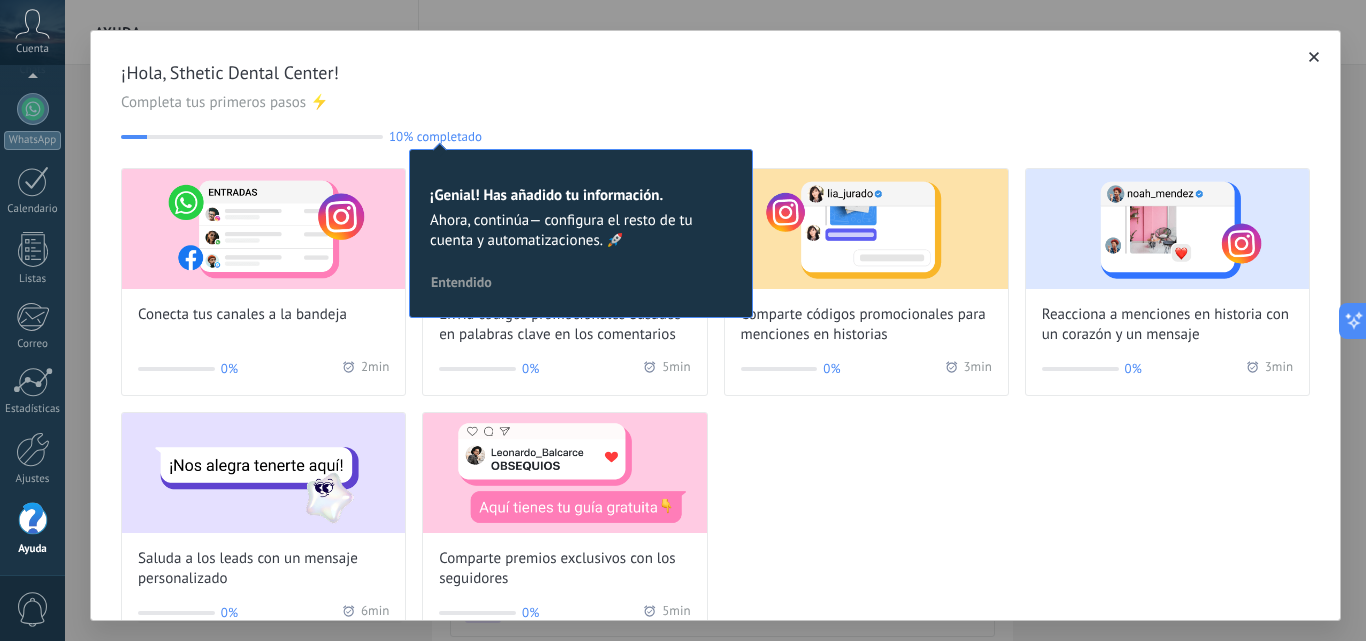drag, startPoint x: 986, startPoint y: 476, endPoint x: 979, endPoint y: 464, distance: 13.892444 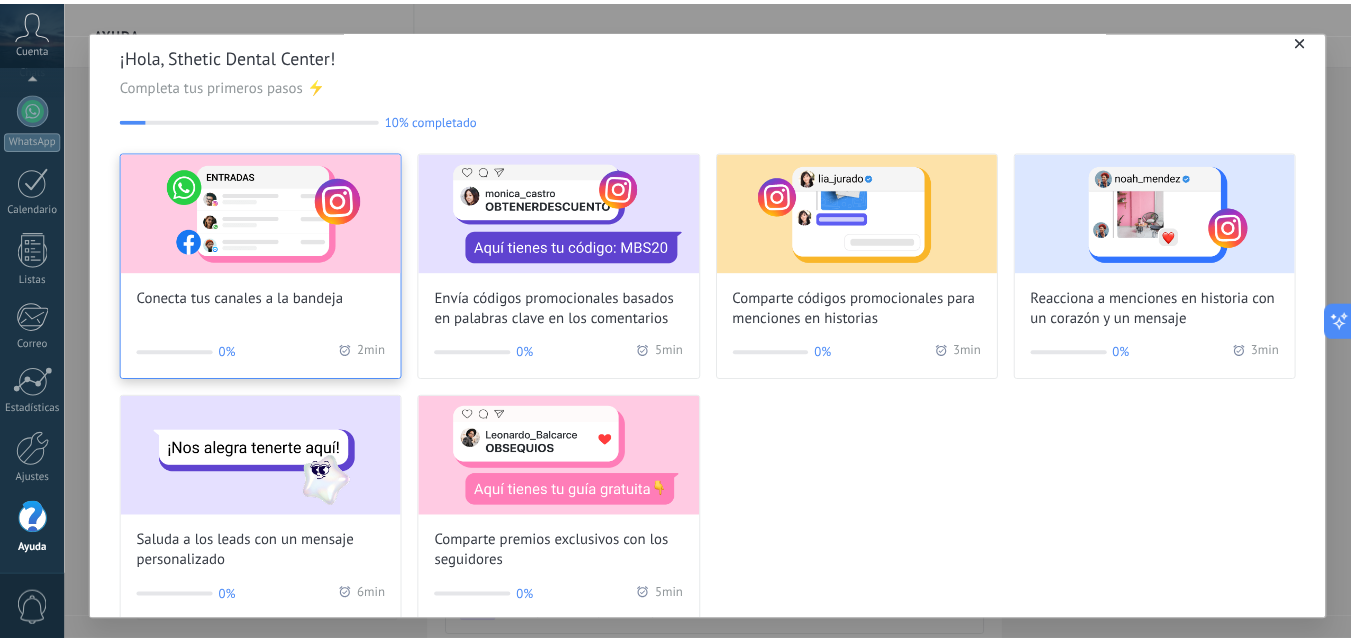 scroll, scrollTop: 0, scrollLeft: 0, axis: both 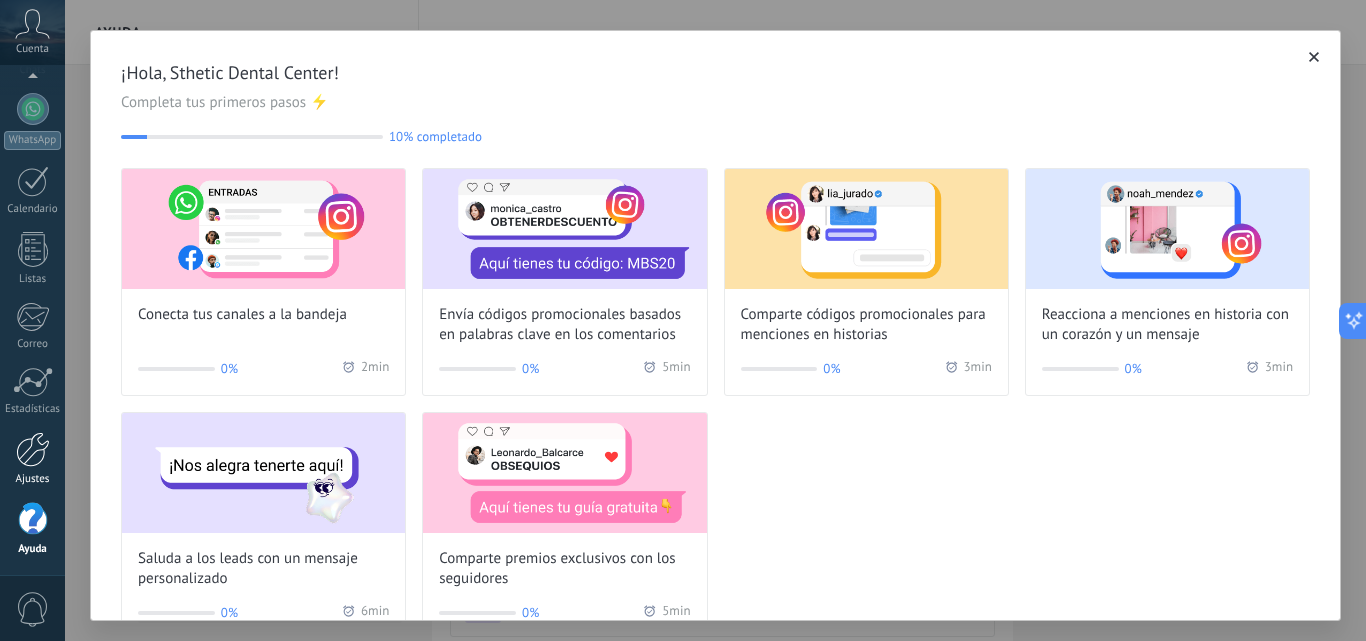click on "Ajustes" at bounding box center [32, 459] 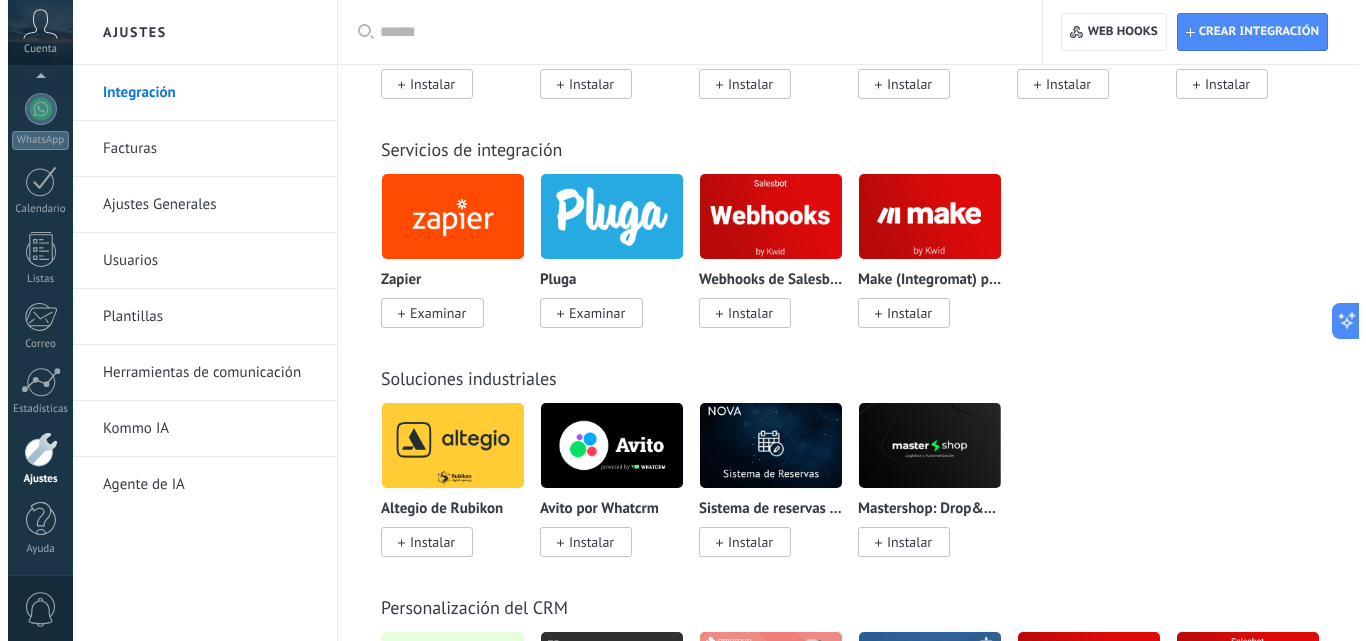 scroll, scrollTop: 4400, scrollLeft: 0, axis: vertical 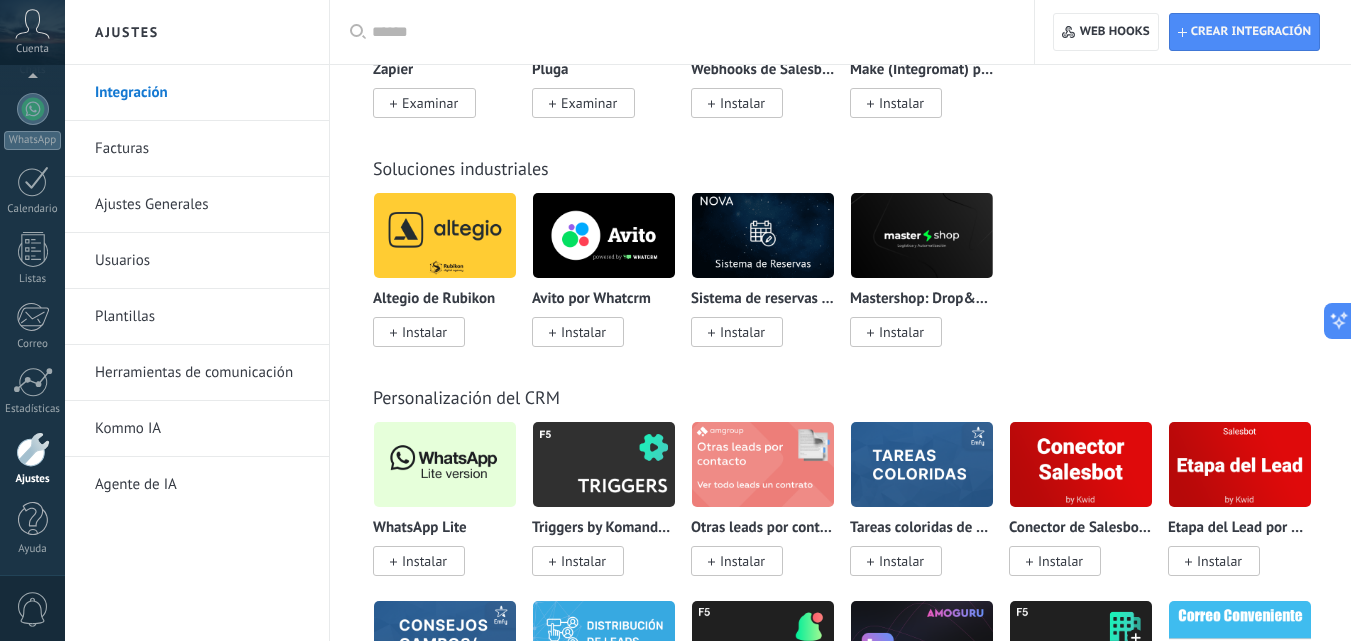 click at bounding box center (445, 464) 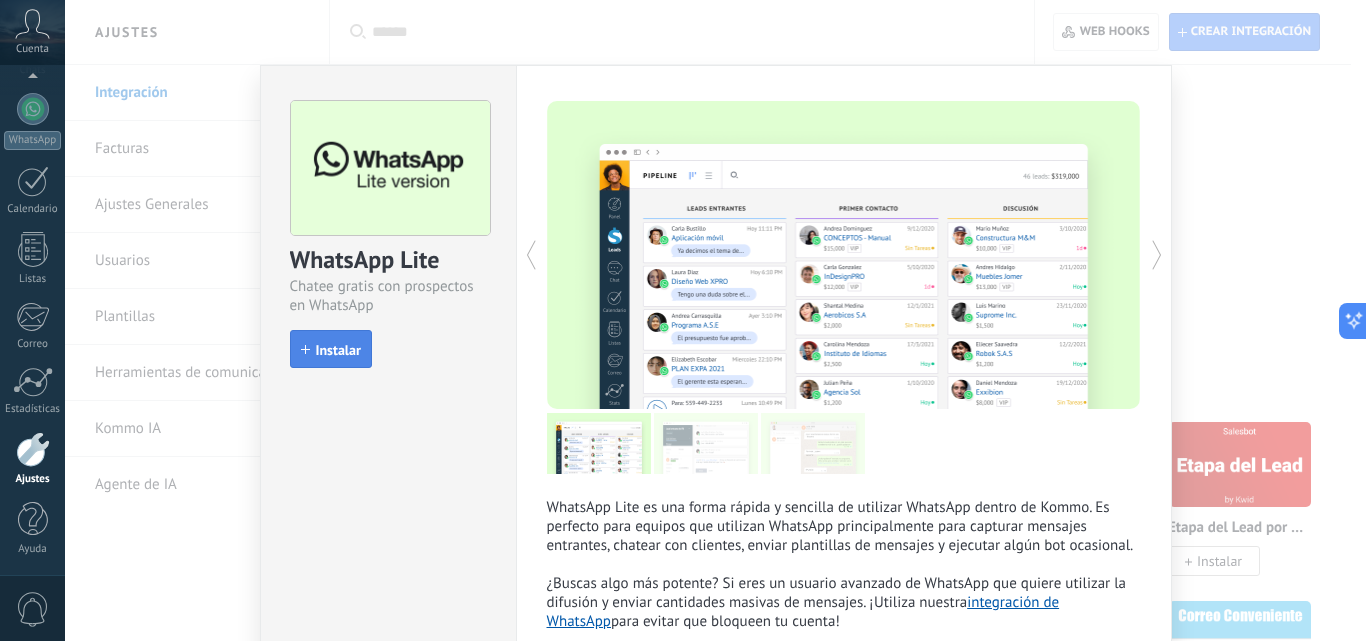 click on "Instalar" at bounding box center (338, 350) 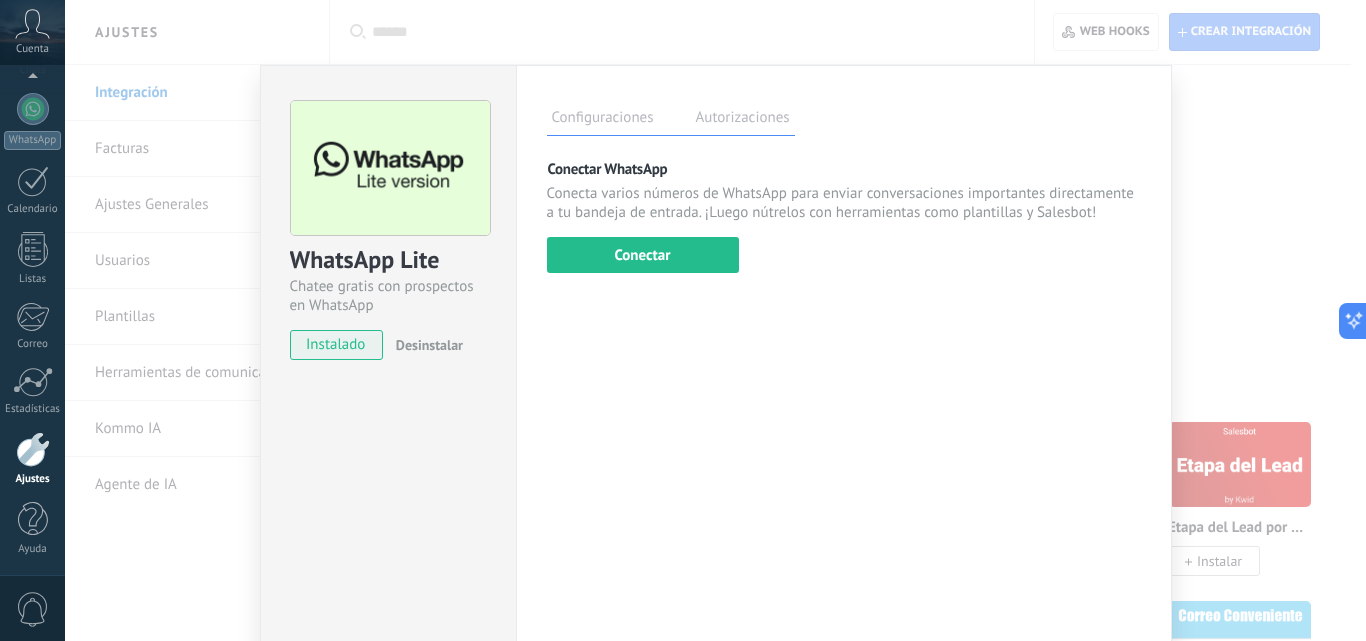 click on "Autorizaciones" at bounding box center (743, 120) 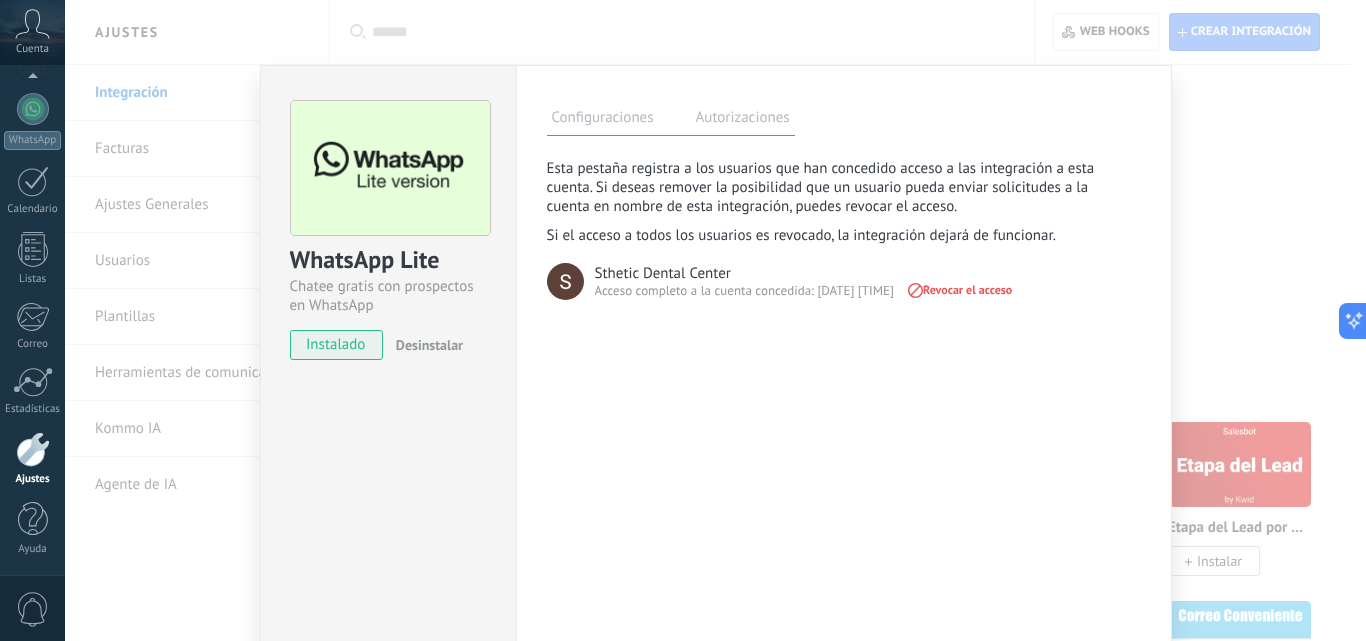 click on "Configuraciones" at bounding box center (603, 120) 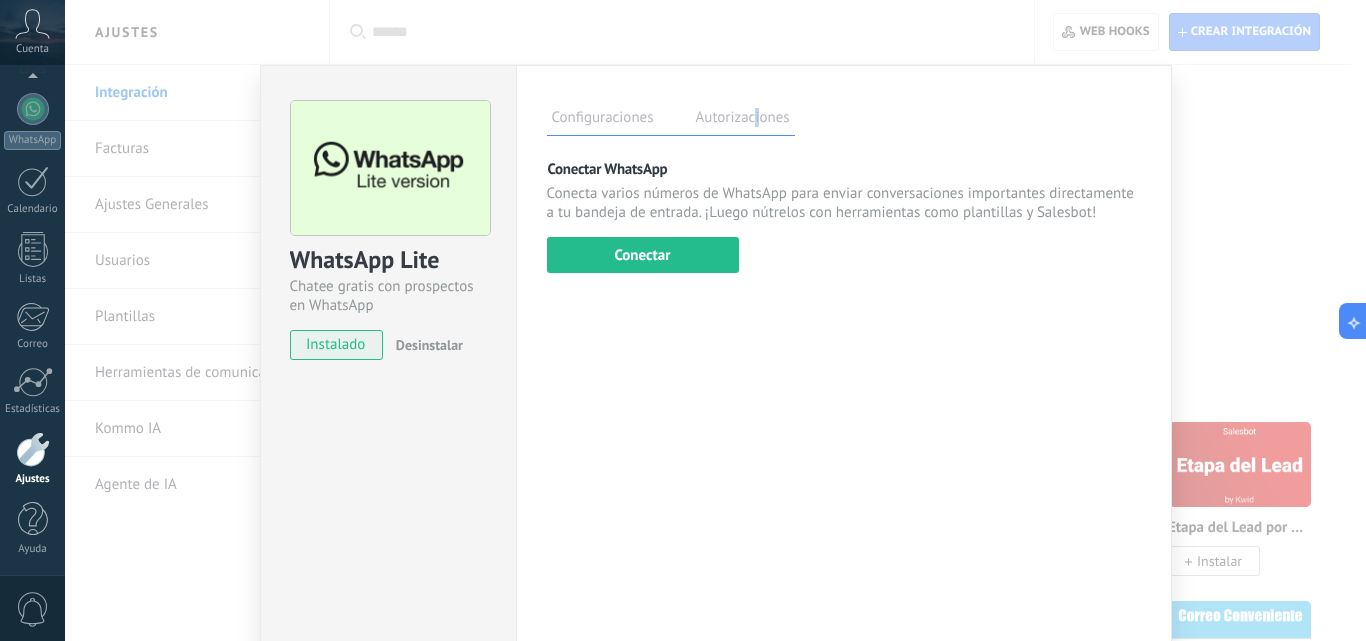 click on "Autorizaciones" at bounding box center [743, 120] 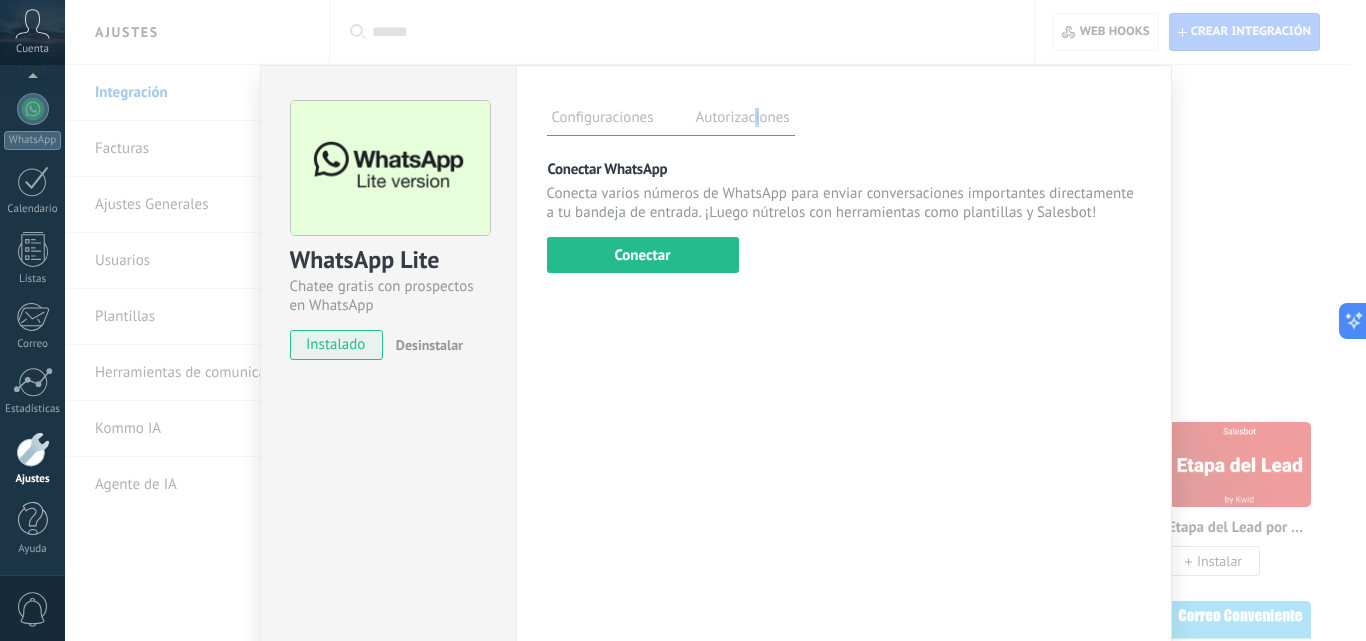 click on "Autorizaciones" at bounding box center [743, 120] 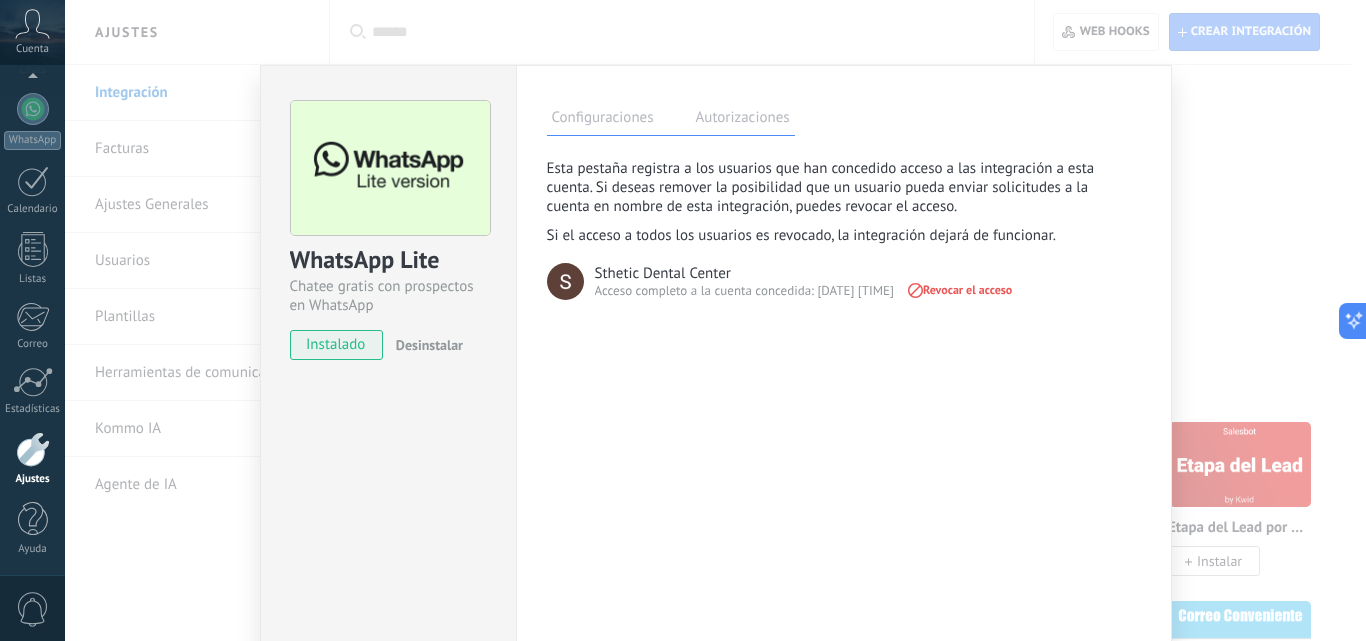 click on "Configuraciones" at bounding box center (603, 120) 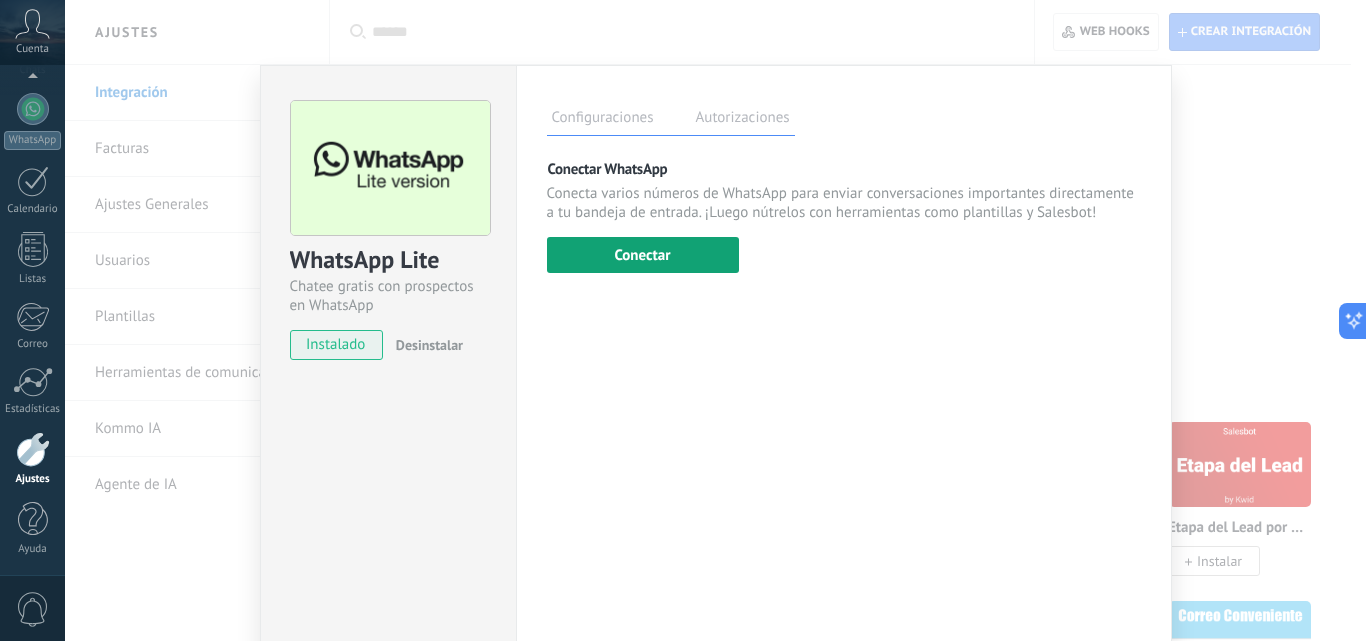 click on "Conectar" at bounding box center [643, 255] 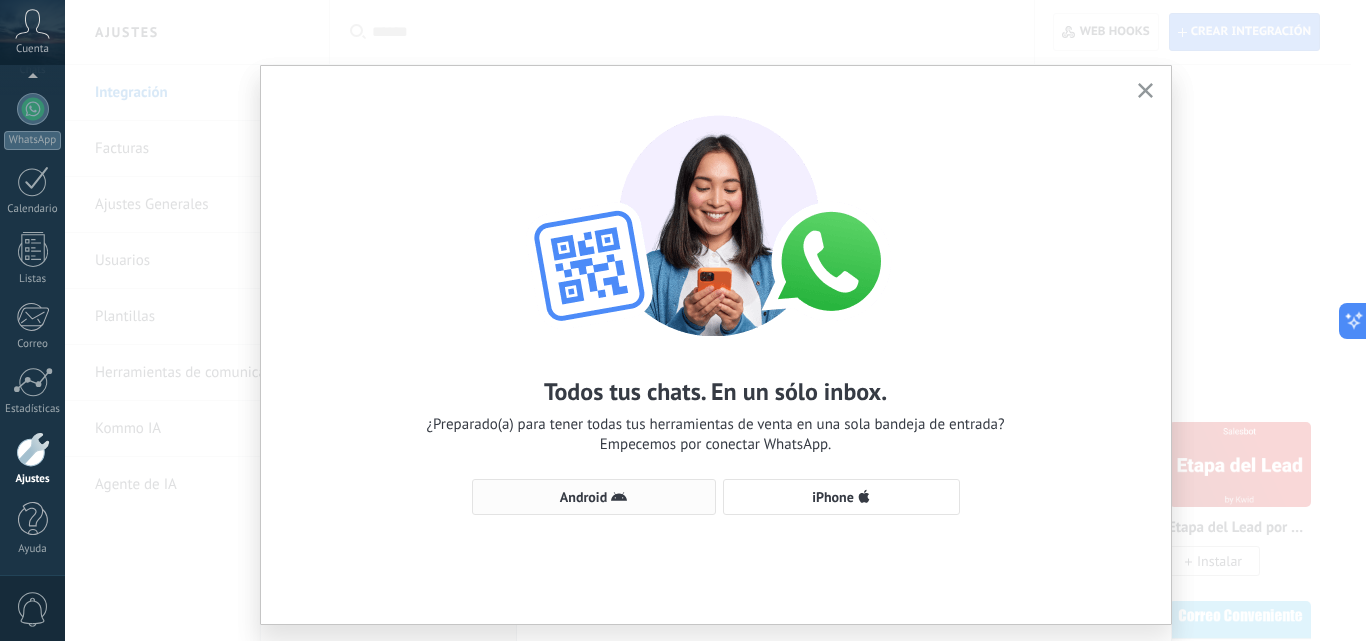 drag, startPoint x: 629, startPoint y: 522, endPoint x: 625, endPoint y: 506, distance: 16.492422 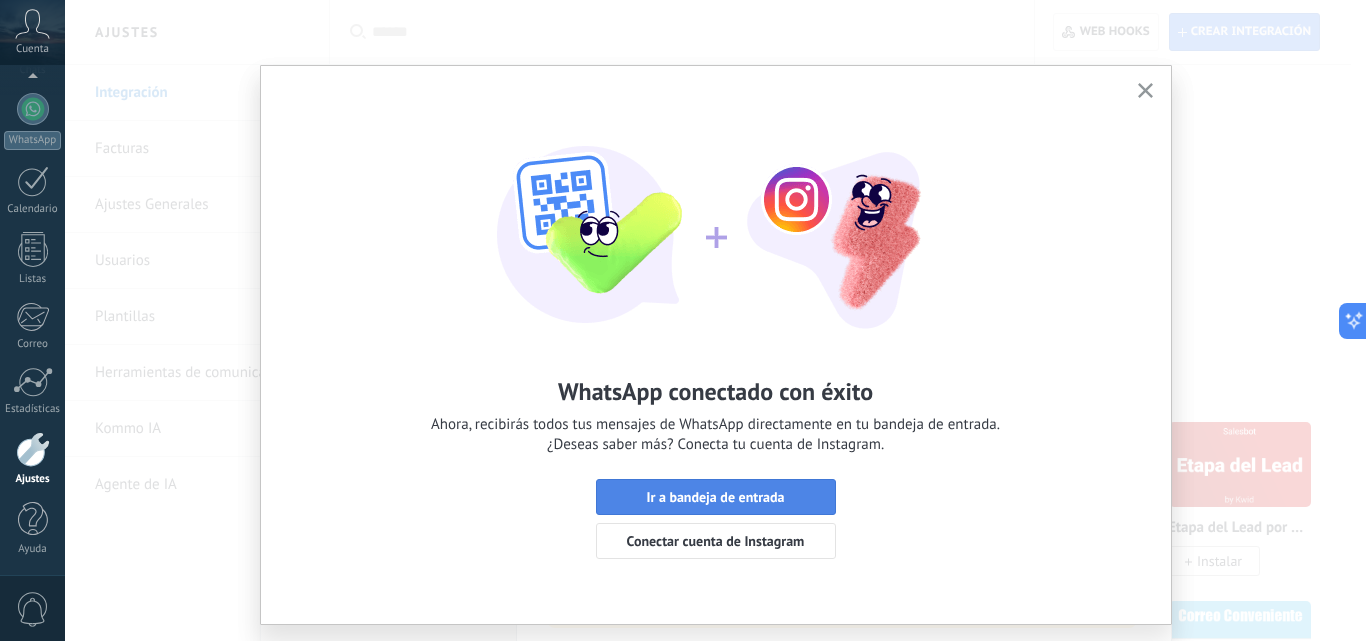 click on "Ir a bandeja de entrada" at bounding box center [716, 497] 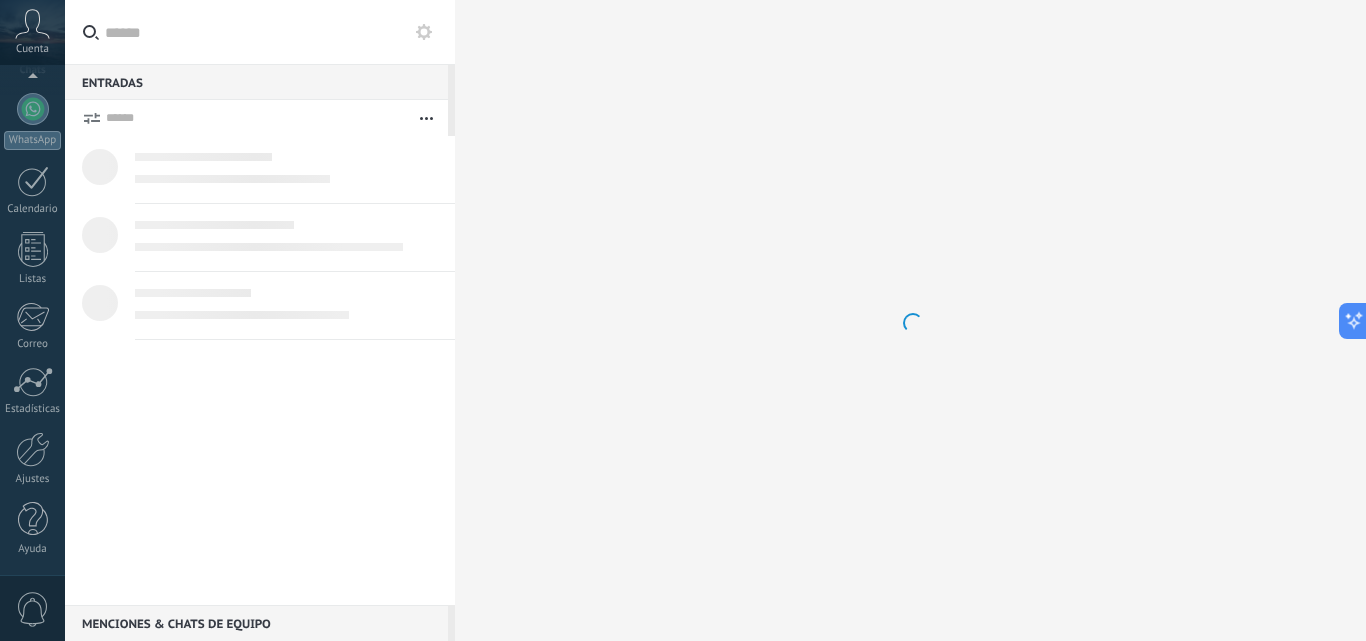 scroll, scrollTop: 0, scrollLeft: 0, axis: both 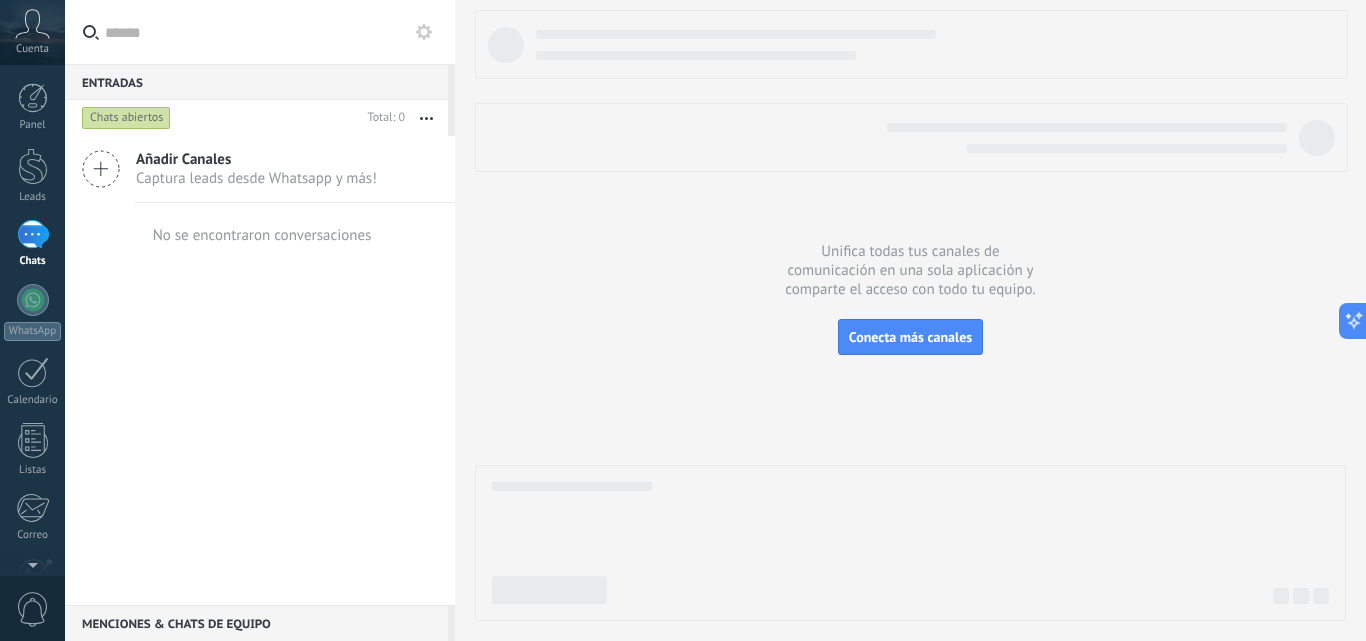 click 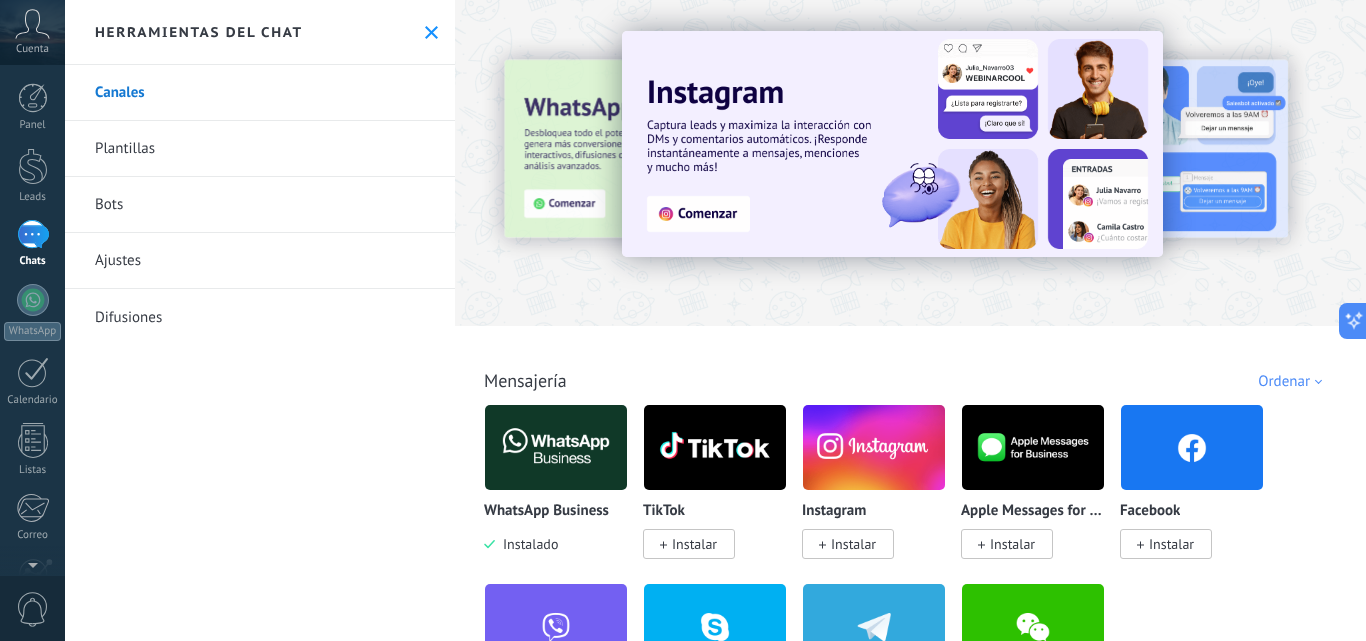 click on "Bots" at bounding box center [260, 205] 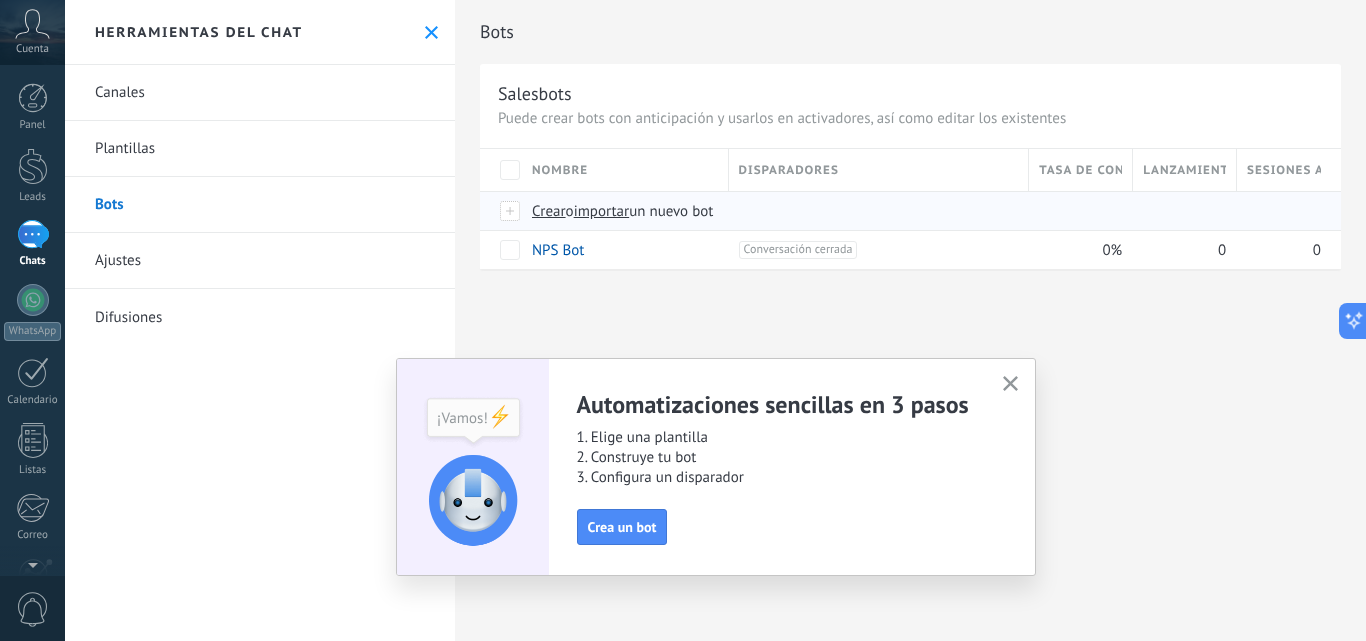 click on "importar" at bounding box center (602, 211) 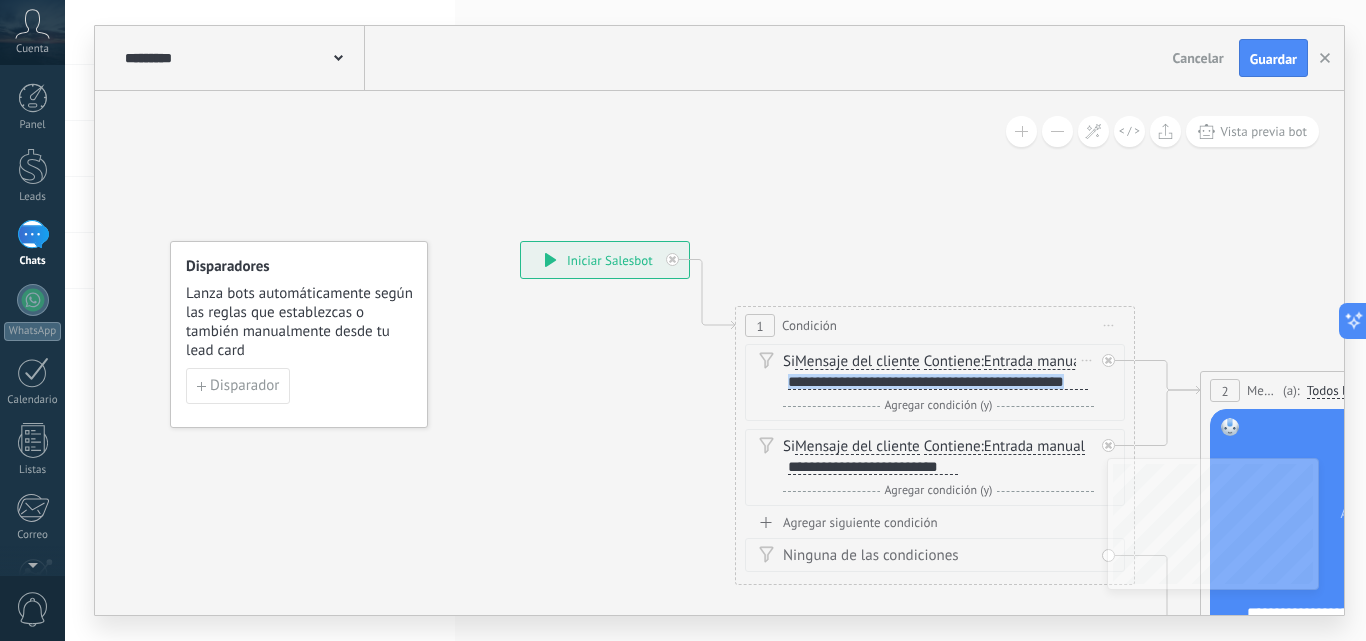 drag, startPoint x: 1087, startPoint y: 379, endPoint x: 758, endPoint y: 386, distance: 329.07446 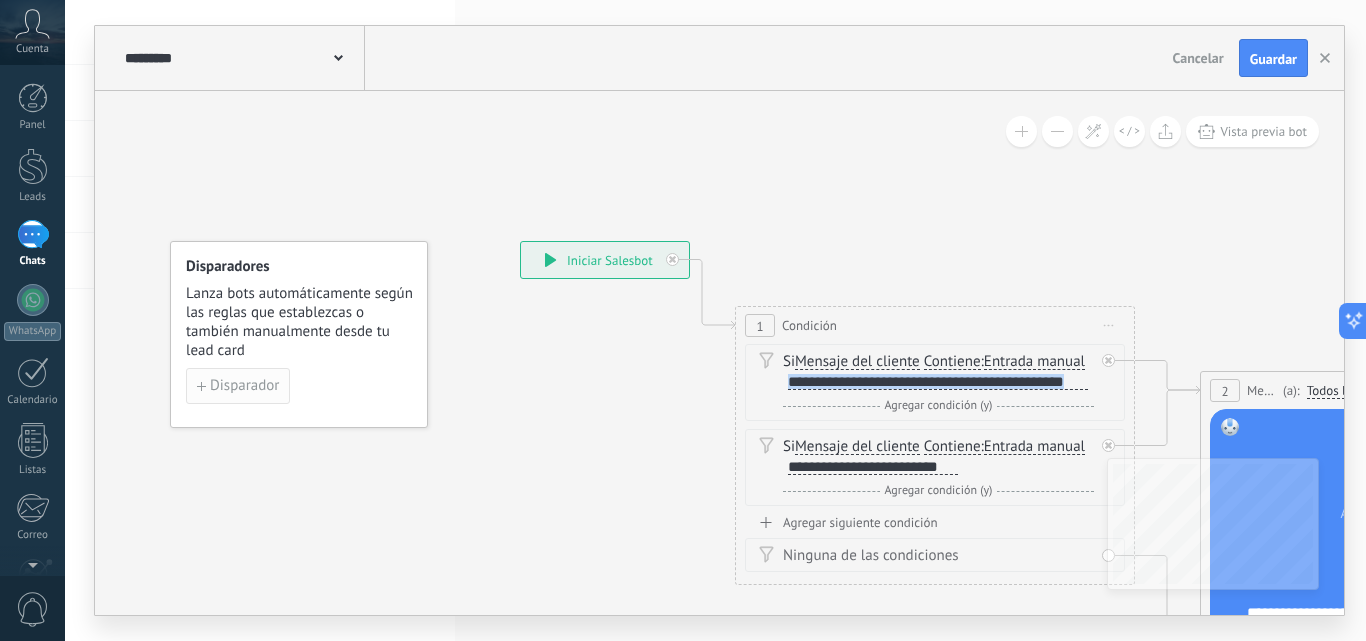 click on "Disparador" at bounding box center [244, 386] 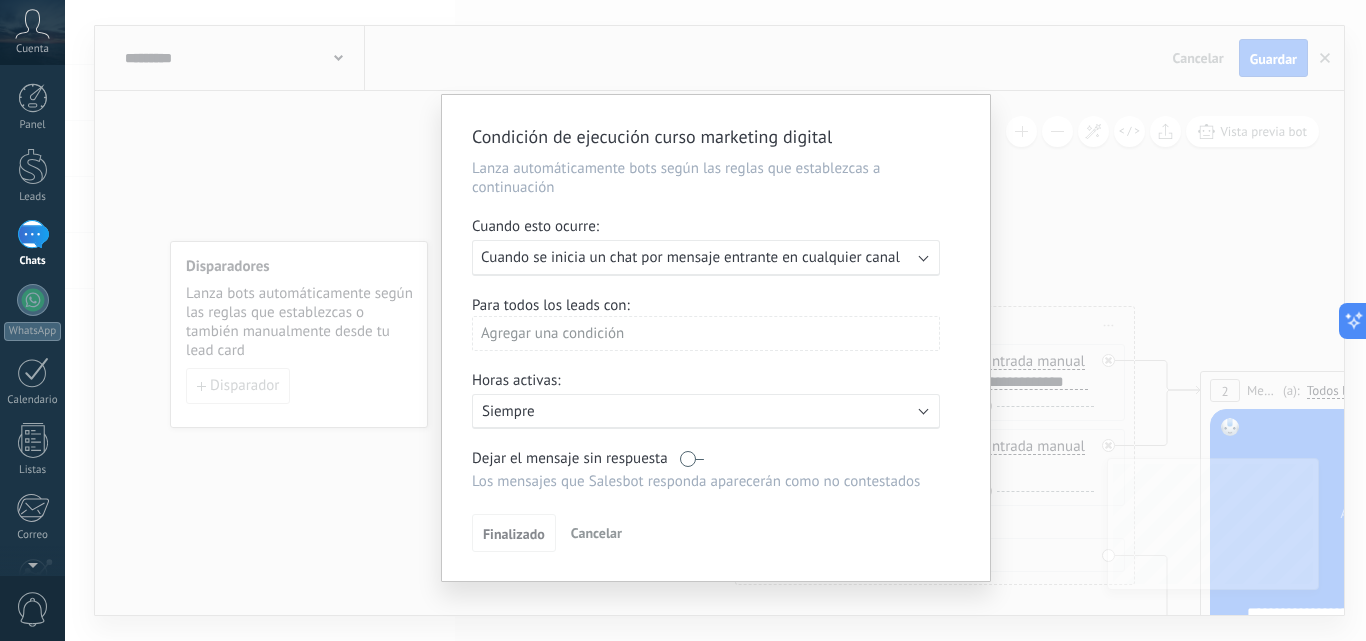 click on "Agregar una condición" at bounding box center [706, 333] 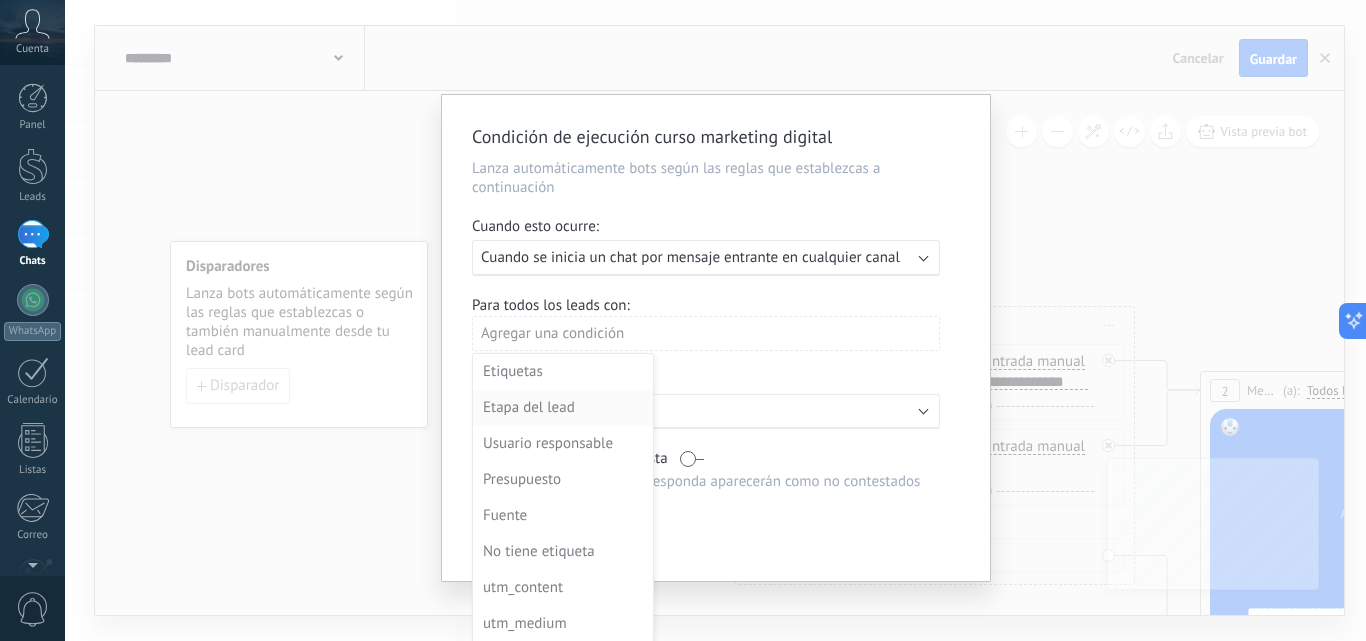 click on "Etapa del lead" at bounding box center [561, 408] 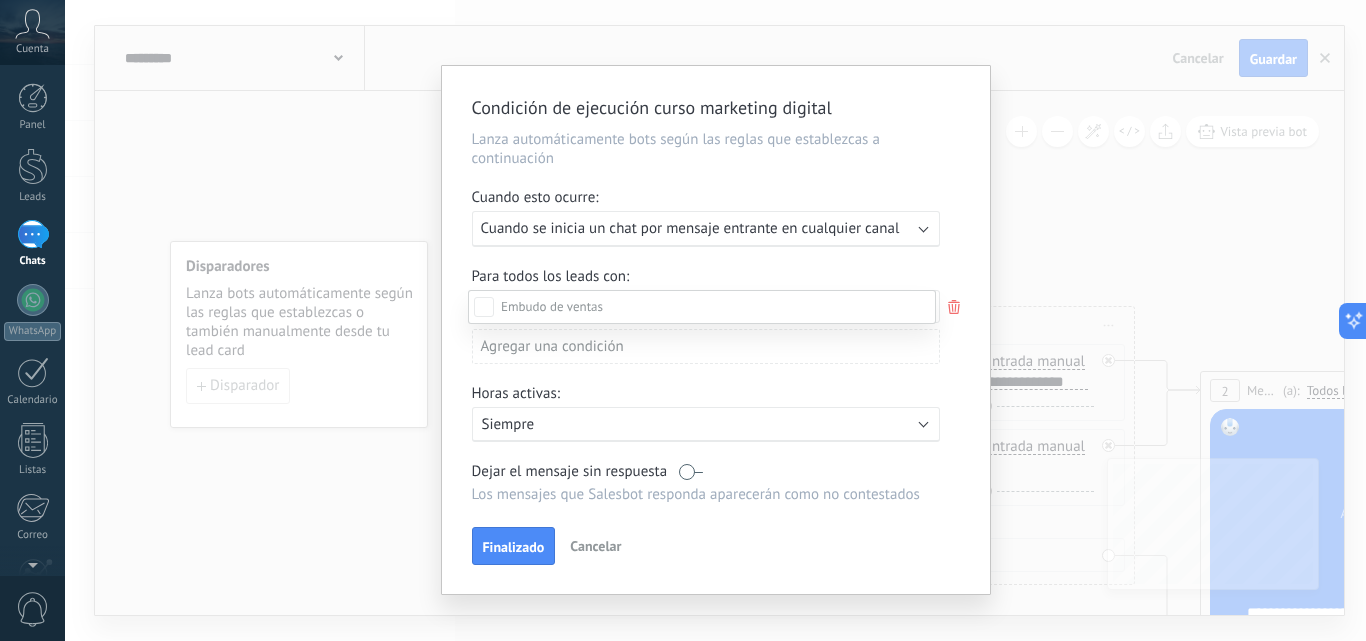 scroll, scrollTop: 300, scrollLeft: 0, axis: vertical 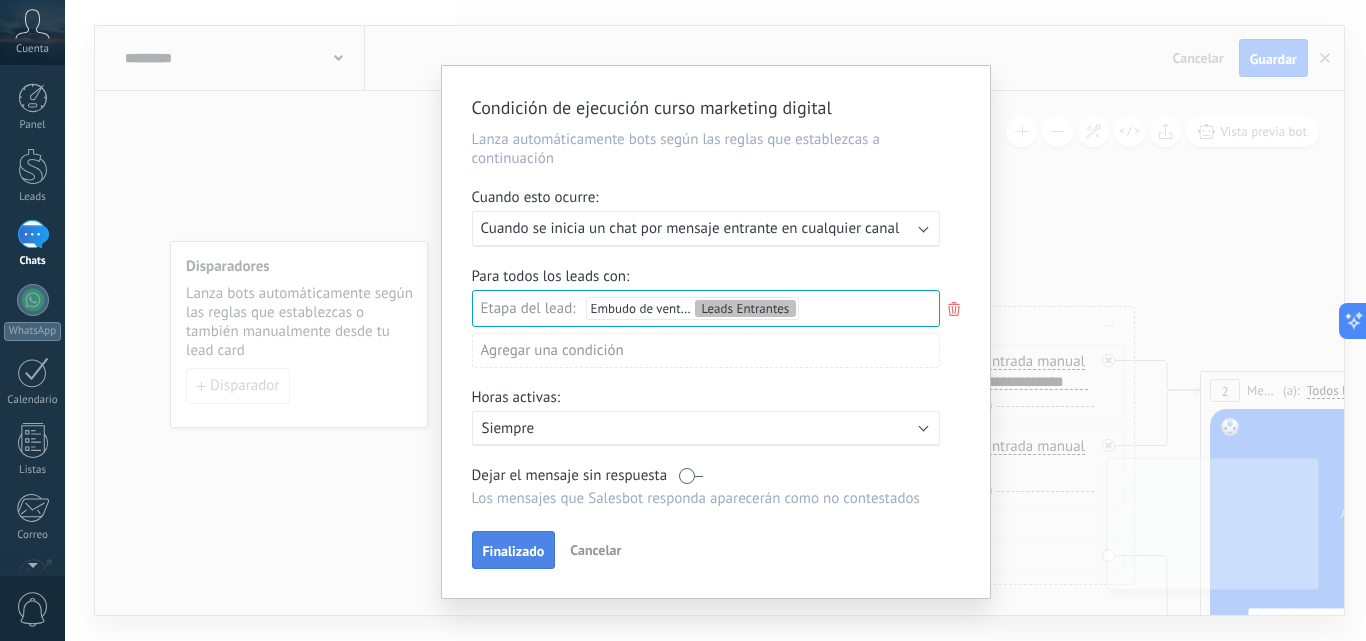 click on "Finalizado" at bounding box center [514, 551] 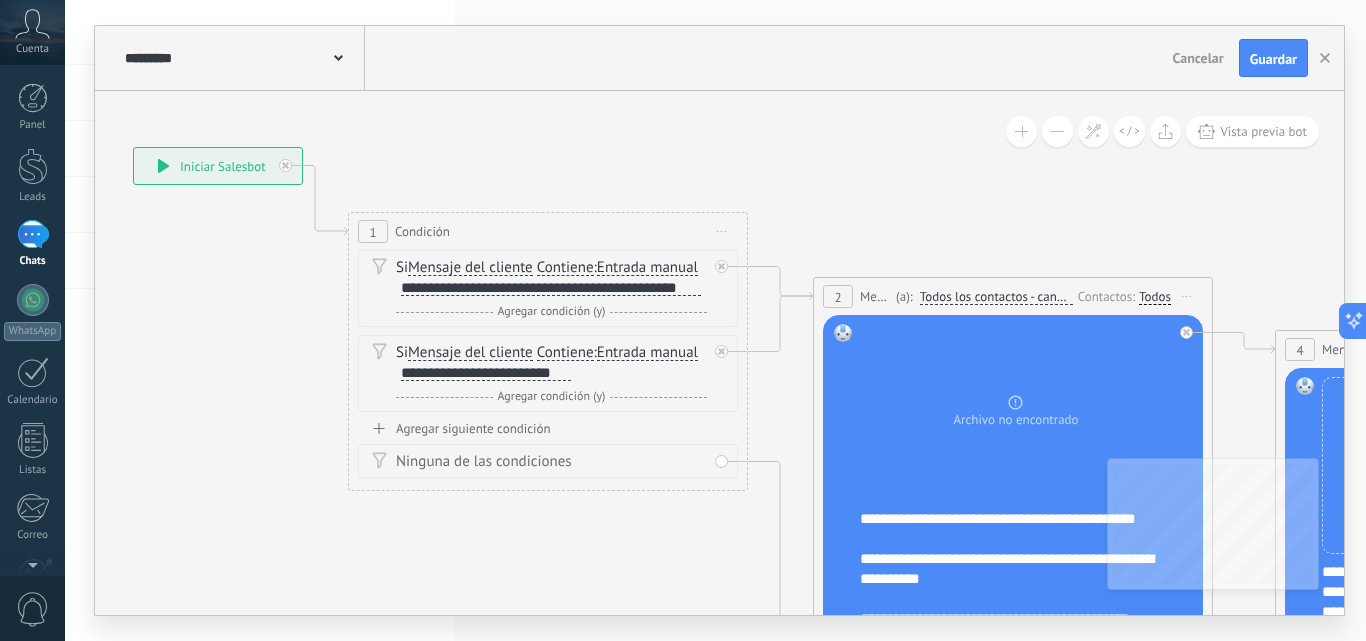 drag, startPoint x: 909, startPoint y: 240, endPoint x: 522, endPoint y: 146, distance: 398.25244 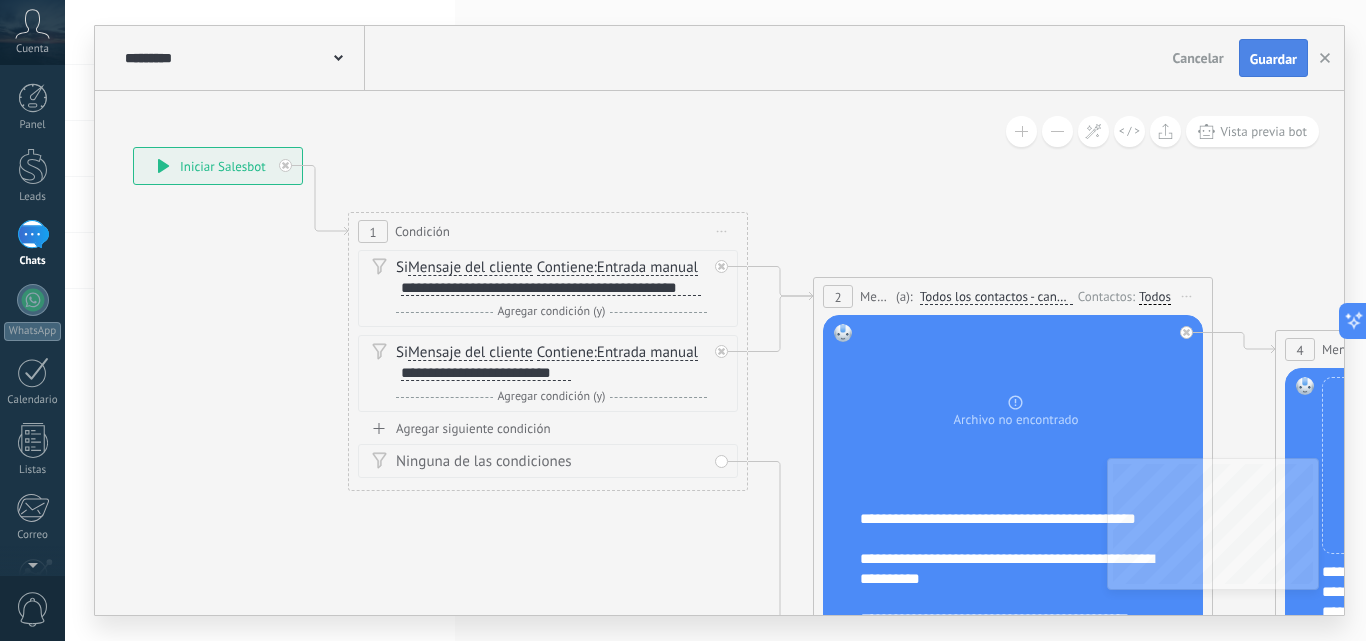 click on "Guardar" at bounding box center (1273, 58) 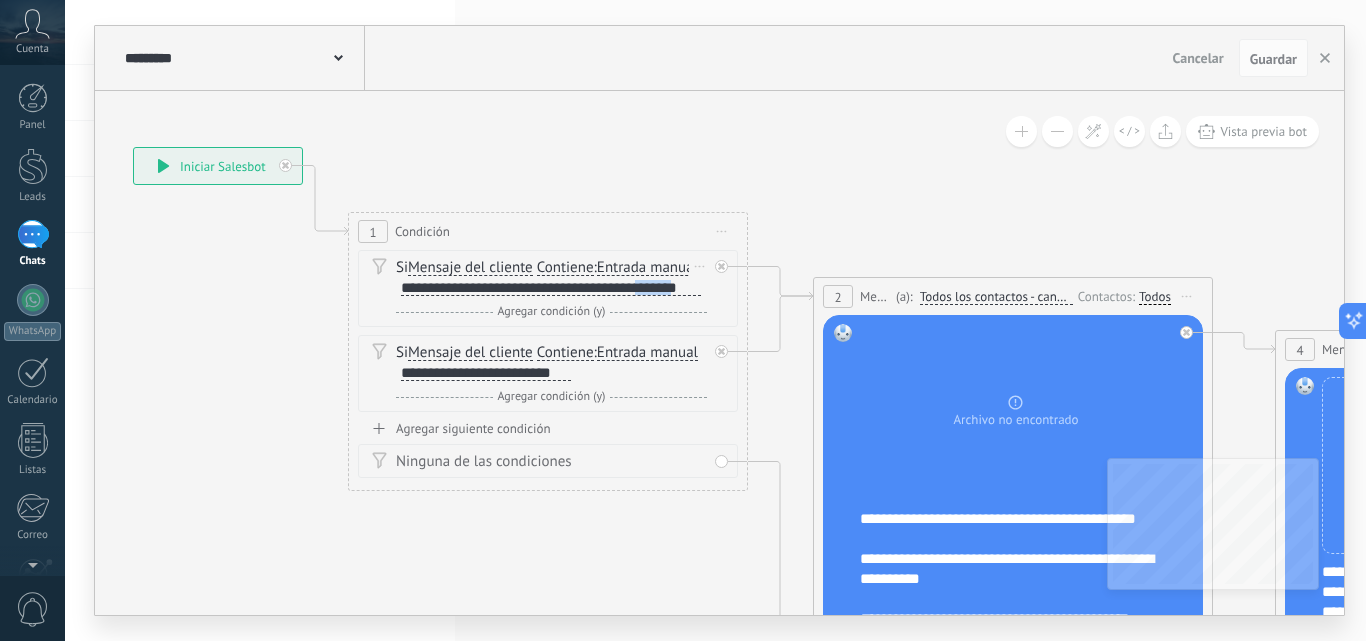 drag, startPoint x: 697, startPoint y: 286, endPoint x: 662, endPoint y: 286, distance: 35 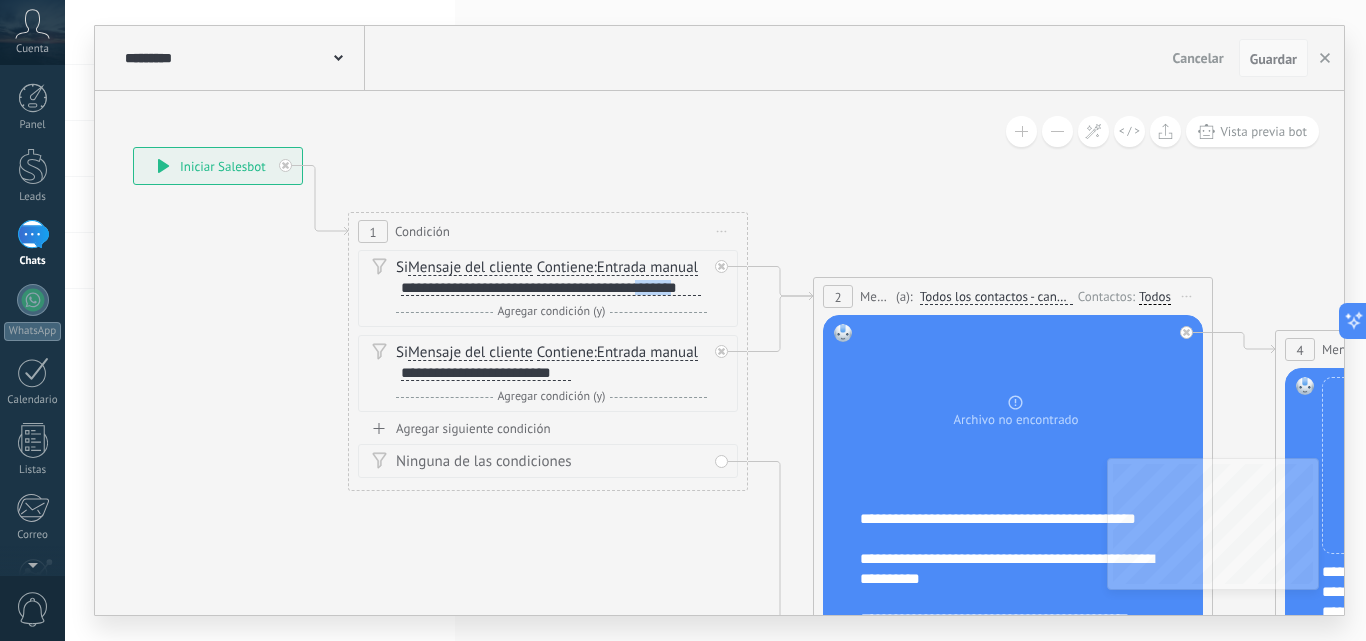 click on "Guardar" at bounding box center (1273, 59) 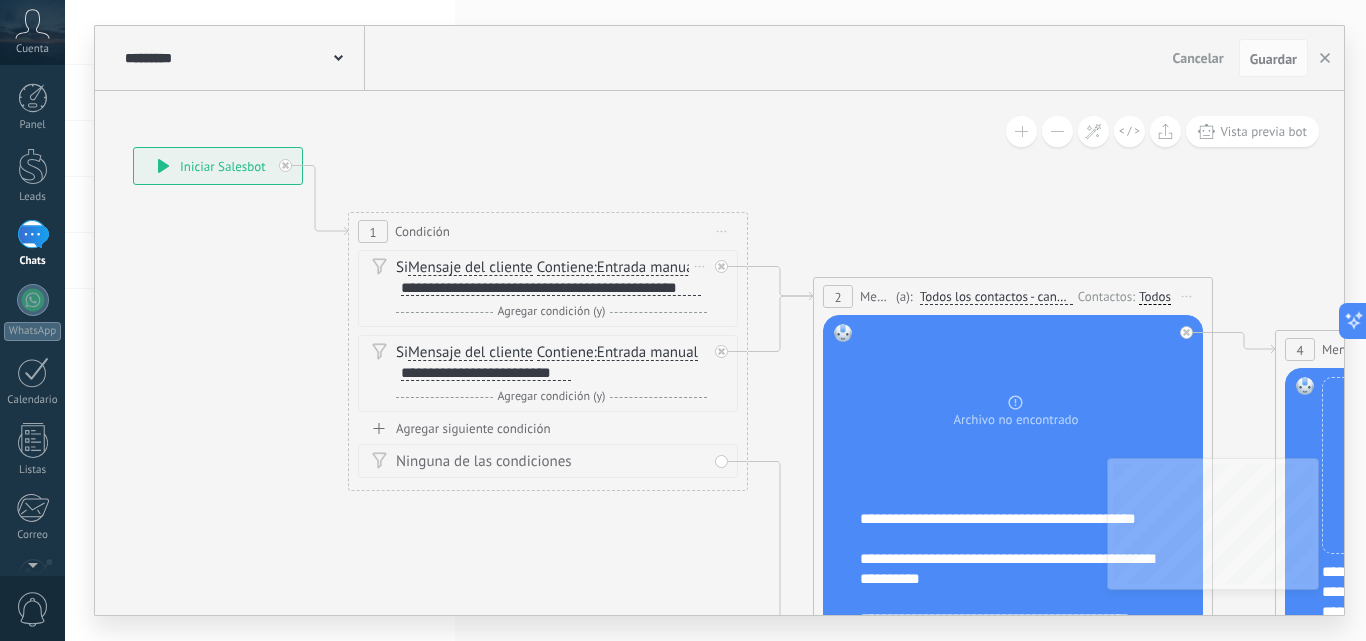 click on "**********" at bounding box center (551, 288) 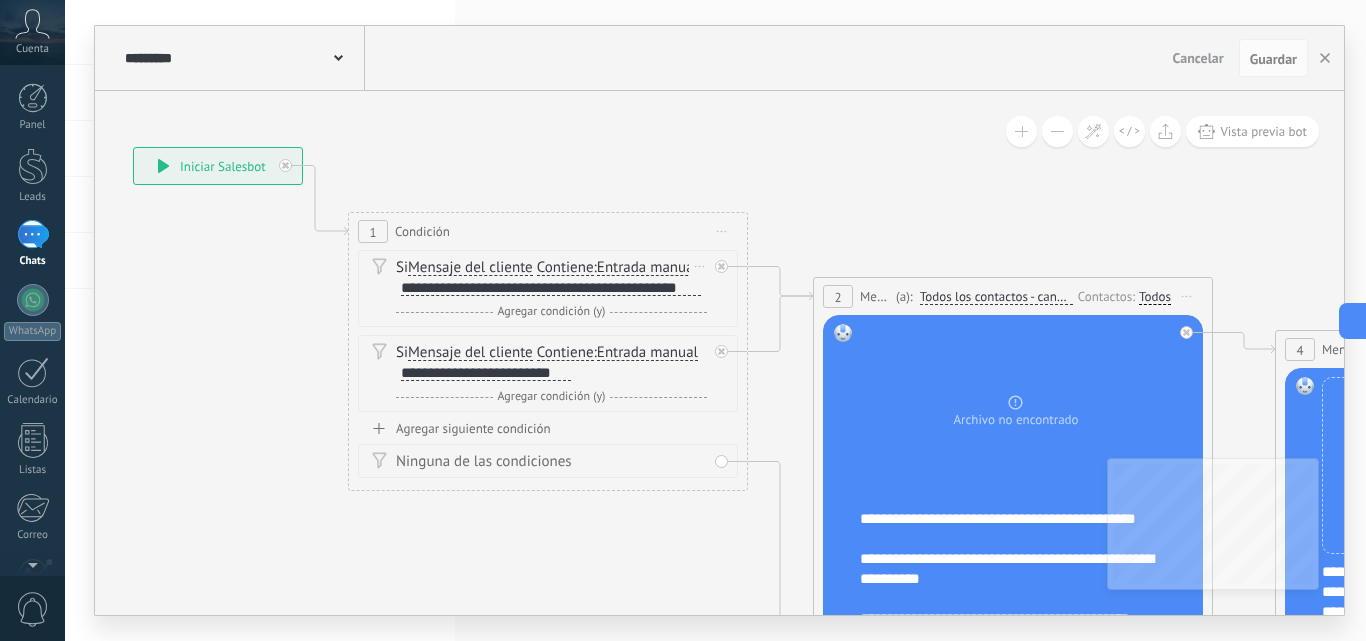 drag, startPoint x: 704, startPoint y: 287, endPoint x: 404, endPoint y: 292, distance: 300.04166 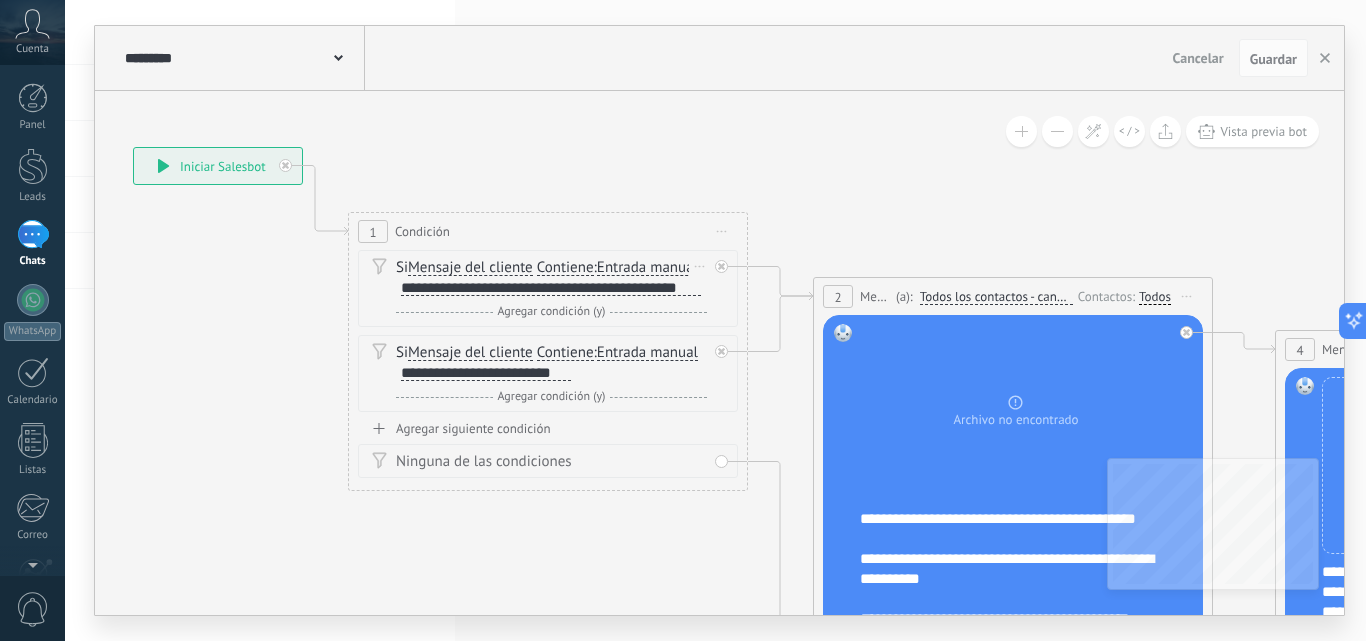 click on "**********" at bounding box center [551, 288] 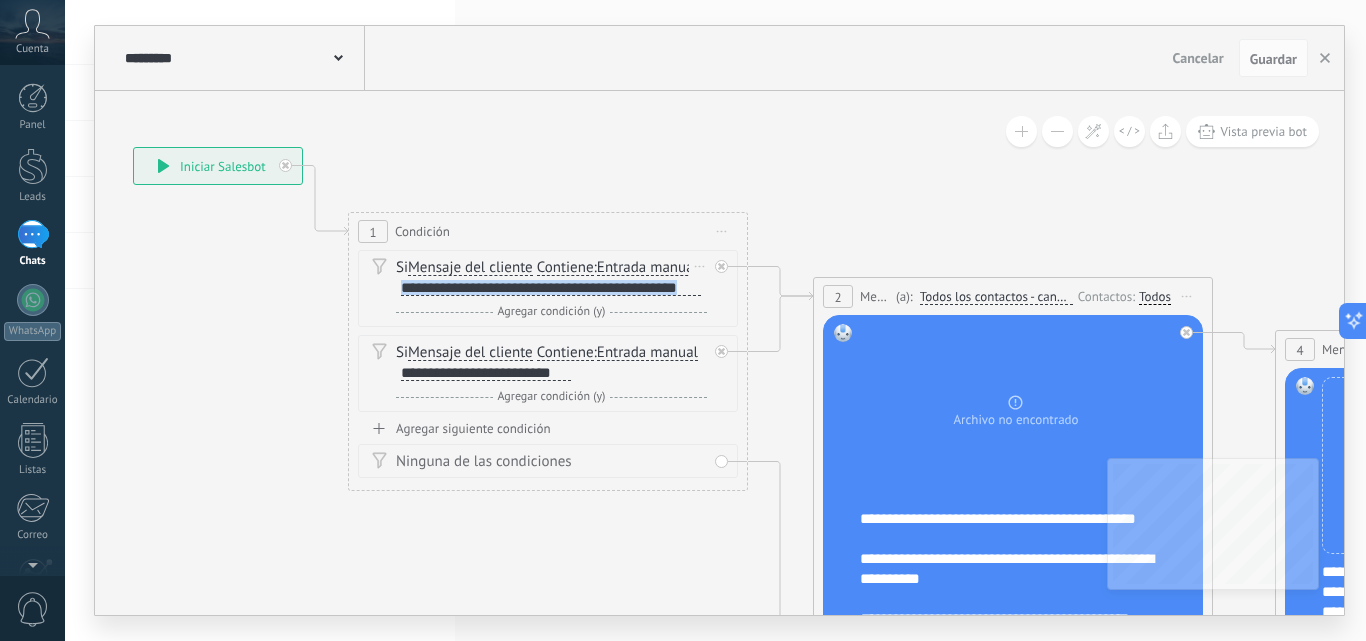 drag, startPoint x: 403, startPoint y: 292, endPoint x: 705, endPoint y: 286, distance: 302.0596 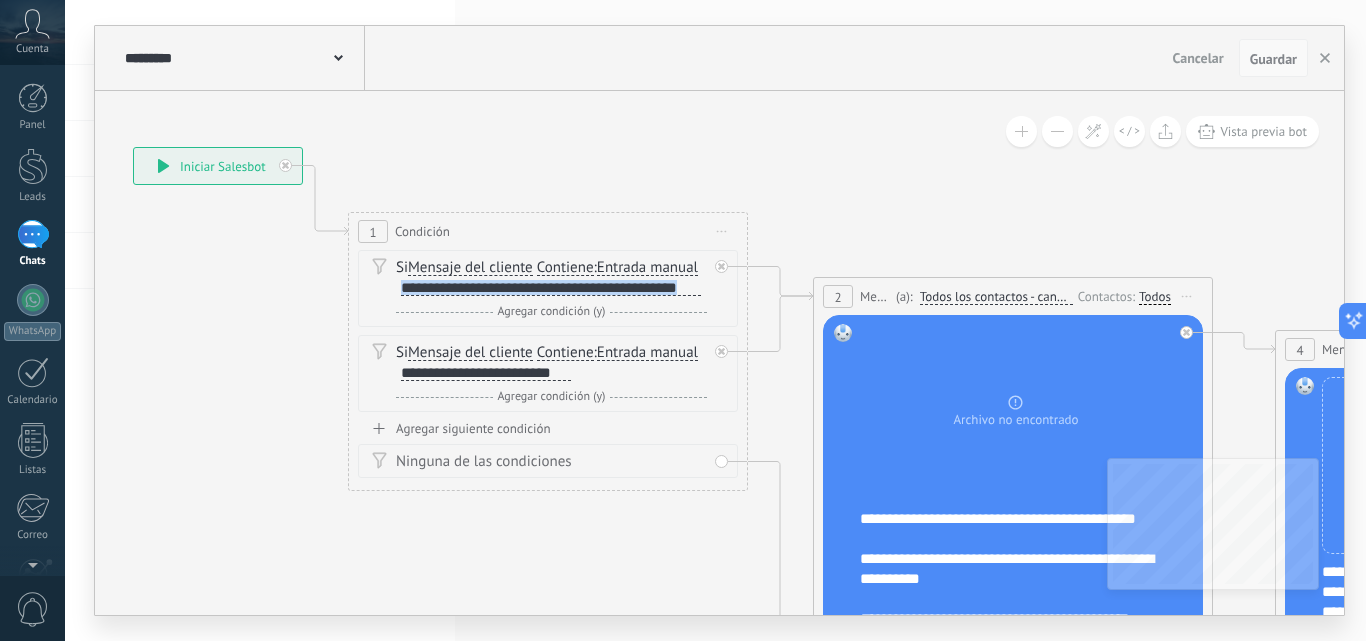 click on "Guardar" at bounding box center [1273, 58] 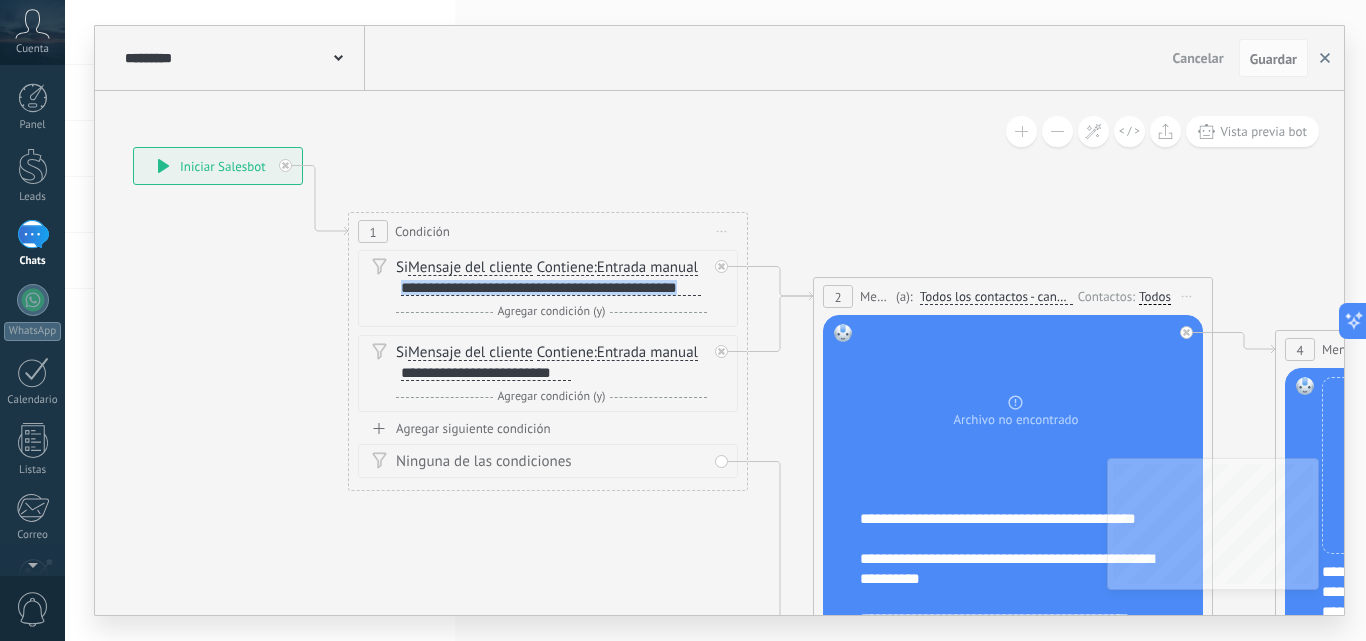 click 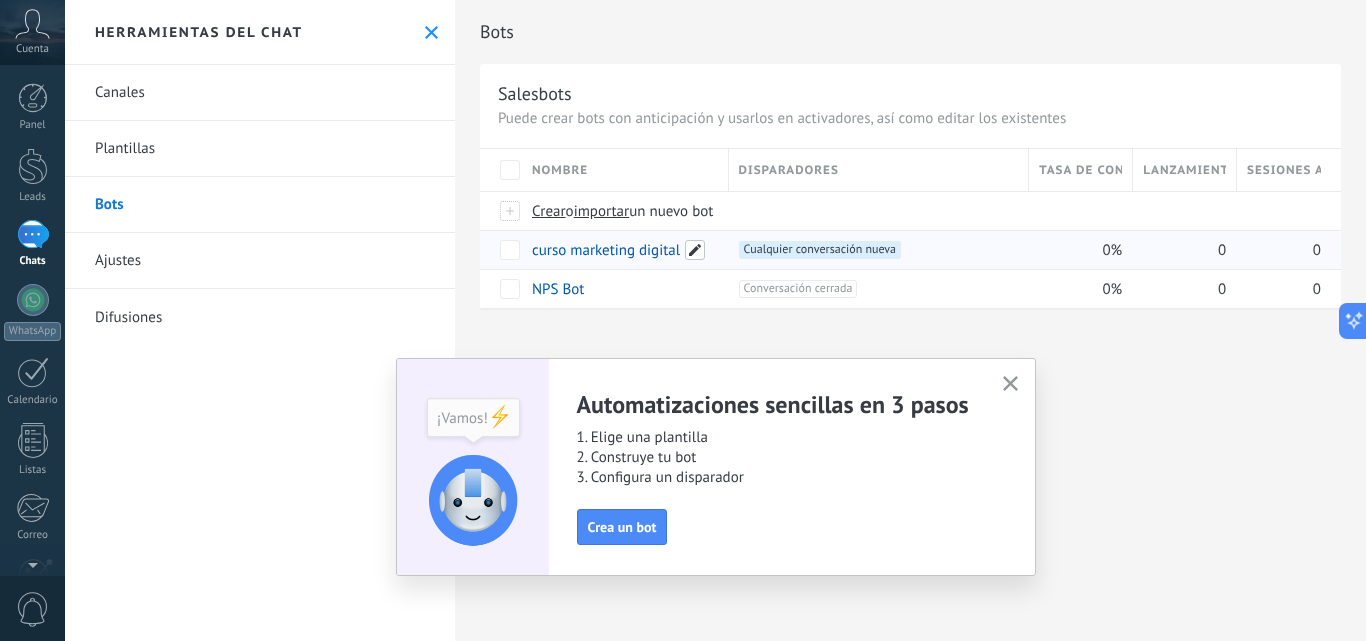 click at bounding box center [695, 250] 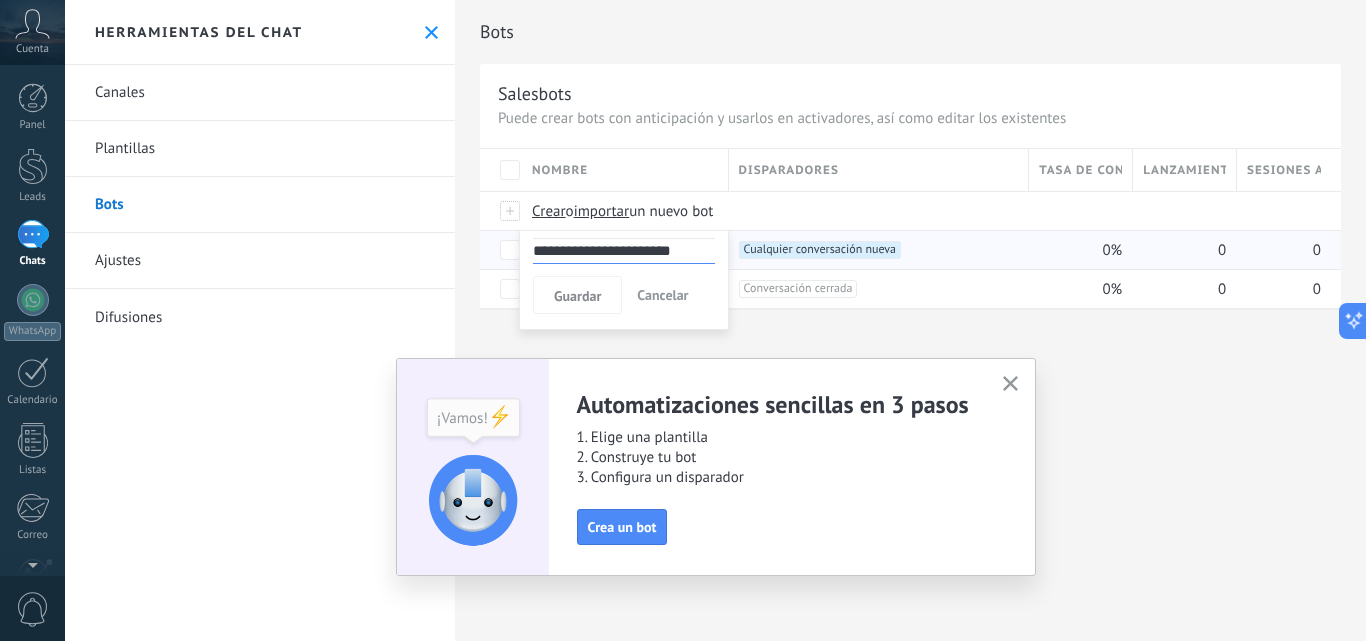 drag, startPoint x: 640, startPoint y: 251, endPoint x: 570, endPoint y: 249, distance: 70.028564 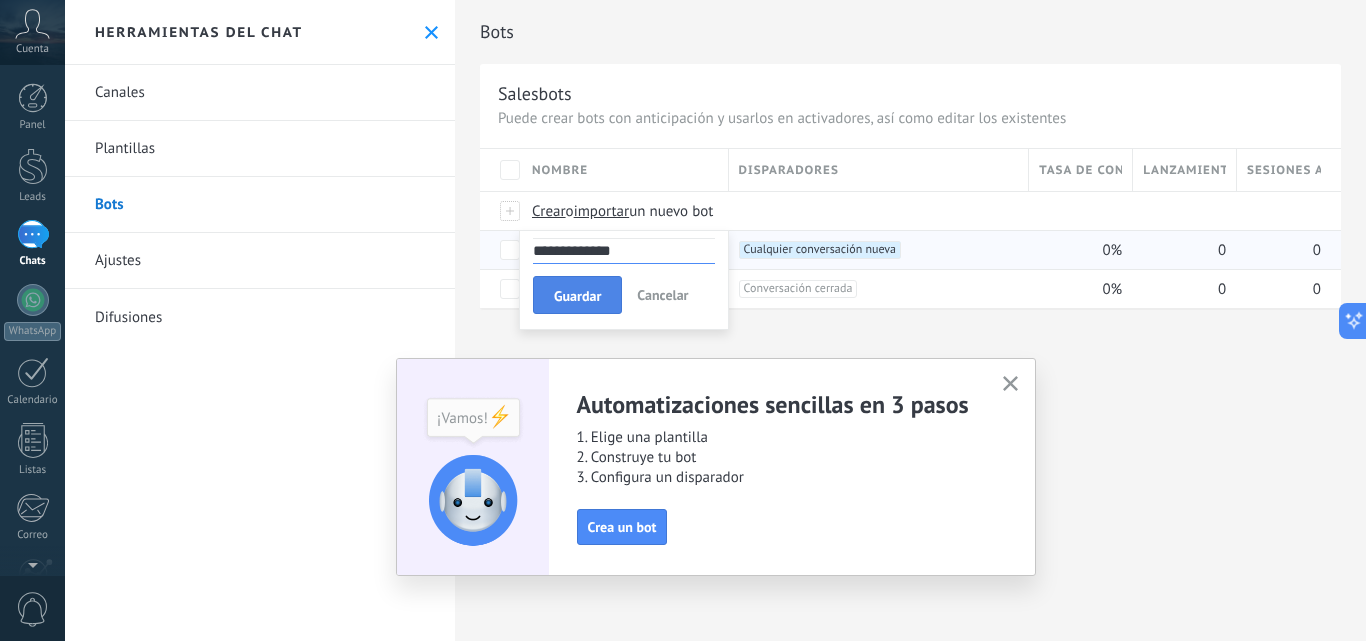 type on "**********" 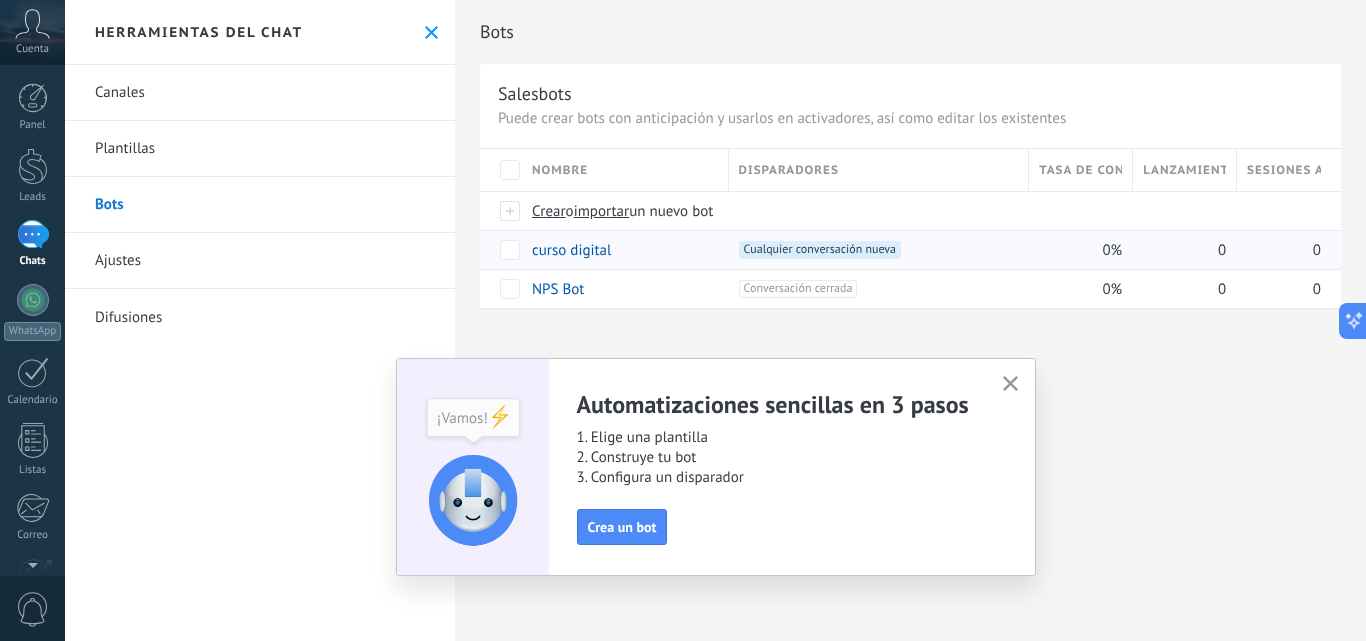 click 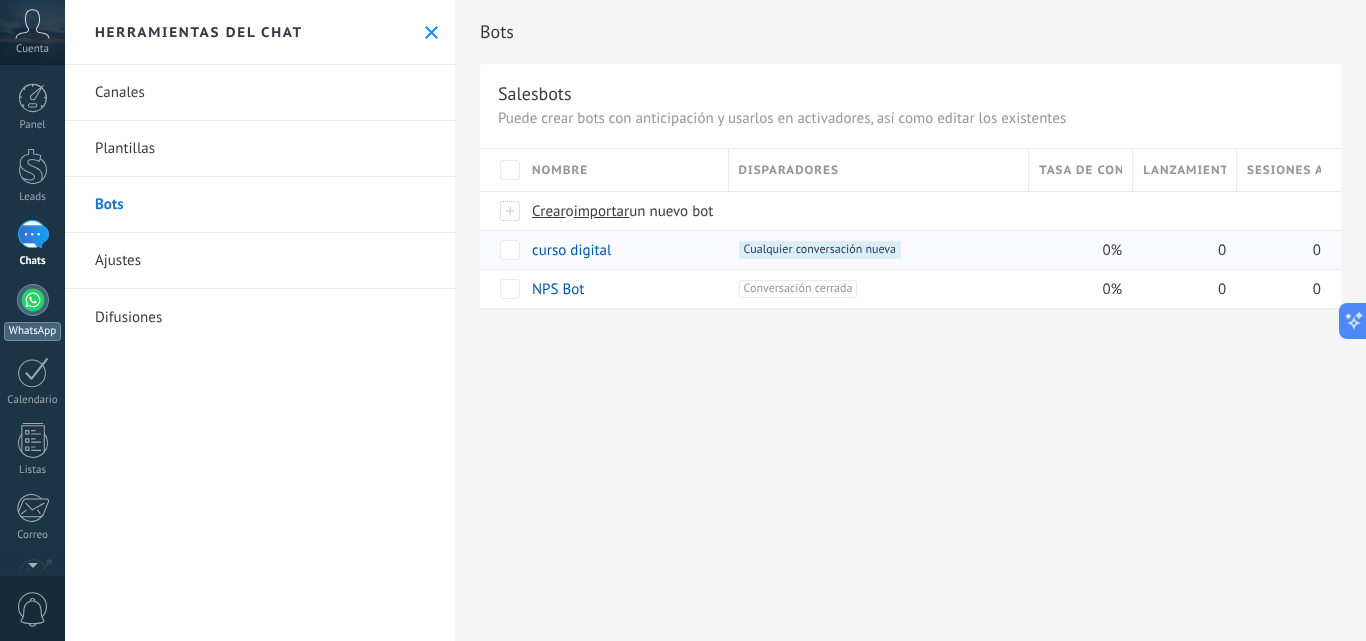 click at bounding box center [33, 300] 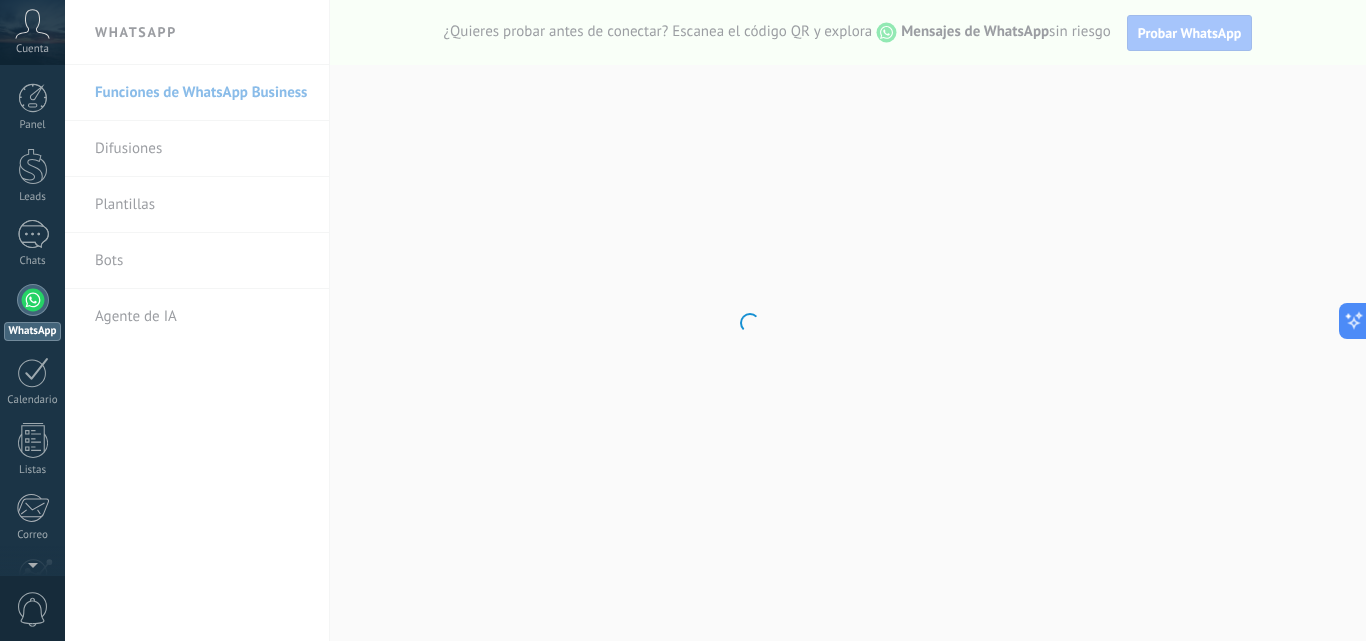click on ".abccls-1,.abccls-2{fill-rule:evenodd}.abccls-2{fill:#fff} .abfcls-1{fill:none}.abfcls-2{fill:#fff} .abncls-1{isolation:isolate}.abncls-2{opacity:.06}.abncls-2,.abncls-3,.abncls-6{mix-blend-mode:multiply}.abncls-3{opacity:.15}.abncls-4,.abncls-8{fill:#fff}.abncls-5{fill:url(#abnlinear-gradient)}.abncls-6{opacity:.04}.abncls-7{fill:url(#abnlinear-gradient-2)}.abncls-8{fill-rule:evenodd} .abqst0{fill:#ffa200} .abwcls-1{fill:#252525} .cls-1{isolation:isolate} .acicls-1{fill:none} .aclcls-1{fill:#232323} .acnst0{display:none} .addcls-1,.addcls-2{fill:none;stroke-miterlimit:10}.addcls-1{stroke:#dfe0e5}.addcls-2{stroke:#a1a7ab} .adecls-1,.adecls-2{fill:none;stroke-miterlimit:10}.adecls-1{stroke:#dfe0e5}.adecls-2{stroke:#a1a7ab} .adqcls-1{fill:#8591a5;fill-rule:evenodd} .aeccls-1{fill:#5c9f37} .aeecls-1{fill:#f86161} .aejcls-1{fill:#8591a5;fill-rule:evenodd} .aekcls-1{fill-rule:evenodd} .aelcls-1{fill-rule:evenodd;fill:currentColor} .aemcls-1{fill-rule:evenodd;fill:currentColor} .aencls-2{fill:#f86161;opacity:.3}" at bounding box center (683, 320) 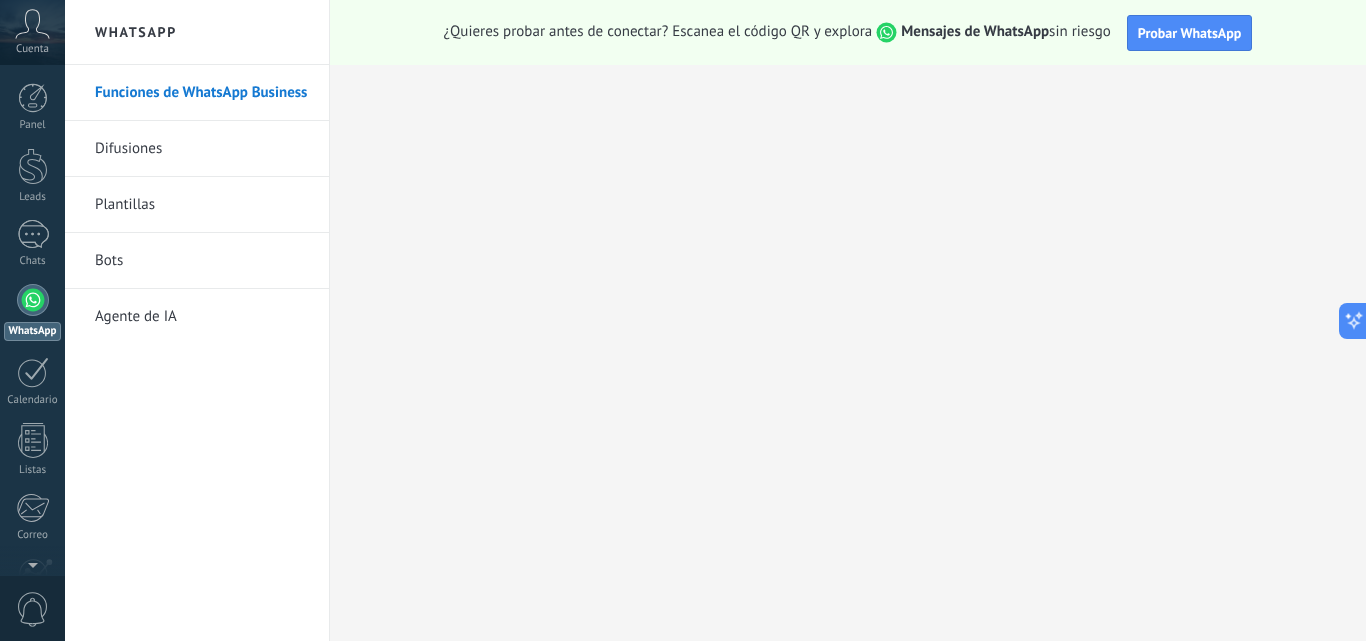click on "Bots" at bounding box center [202, 261] 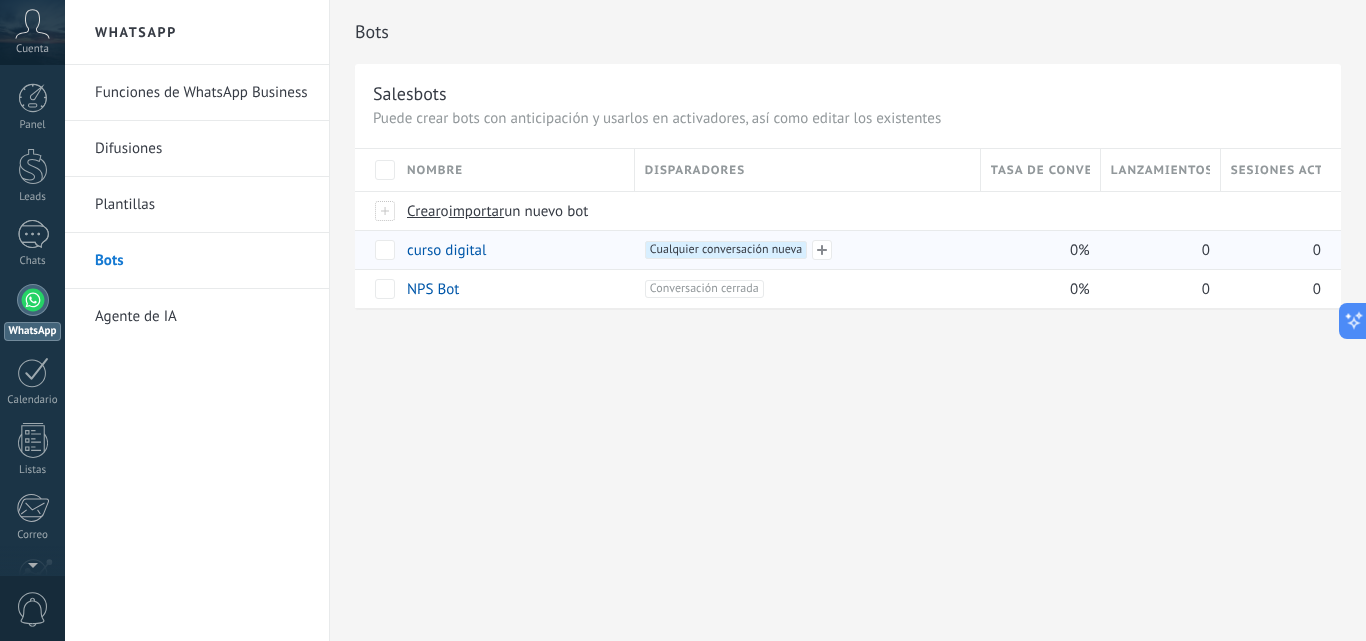 click on "Cualquier conversación nueva +0" at bounding box center [726, 250] 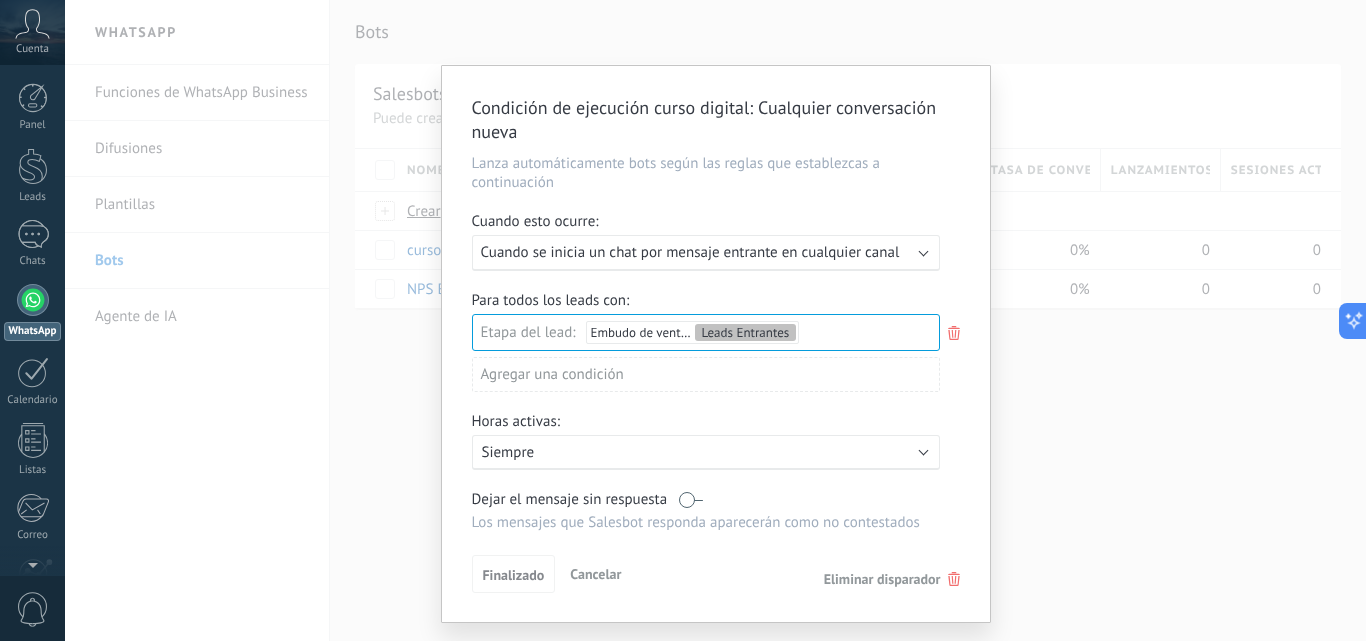 click on "Condición de ejecución curso digital : Cualquier conversación nueva Lanza automáticamente bots según las reglas que establezcas a continuación Cuando esto ocurre: Ejecutar:  Cuando se inicia un chat por mensaje entrante en cualquier canal Para todos los leads con: Etapa del lead: Embudo de ventas Leads Entrantes Leads Entrantes Comentario o DM Obsequio o DM enviado Cualificado Propuesta enviada Negociación Compra completada Seguimiento Ganado Perdido Agregar una condición Horas activas: Activo:  Siempre Dejar el mensaje sin respuesta Los mensajes que Salesbot responda aparecerán como no contestados Aplicar a todos los leads en esta etapa Finalizado Cancelar Eliminar disparador" at bounding box center (715, 320) 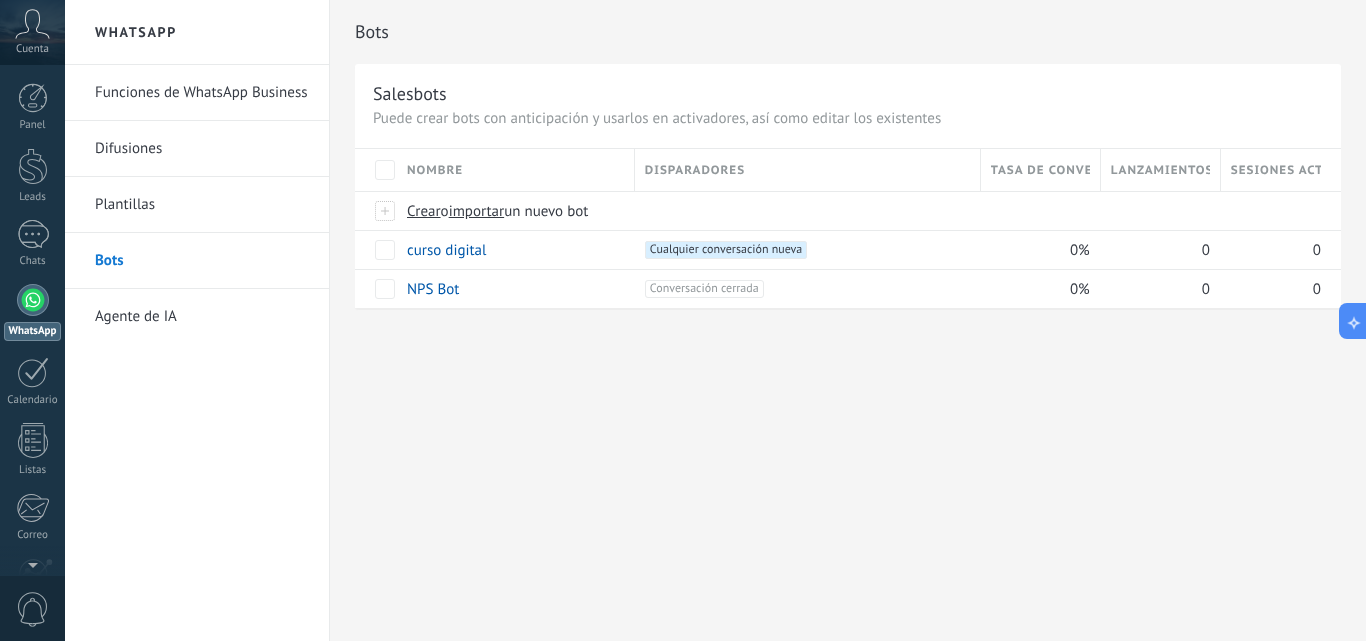 click on "Salesbots" at bounding box center [848, 93] 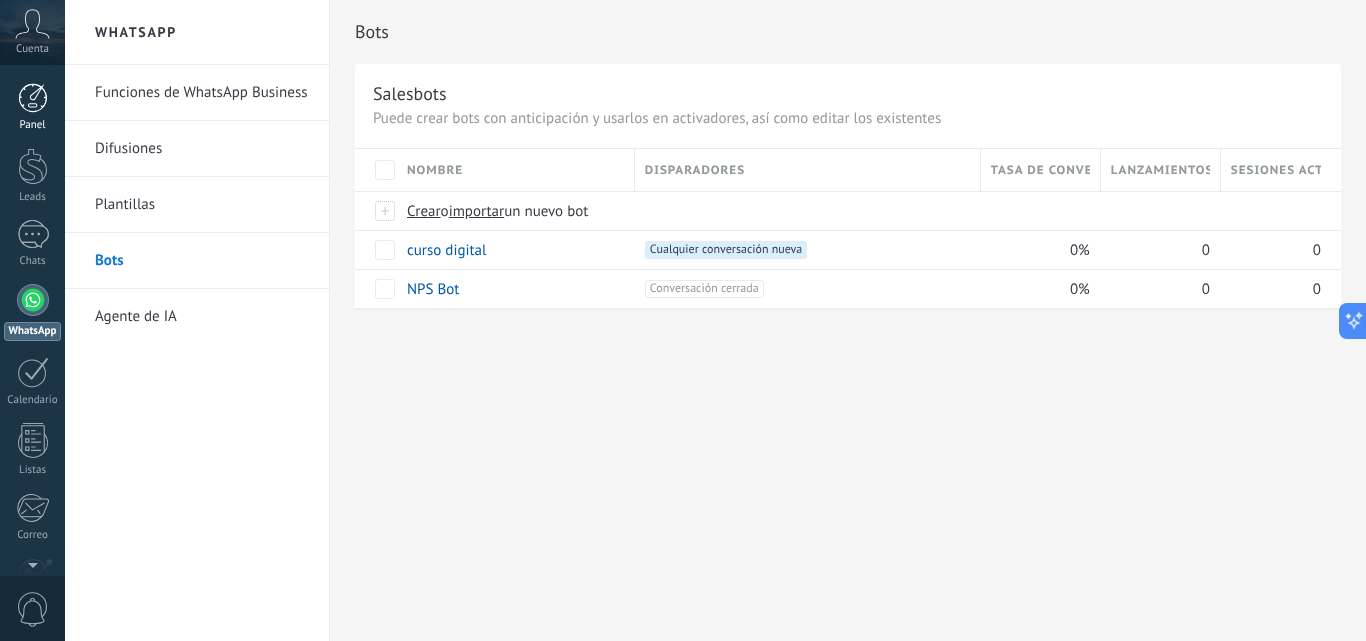 click on "Panel" at bounding box center [32, 107] 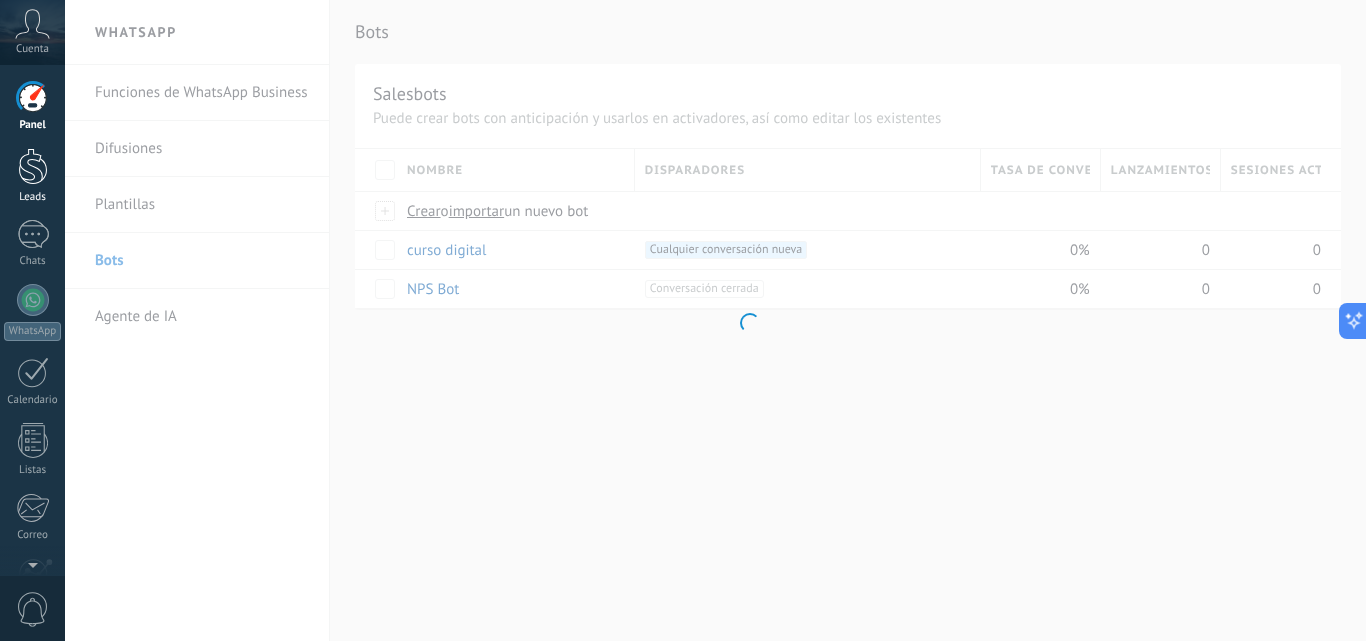 click on "Leads" at bounding box center [32, 176] 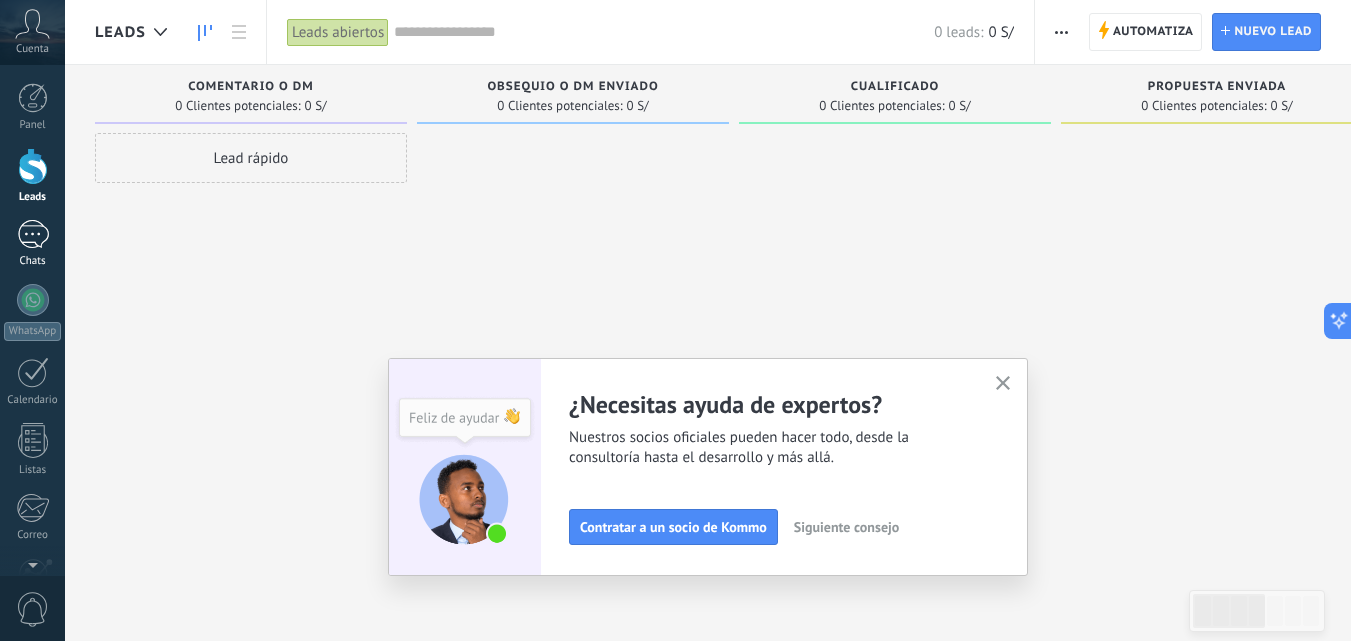 click at bounding box center (33, 234) 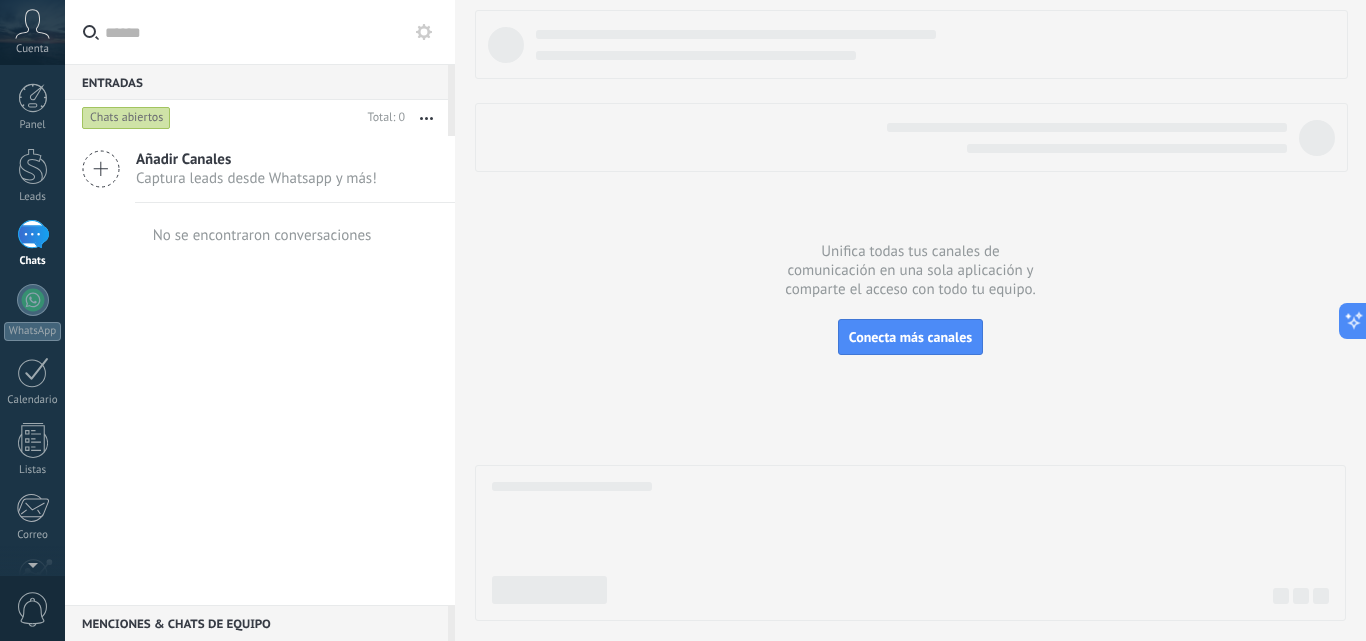 click 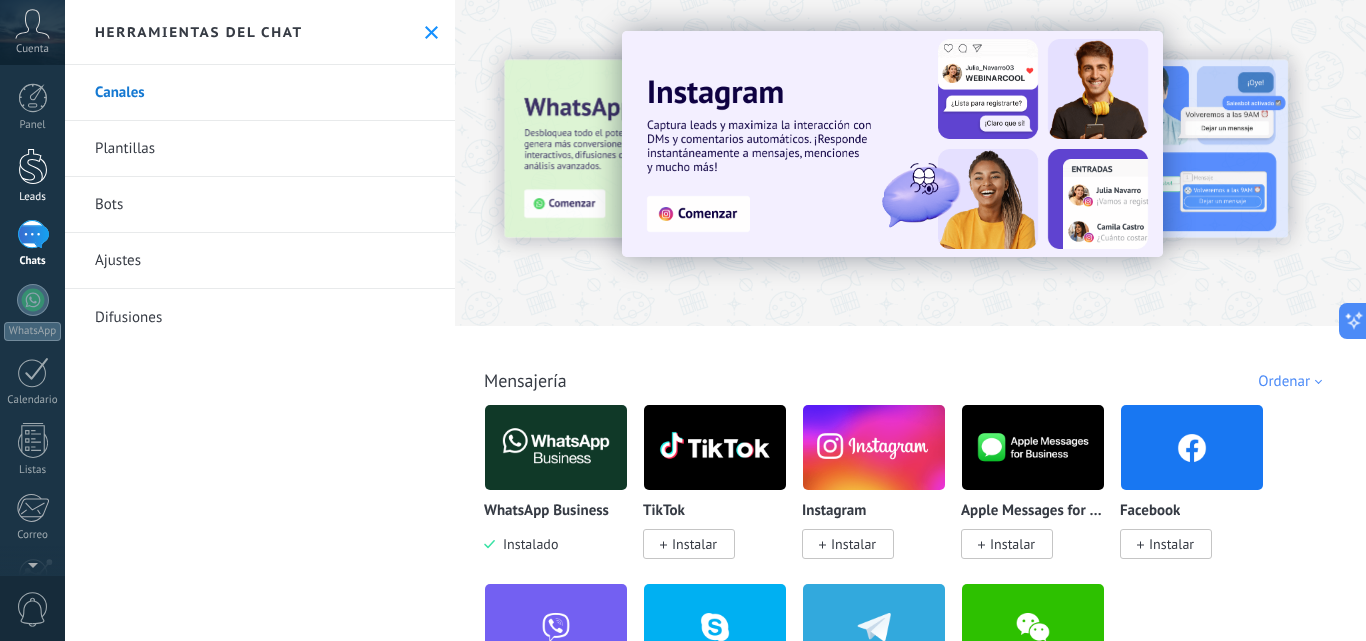 click on "Leads" at bounding box center (33, 197) 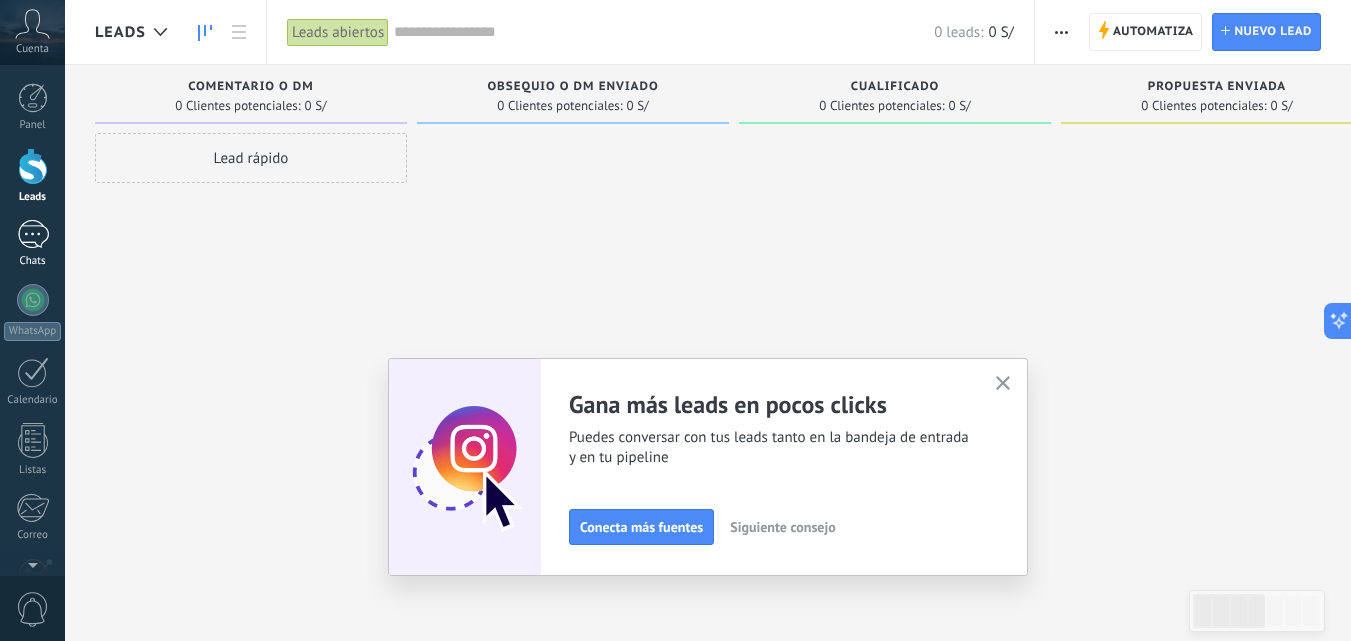 click at bounding box center [33, 234] 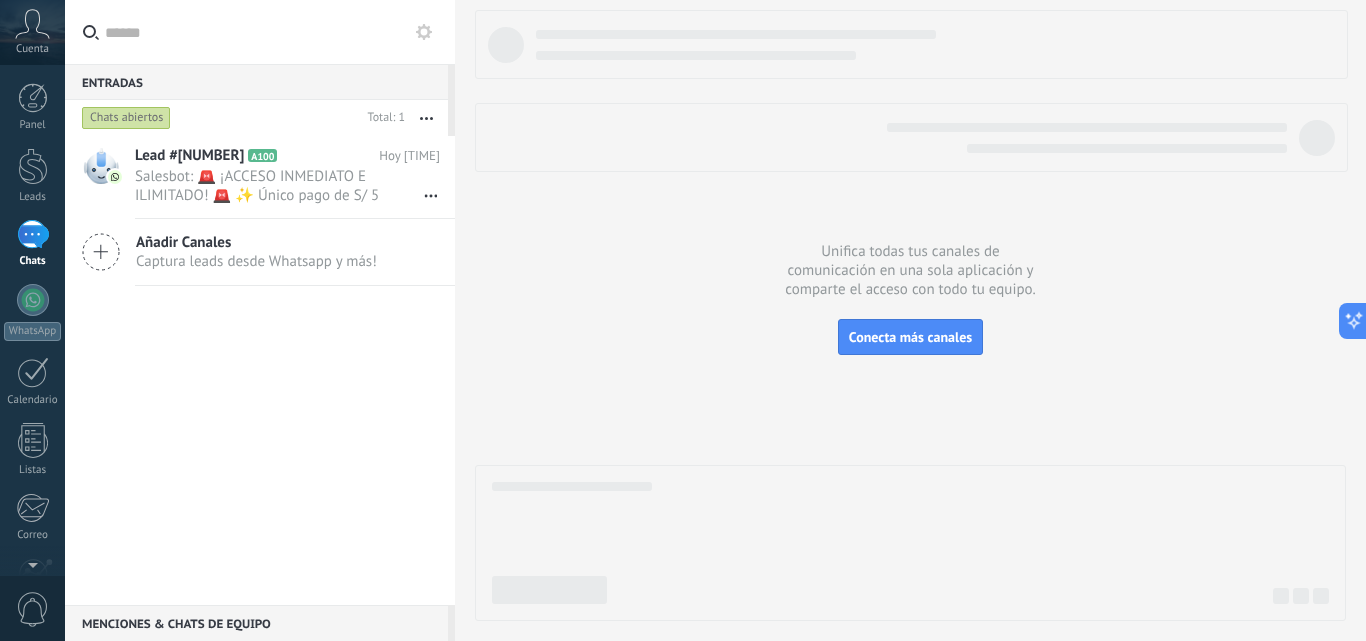 click at bounding box center (424, 32) 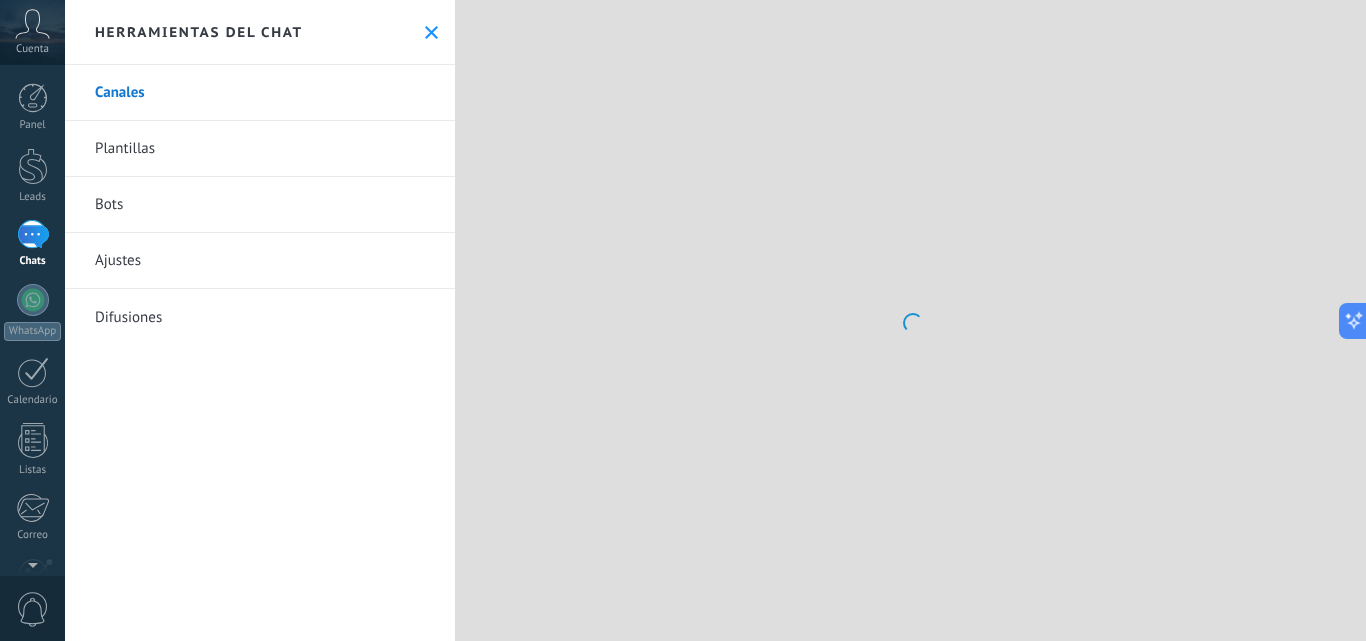 click on "Bots" at bounding box center [260, 205] 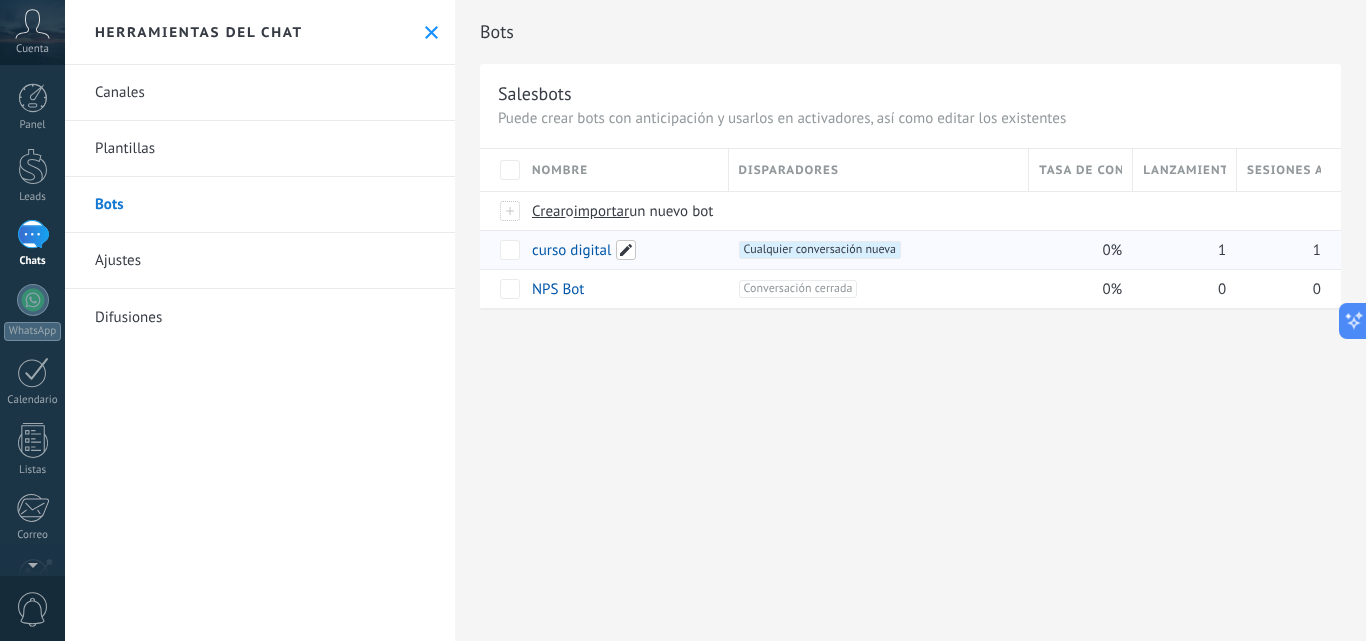 click at bounding box center [626, 250] 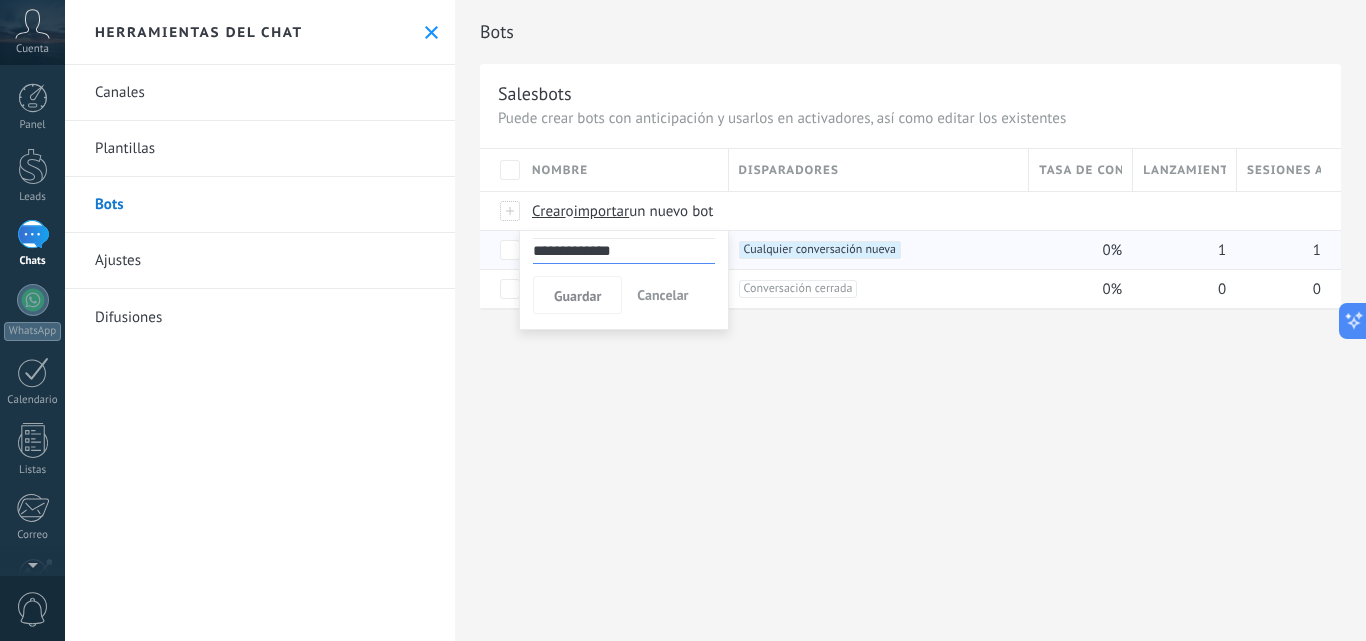 drag, startPoint x: 569, startPoint y: 249, endPoint x: 634, endPoint y: 253, distance: 65.12296 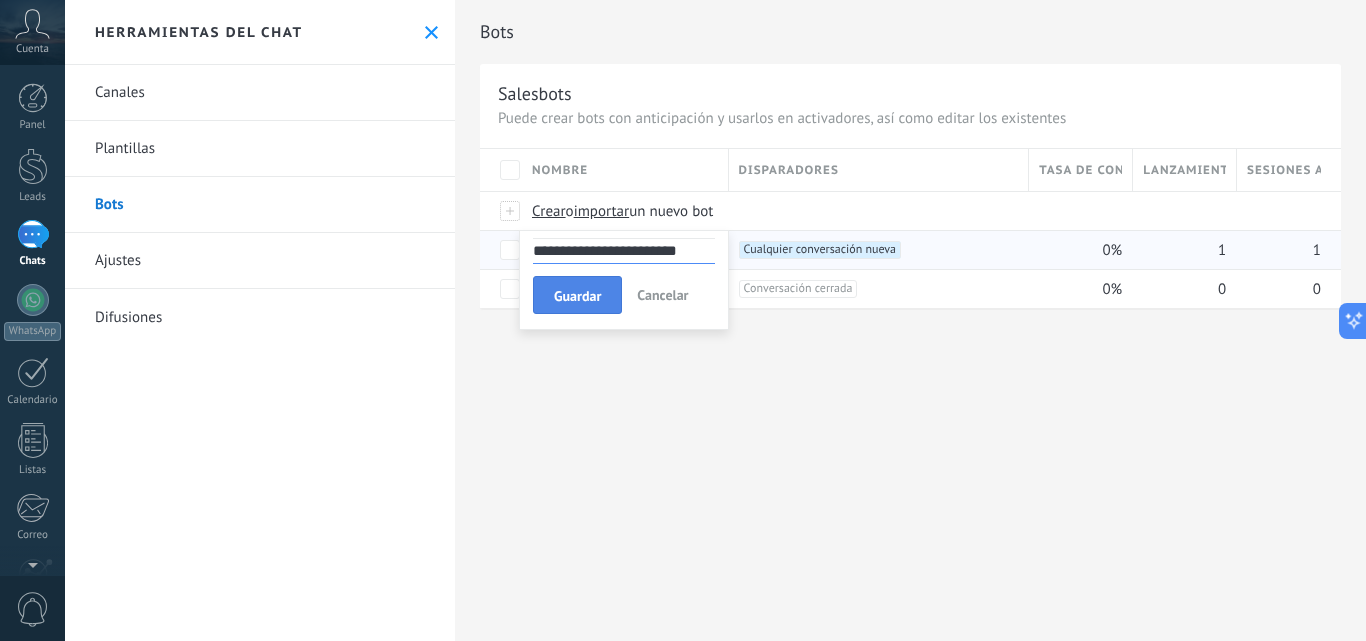 type on "**********" 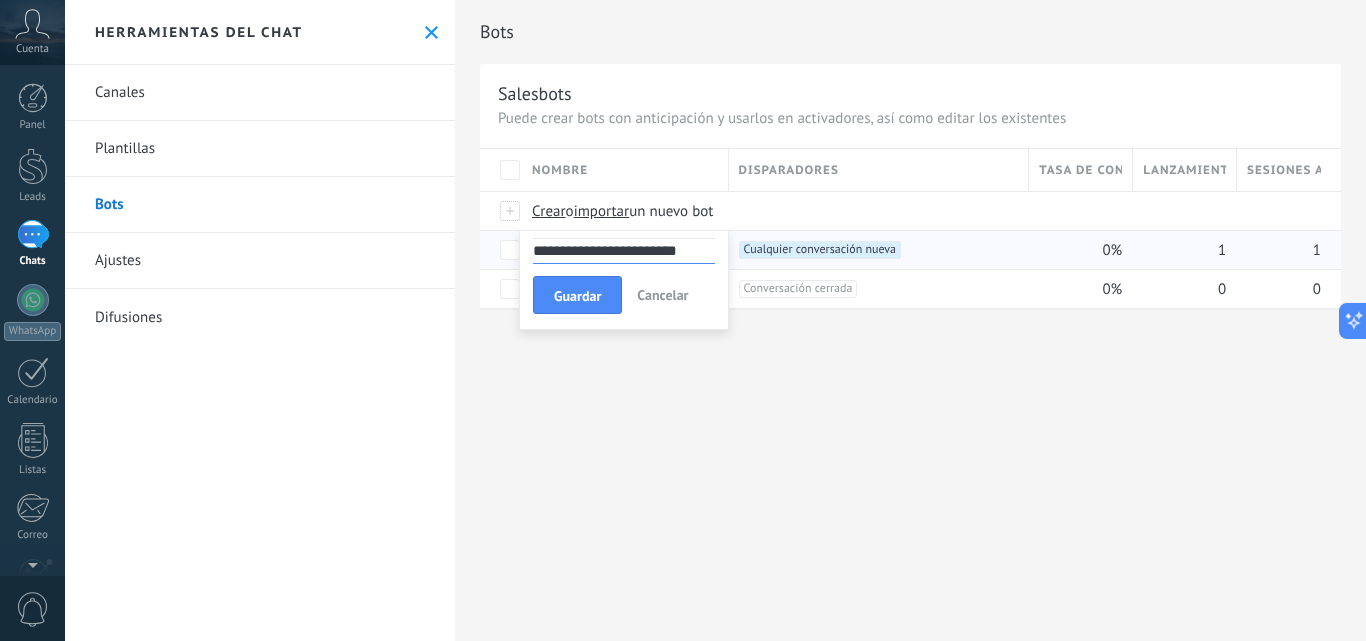 drag, startPoint x: 586, startPoint y: 279, endPoint x: 653, endPoint y: 275, distance: 67.11929 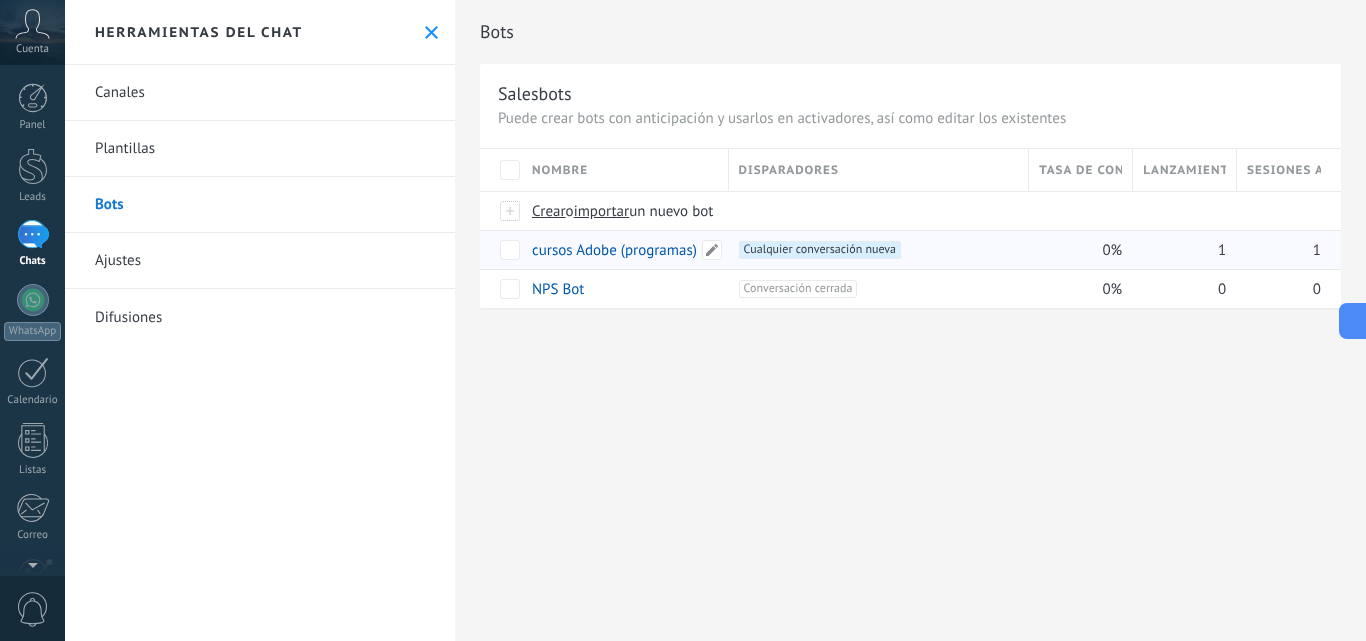 click on "cursos Adobe (programas)" at bounding box center (614, 250) 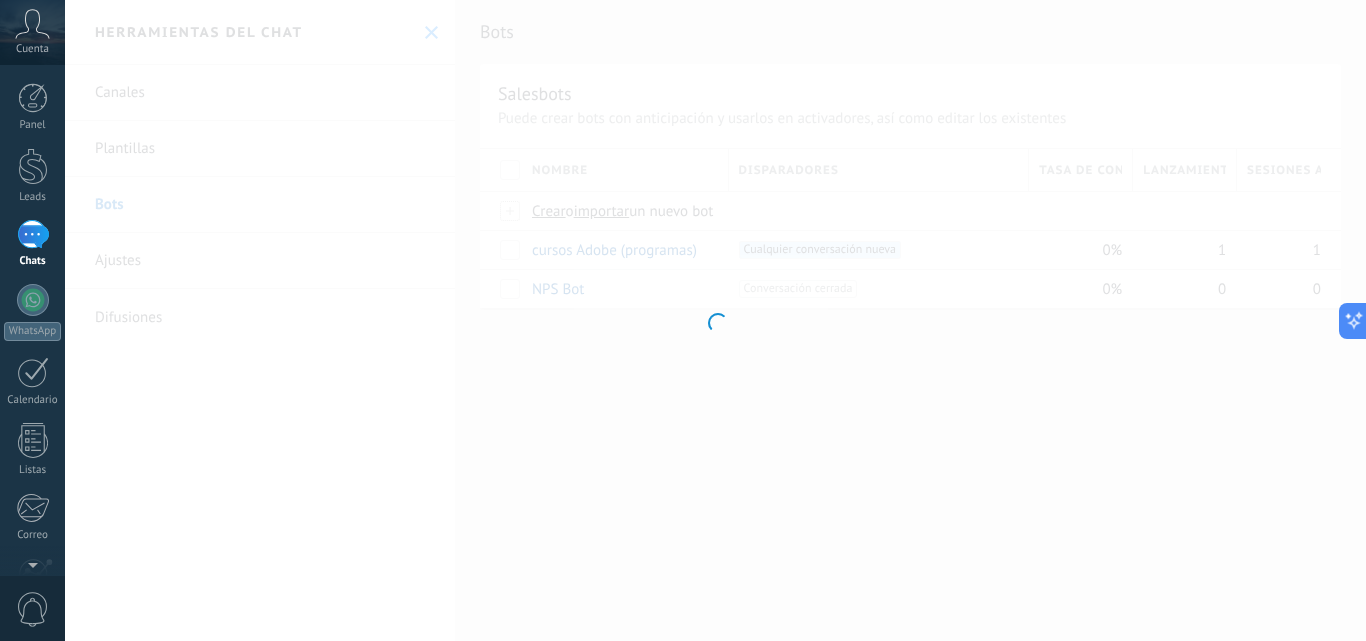type on "**********" 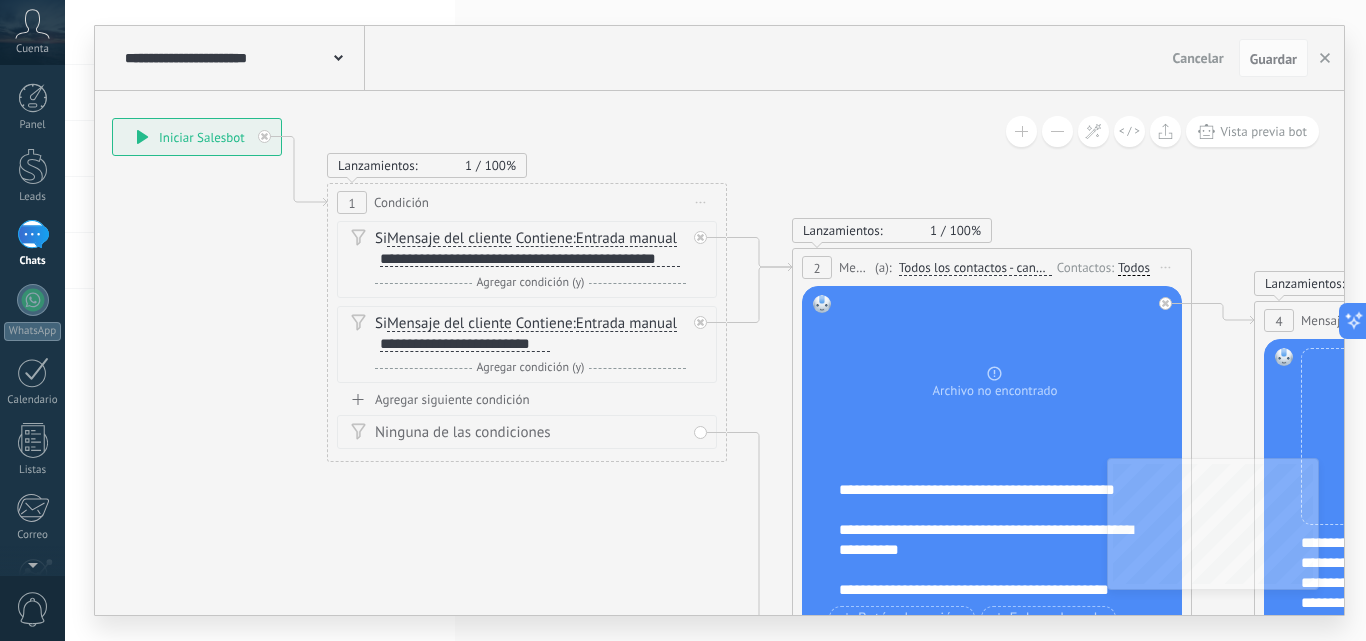 drag, startPoint x: 1083, startPoint y: 275, endPoint x: 669, endPoint y: 149, distance: 432.74936 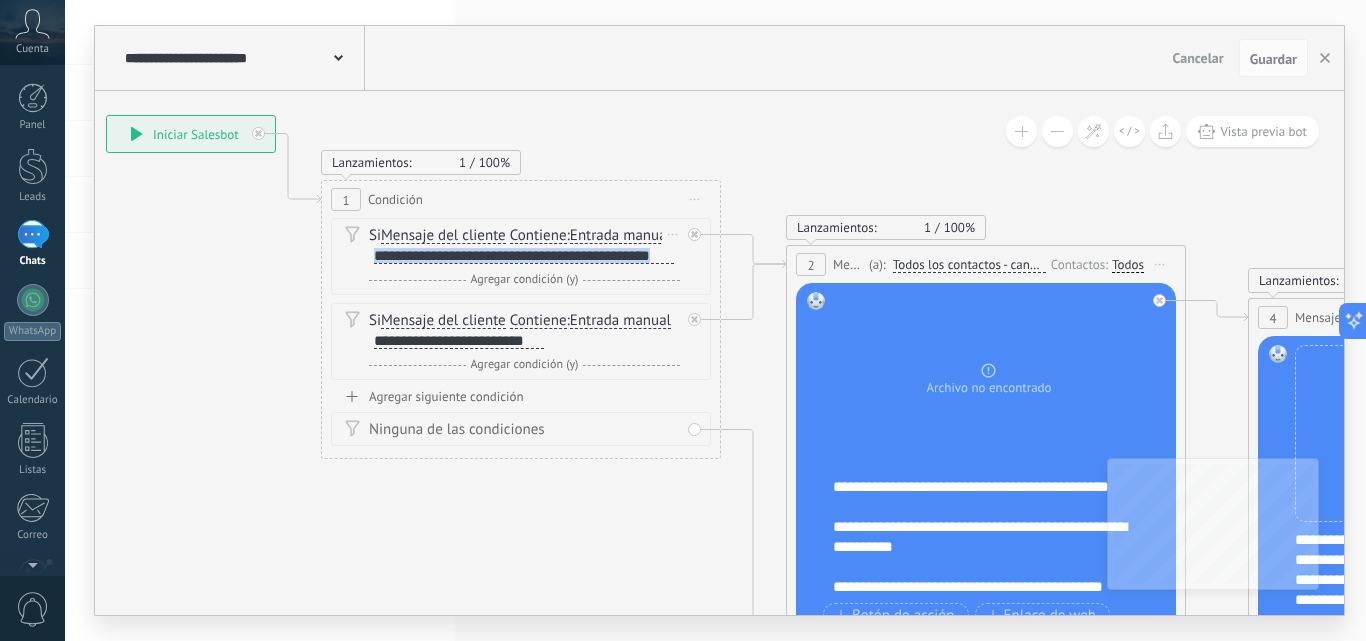 drag, startPoint x: 673, startPoint y: 255, endPoint x: 371, endPoint y: 259, distance: 302.0265 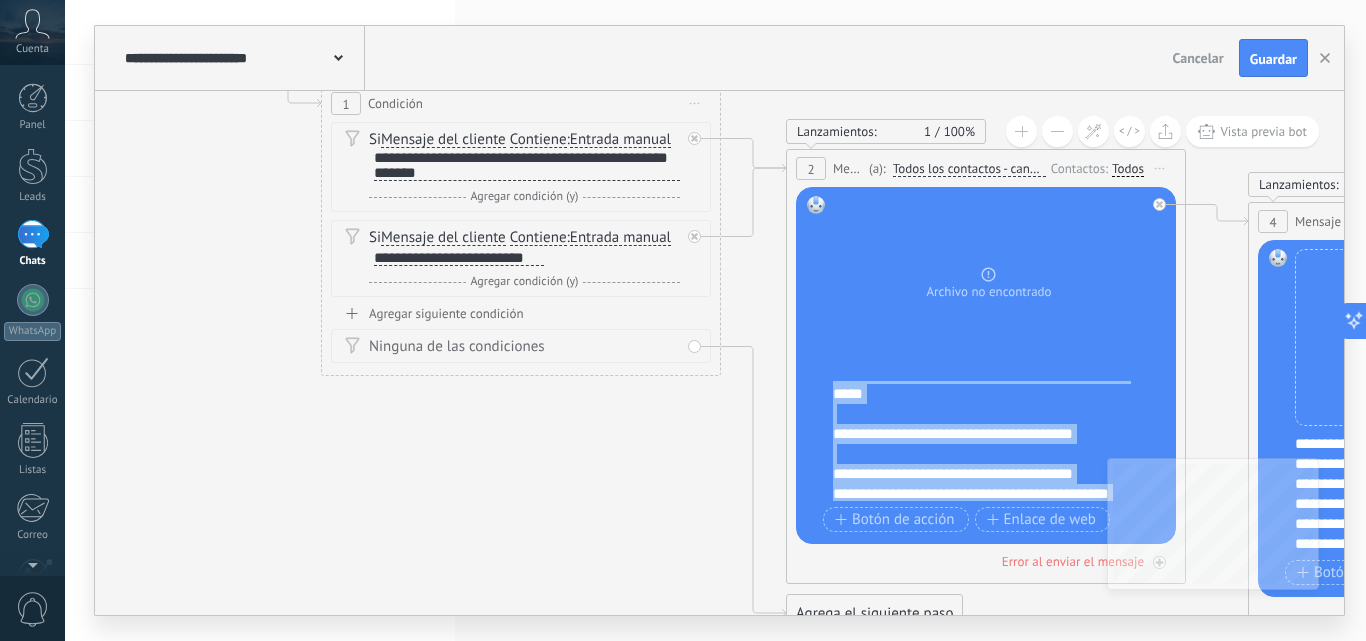 scroll, scrollTop: 500, scrollLeft: 0, axis: vertical 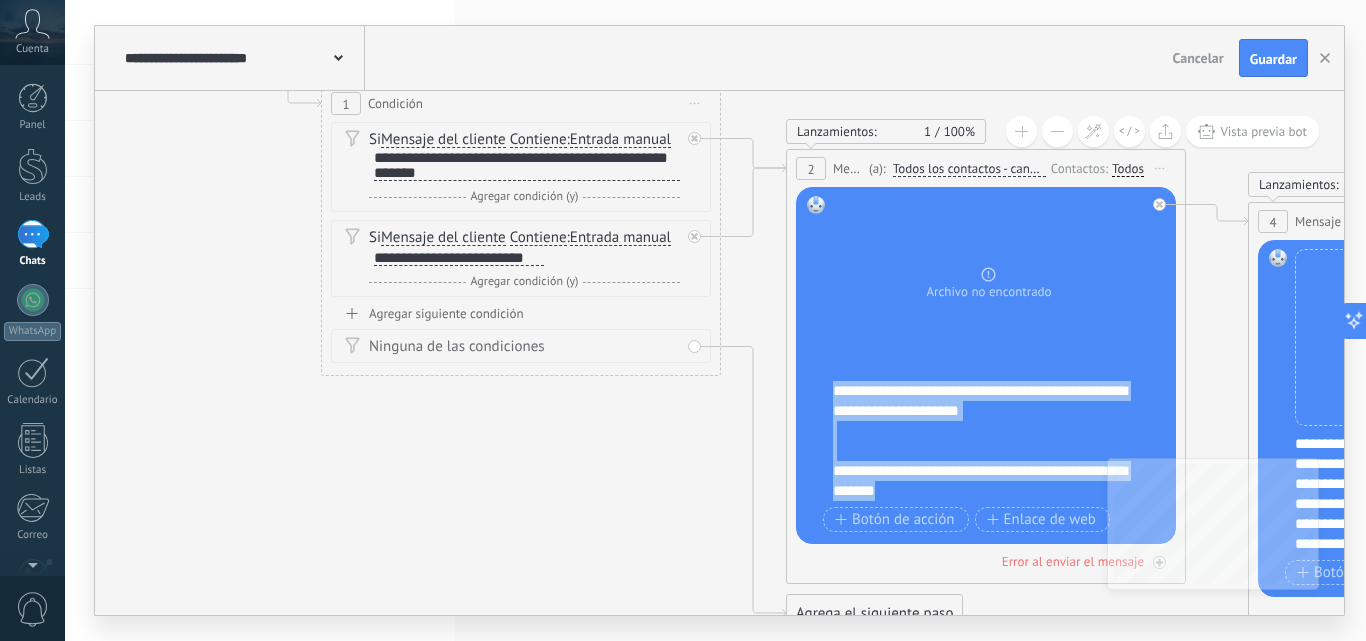 drag, startPoint x: 833, startPoint y: 391, endPoint x: 1064, endPoint y: 655, distance: 350.7948 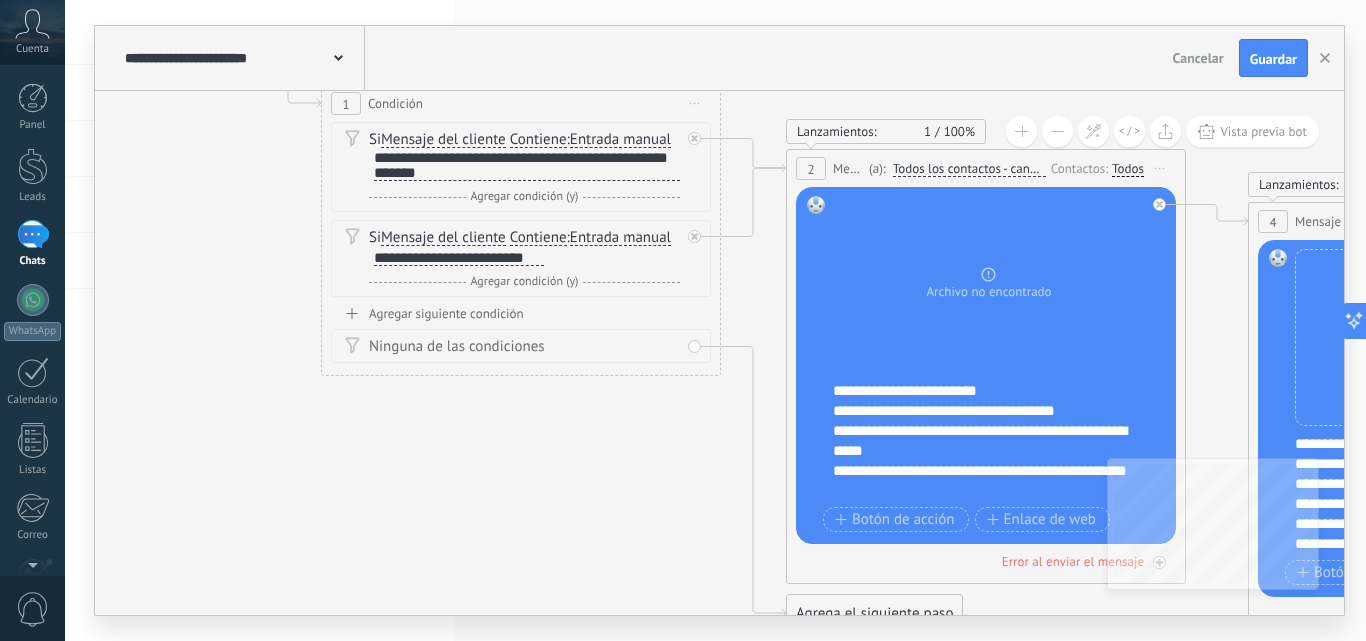 scroll, scrollTop: 0, scrollLeft: 0, axis: both 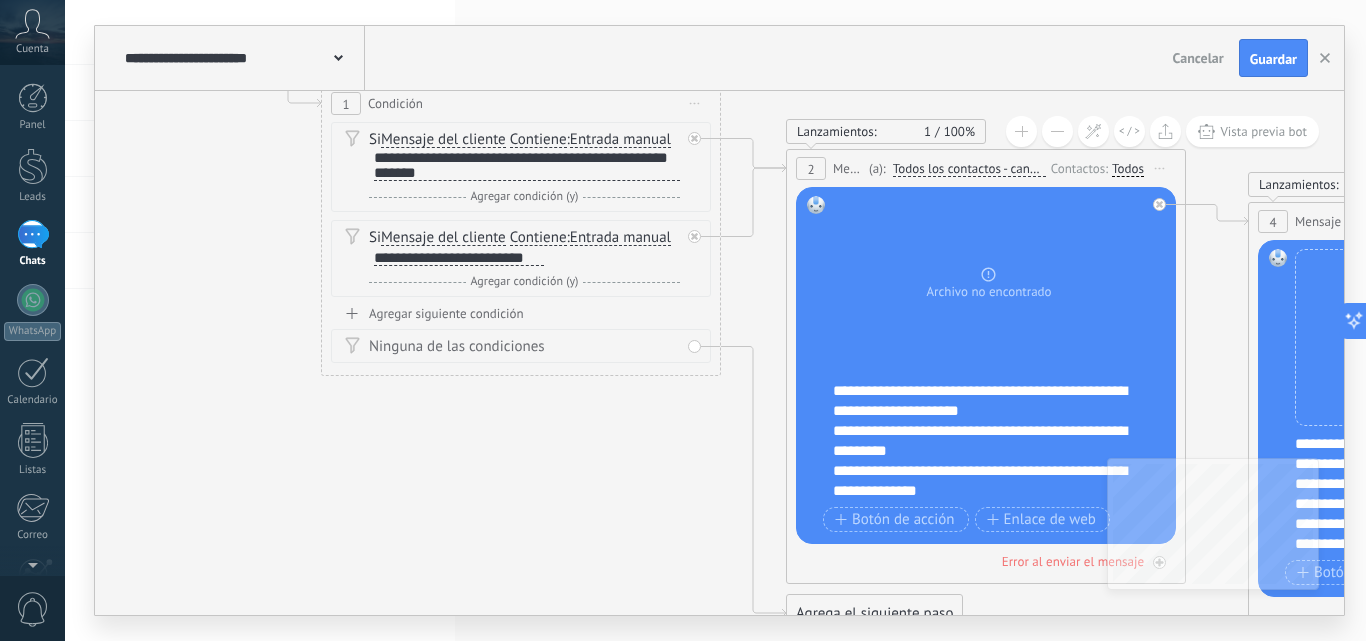click on "**********" at bounding box center (999, 441) 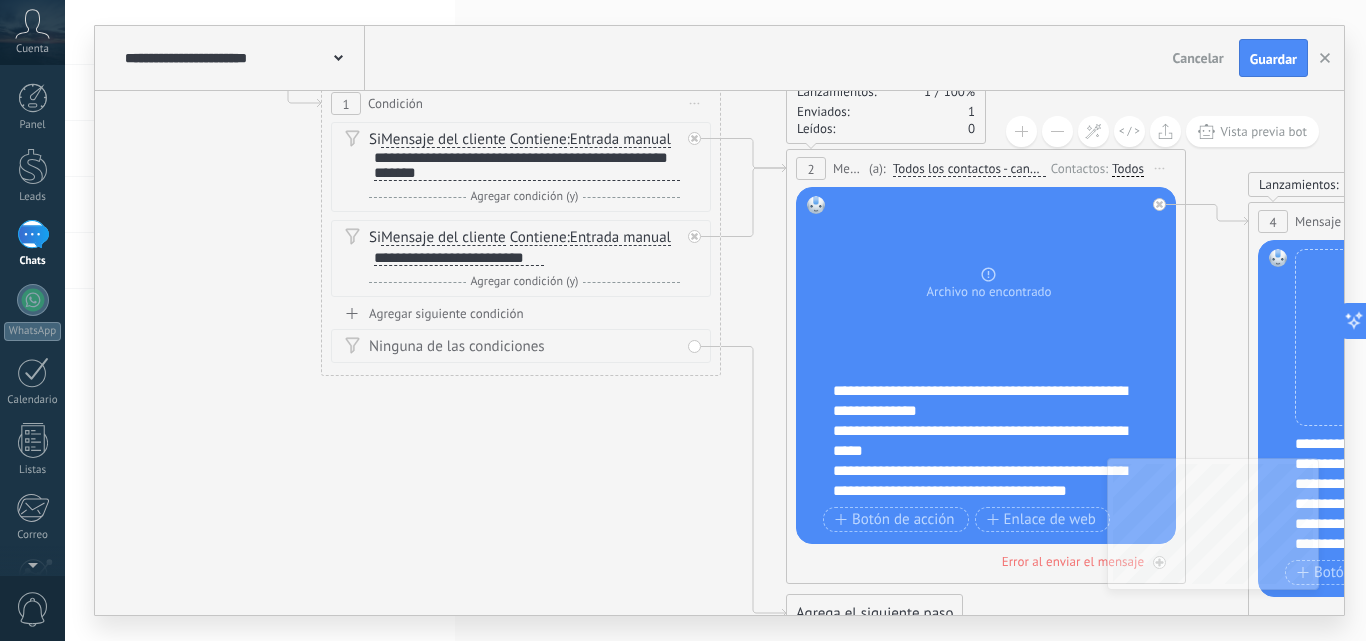 scroll, scrollTop: 0, scrollLeft: 0, axis: both 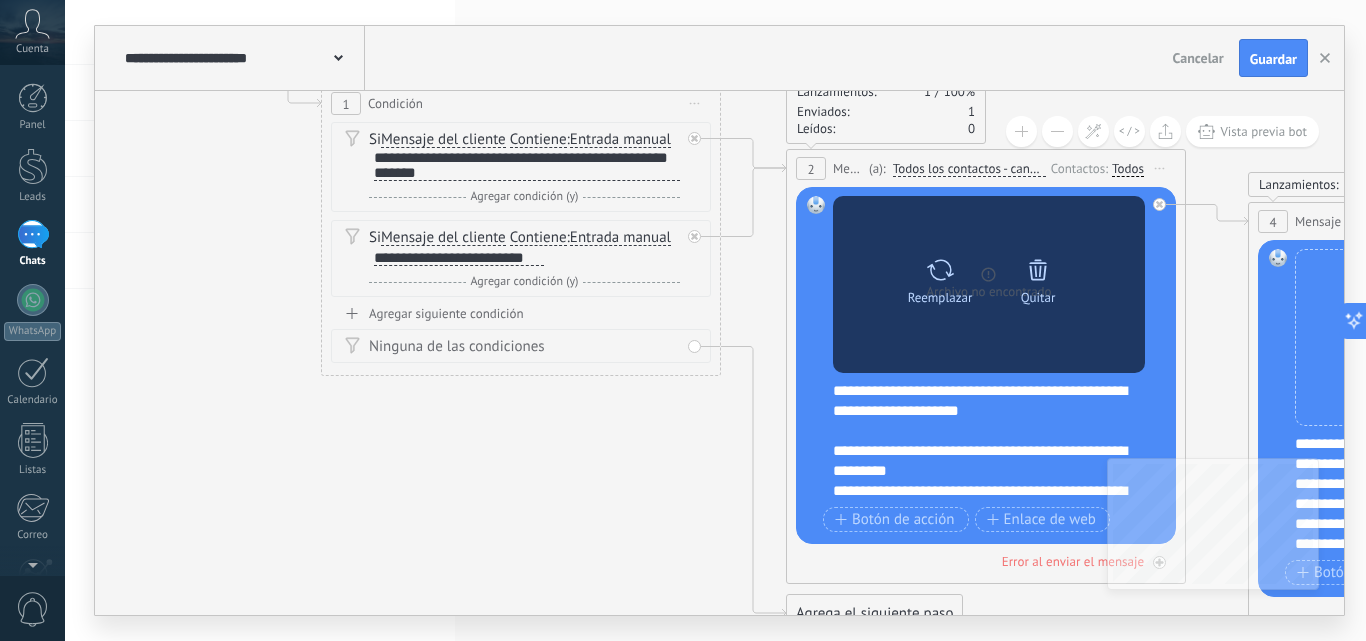 click 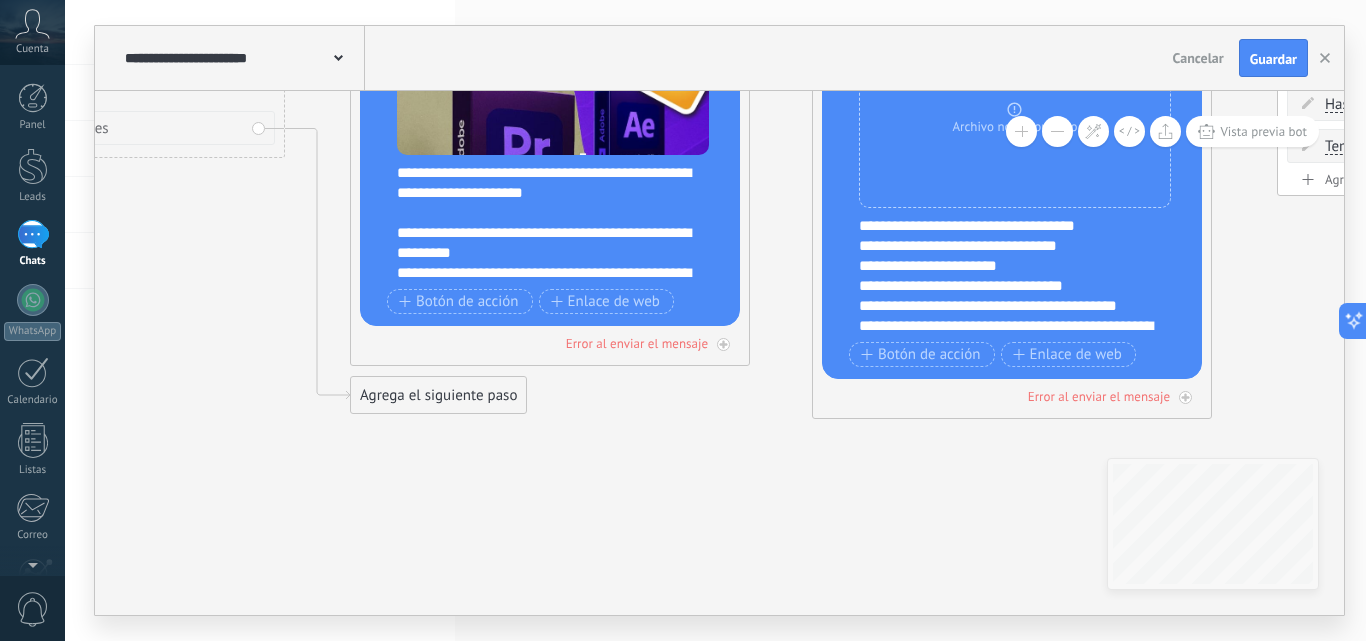 drag, startPoint x: 735, startPoint y: 484, endPoint x: 294, endPoint y: 233, distance: 507.42685 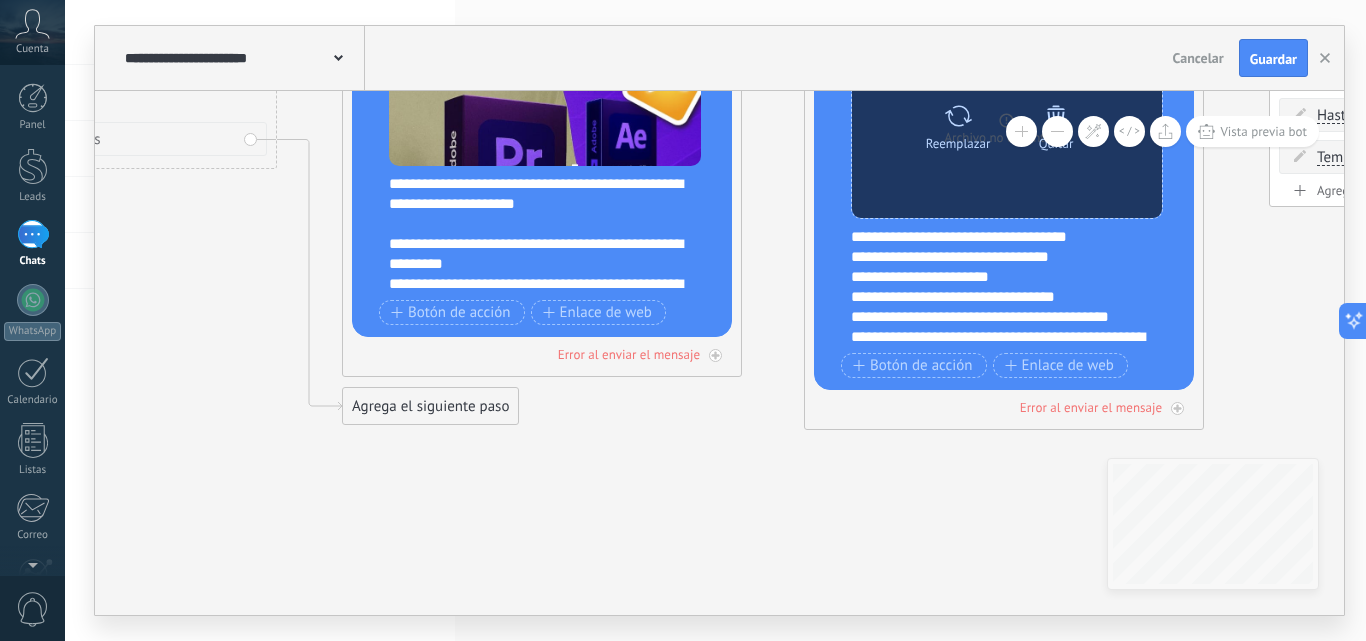 click at bounding box center (958, 116) 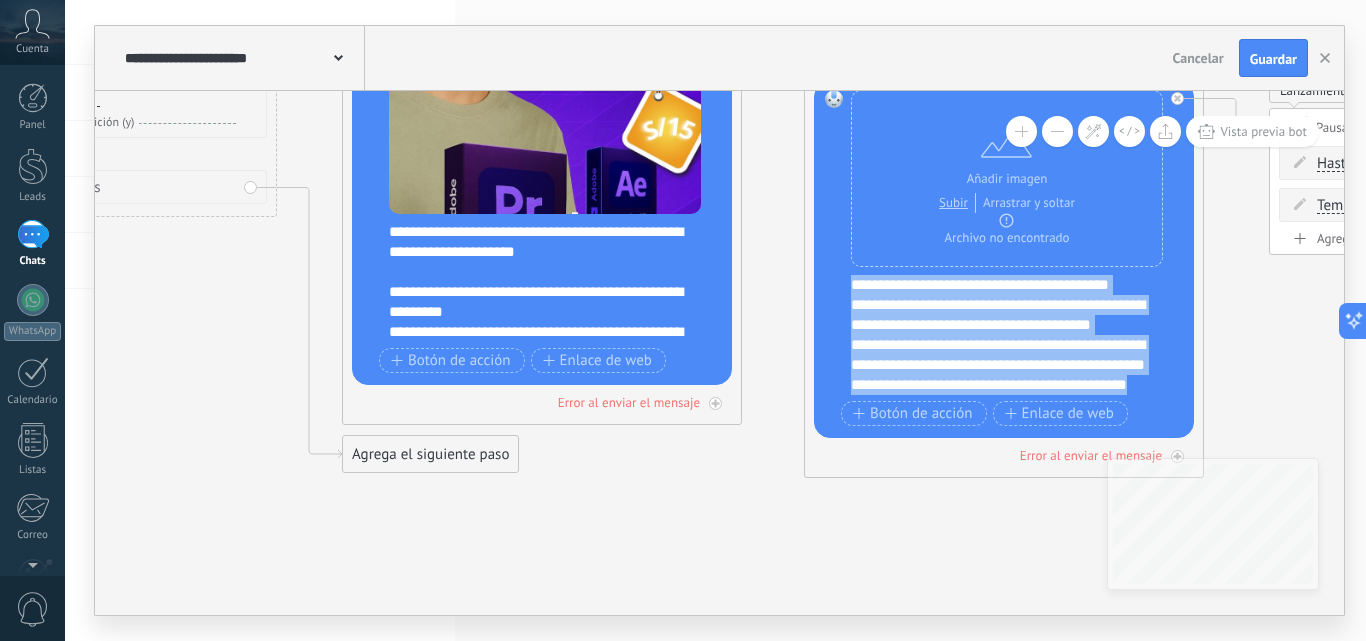 scroll, scrollTop: 120, scrollLeft: 0, axis: vertical 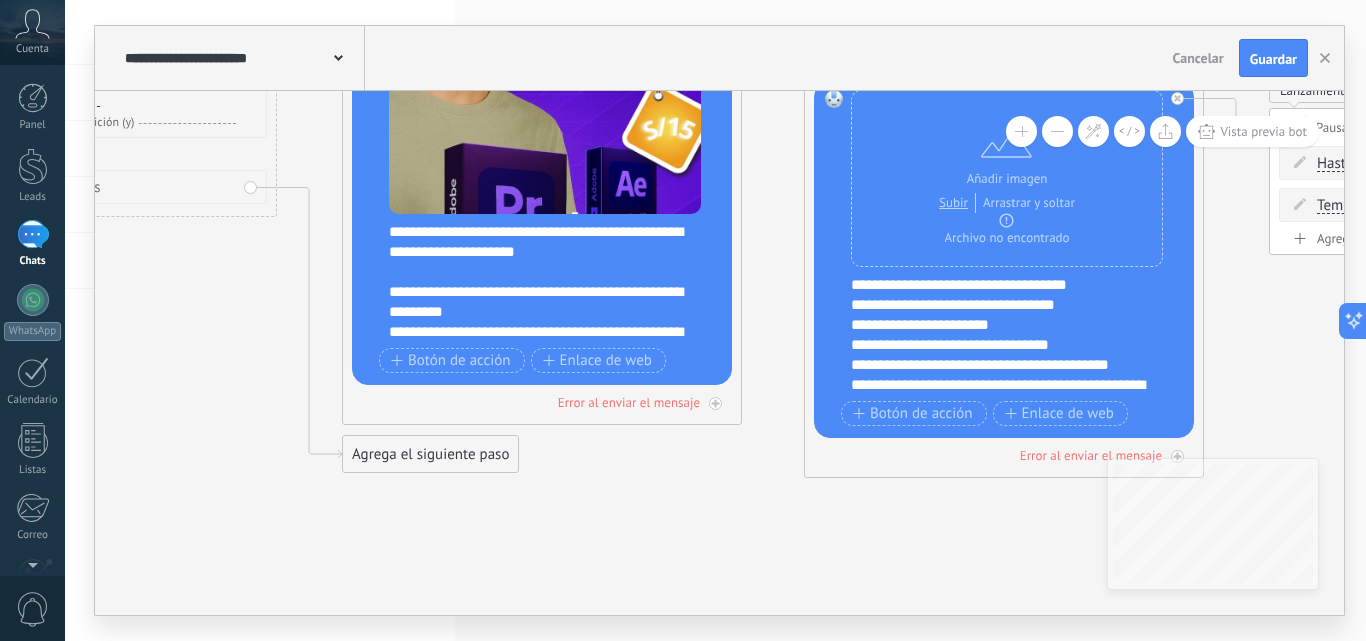 click on "**********" at bounding box center (999, 405) 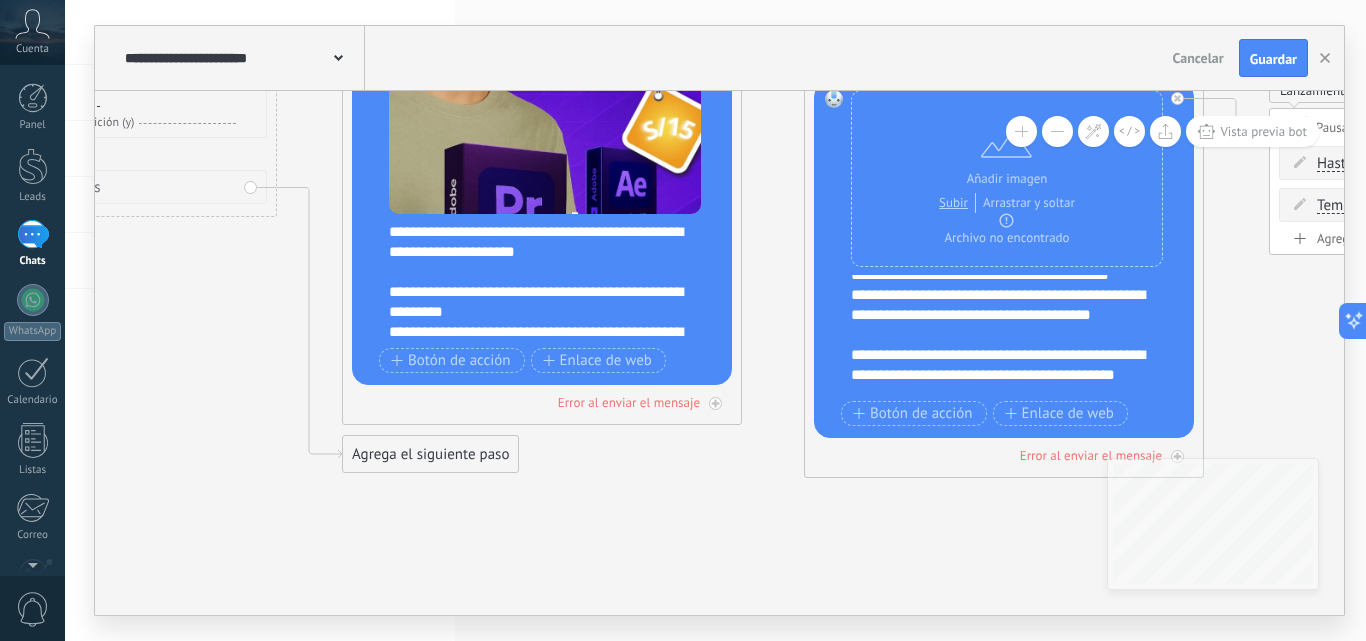 scroll, scrollTop: 60, scrollLeft: 0, axis: vertical 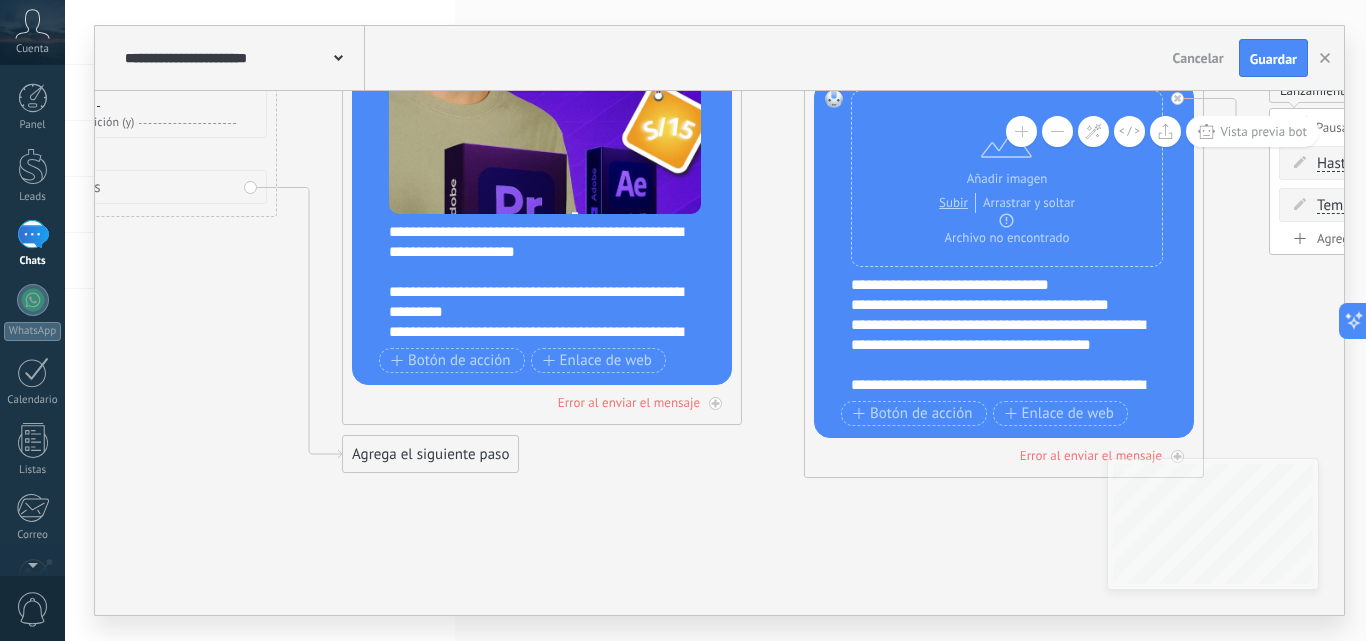 click on "**********" at bounding box center [999, 345] 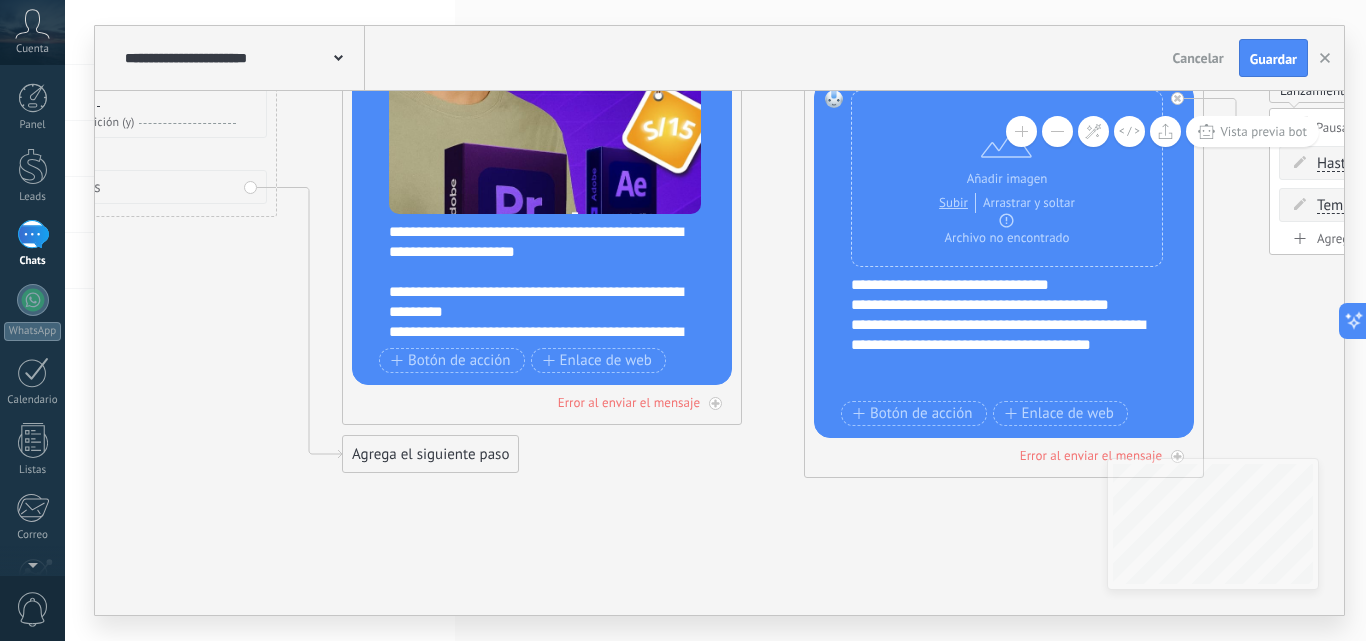 scroll, scrollTop: 160, scrollLeft: 0, axis: vertical 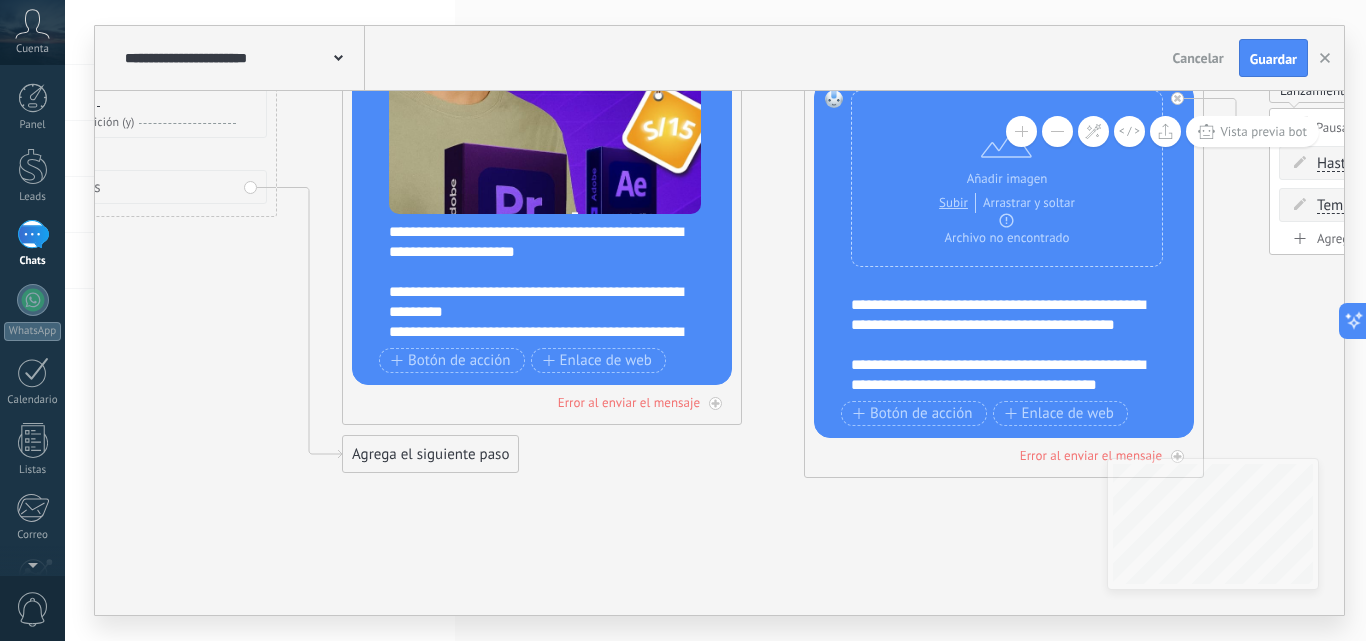 click on "**********" at bounding box center (999, 325) 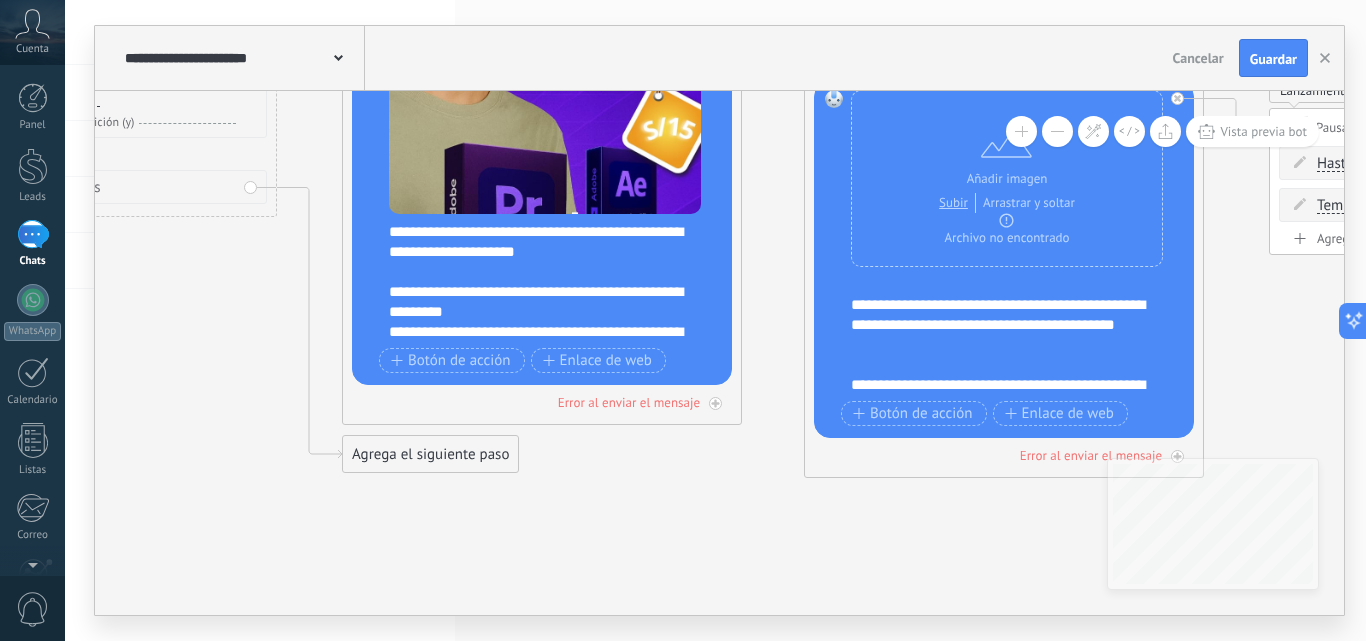 scroll, scrollTop: 200, scrollLeft: 0, axis: vertical 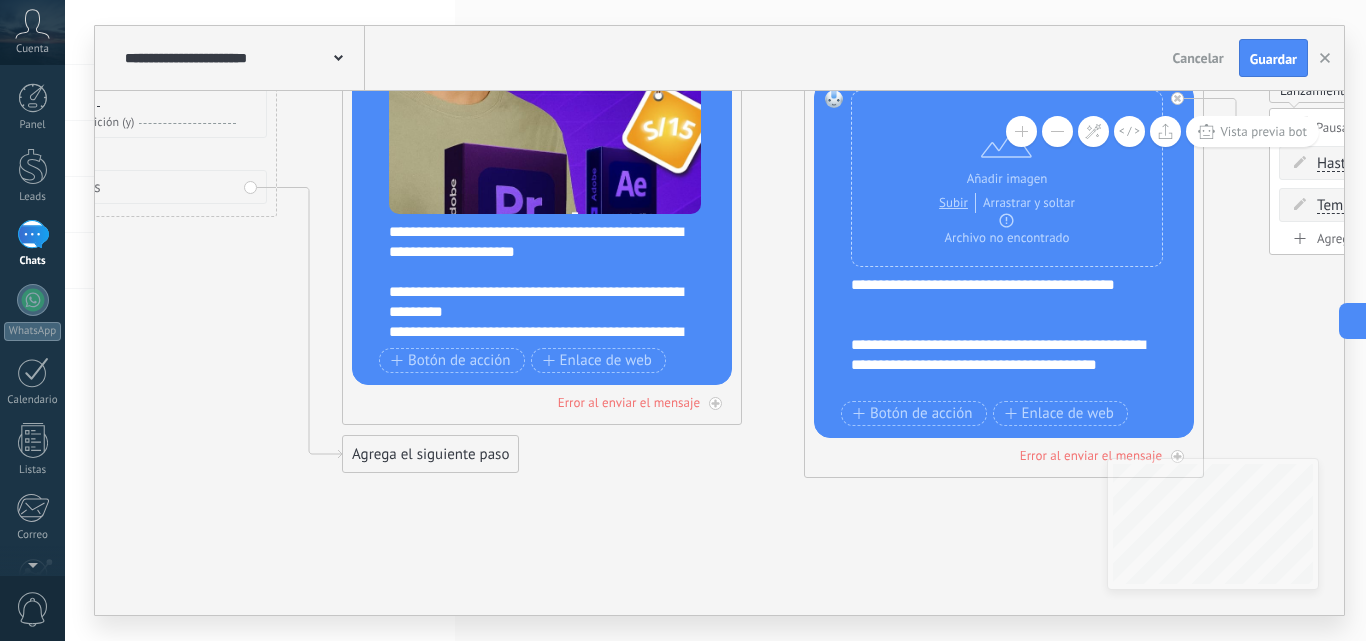 click on "**********" at bounding box center (999, 365) 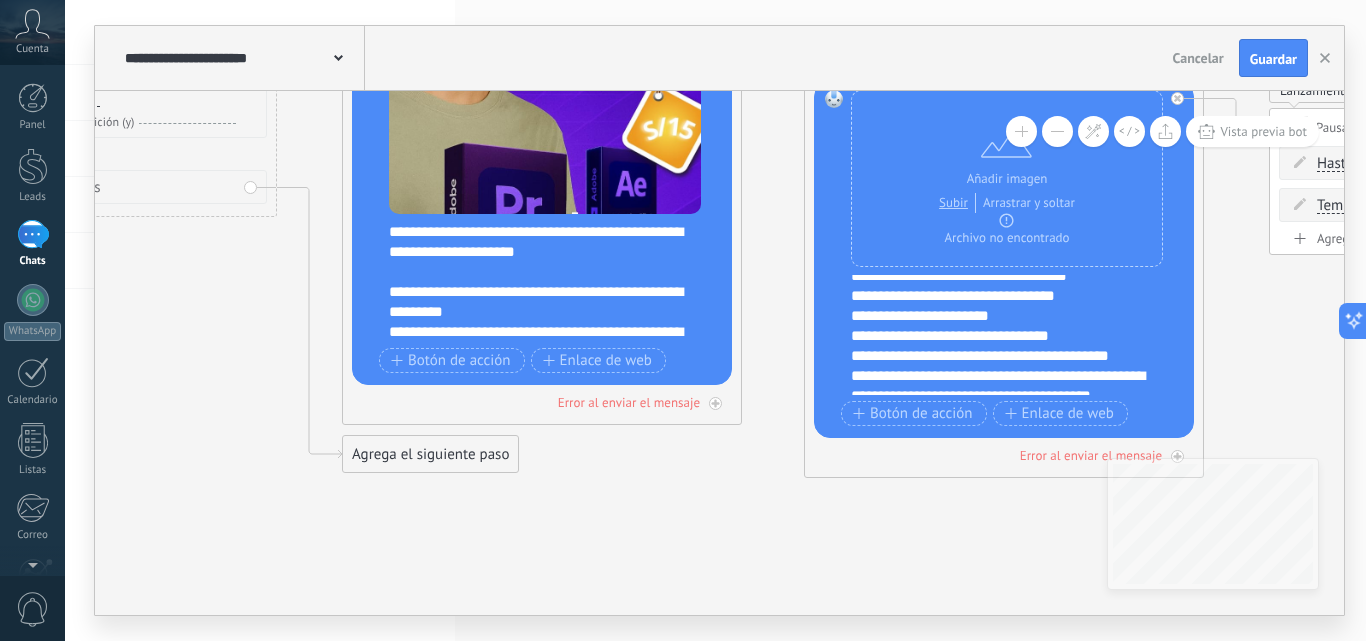 scroll, scrollTop: 0, scrollLeft: 0, axis: both 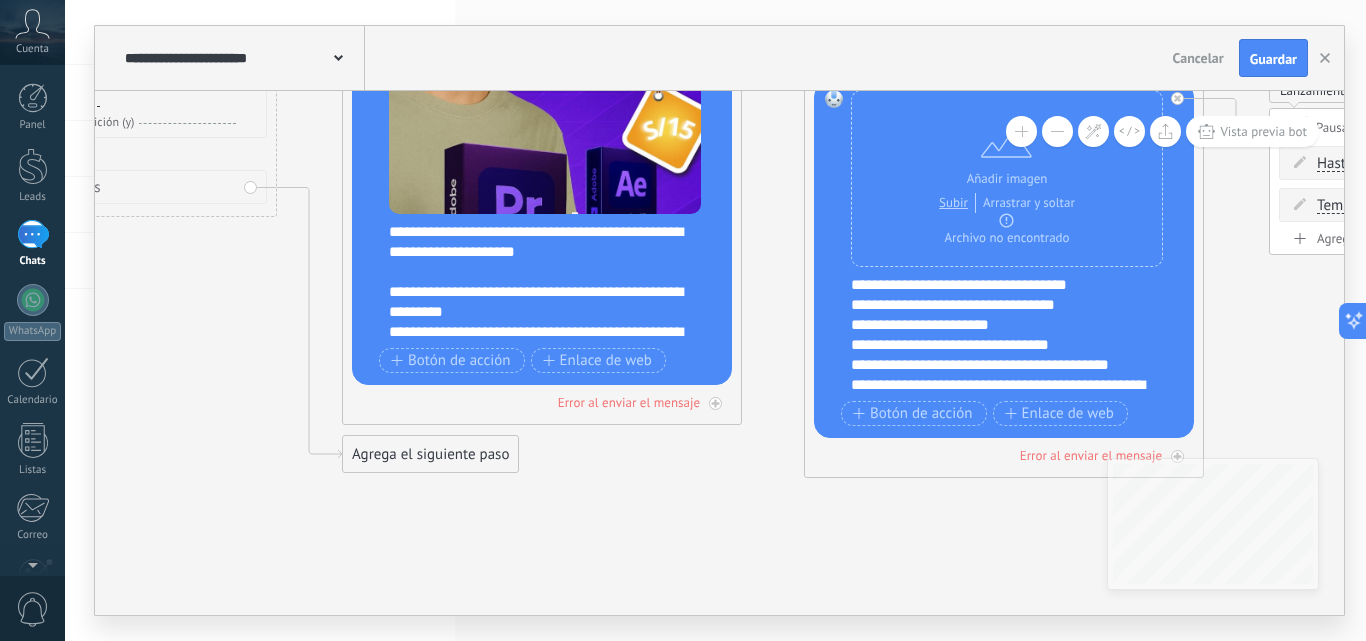 click on "**********" at bounding box center (1017, 335) 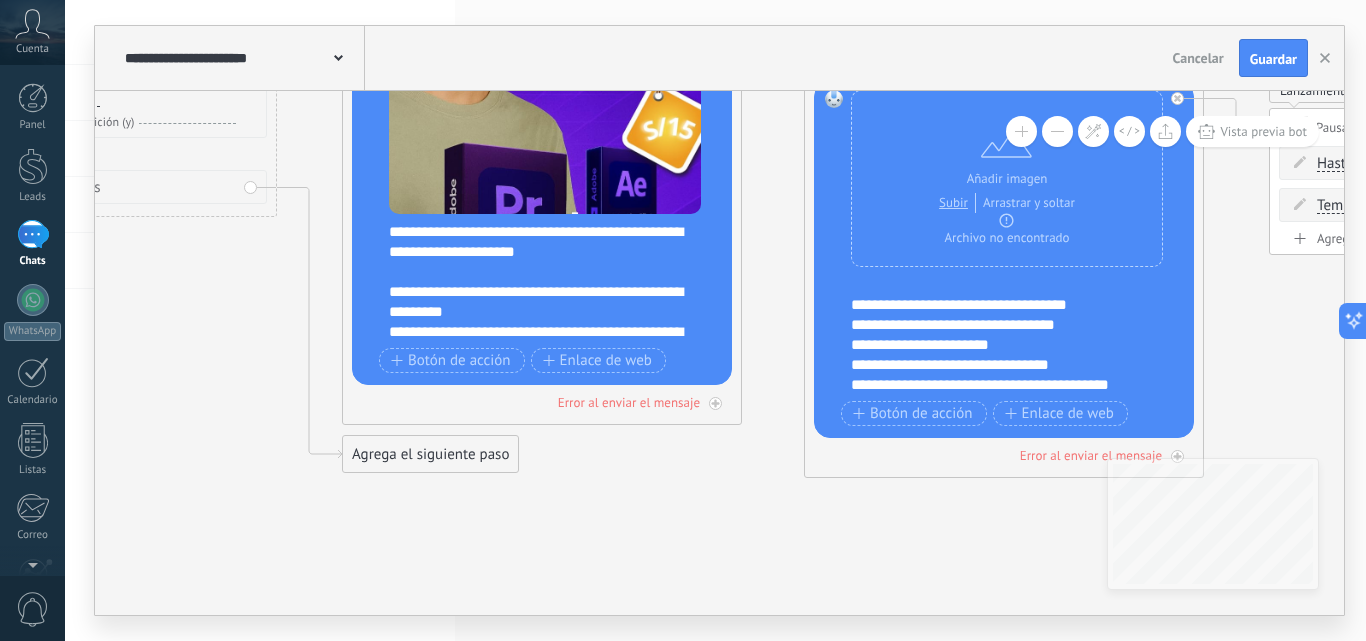 click on "**********" at bounding box center (999, 325) 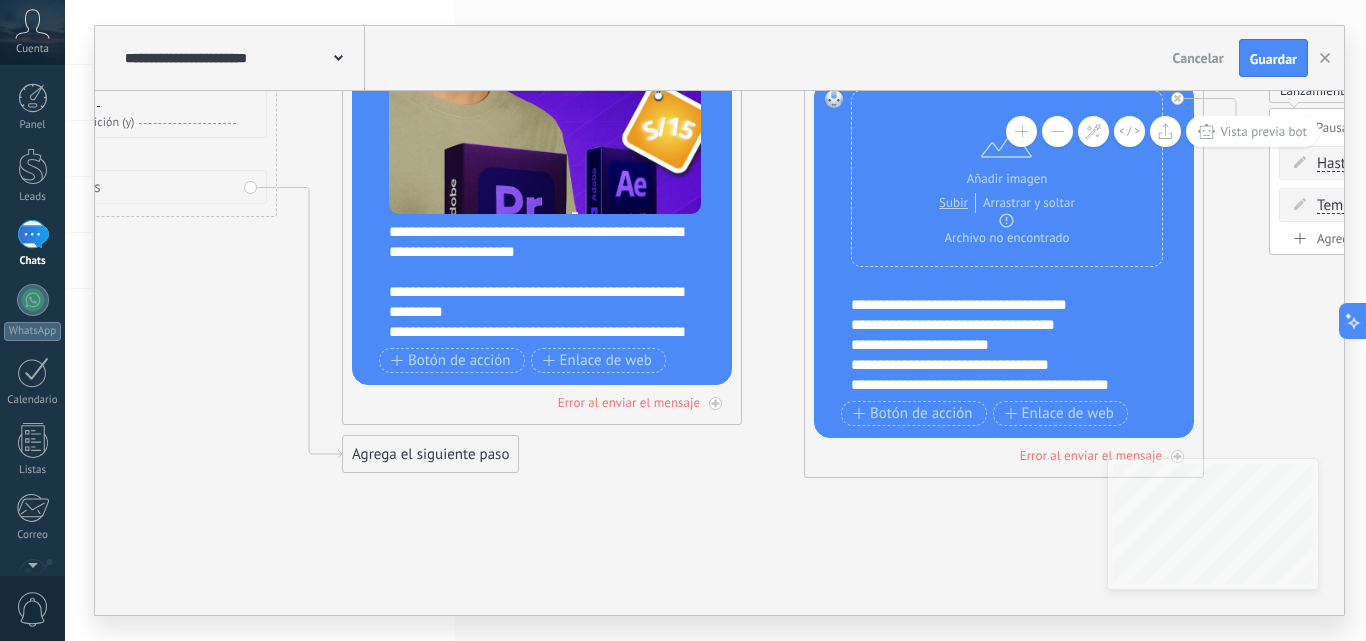 click on "**********" at bounding box center [999, 325] 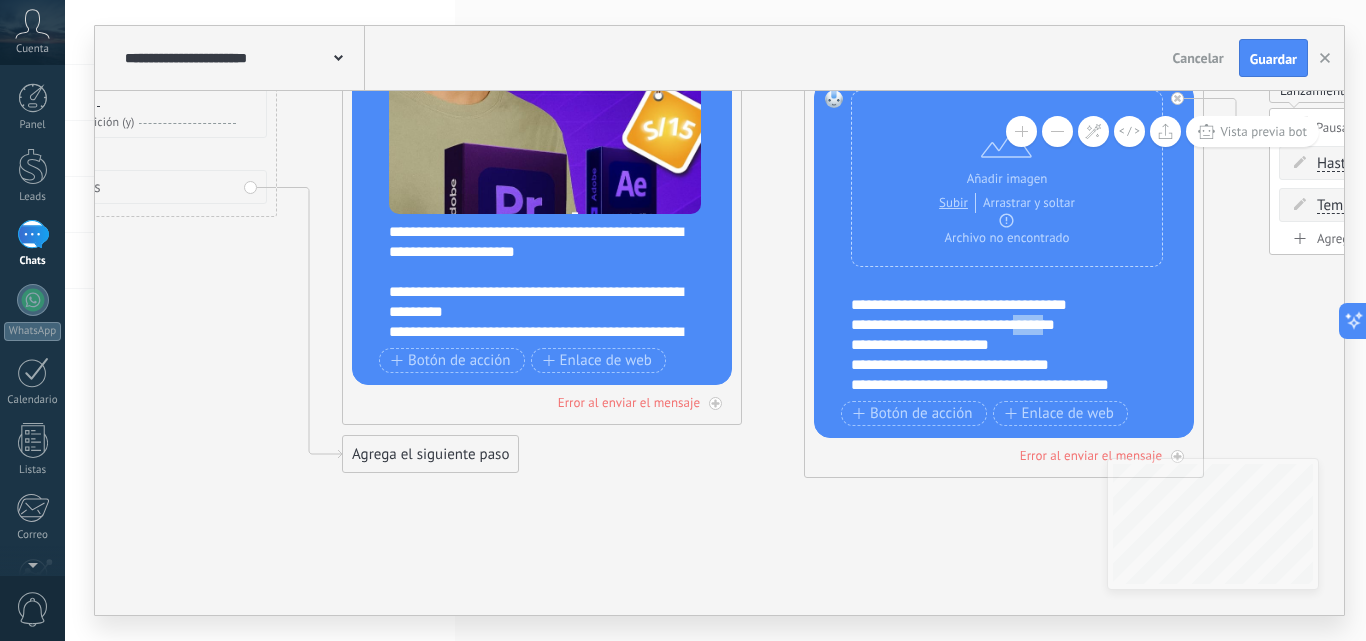drag, startPoint x: 1051, startPoint y: 324, endPoint x: 1081, endPoint y: 330, distance: 30.594116 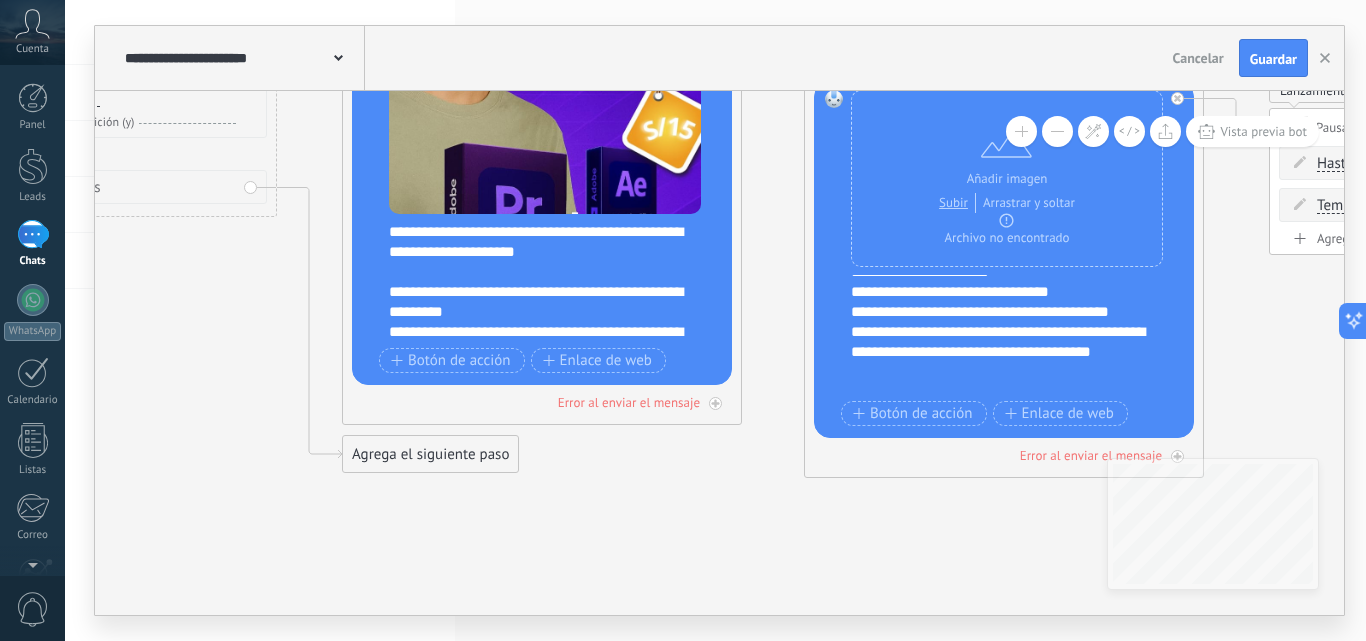 scroll, scrollTop: 100, scrollLeft: 0, axis: vertical 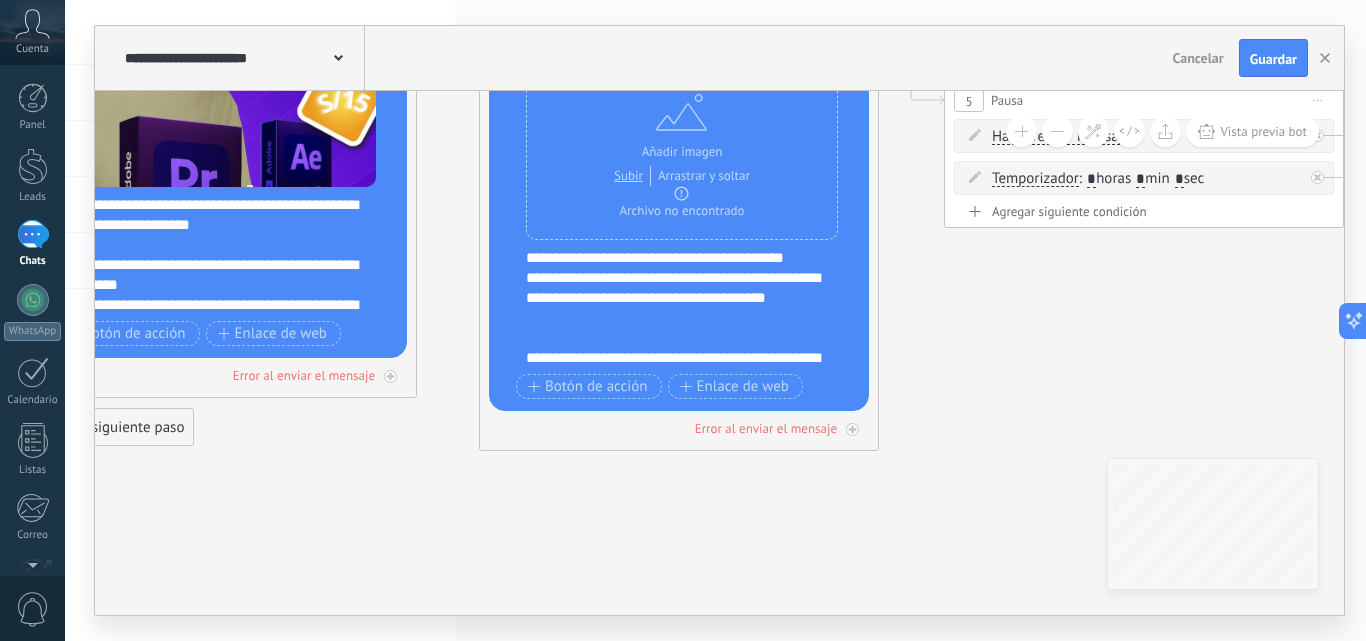 drag, startPoint x: 830, startPoint y: 506, endPoint x: 947, endPoint y: 417, distance: 147.0034 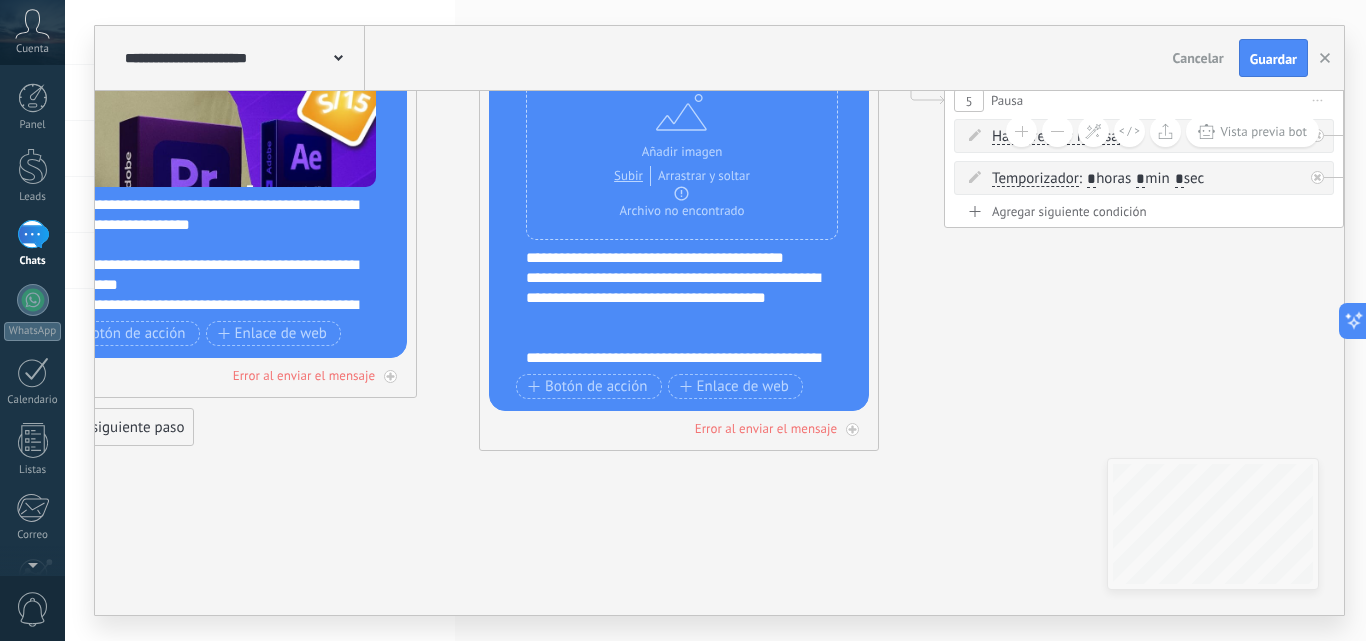 click 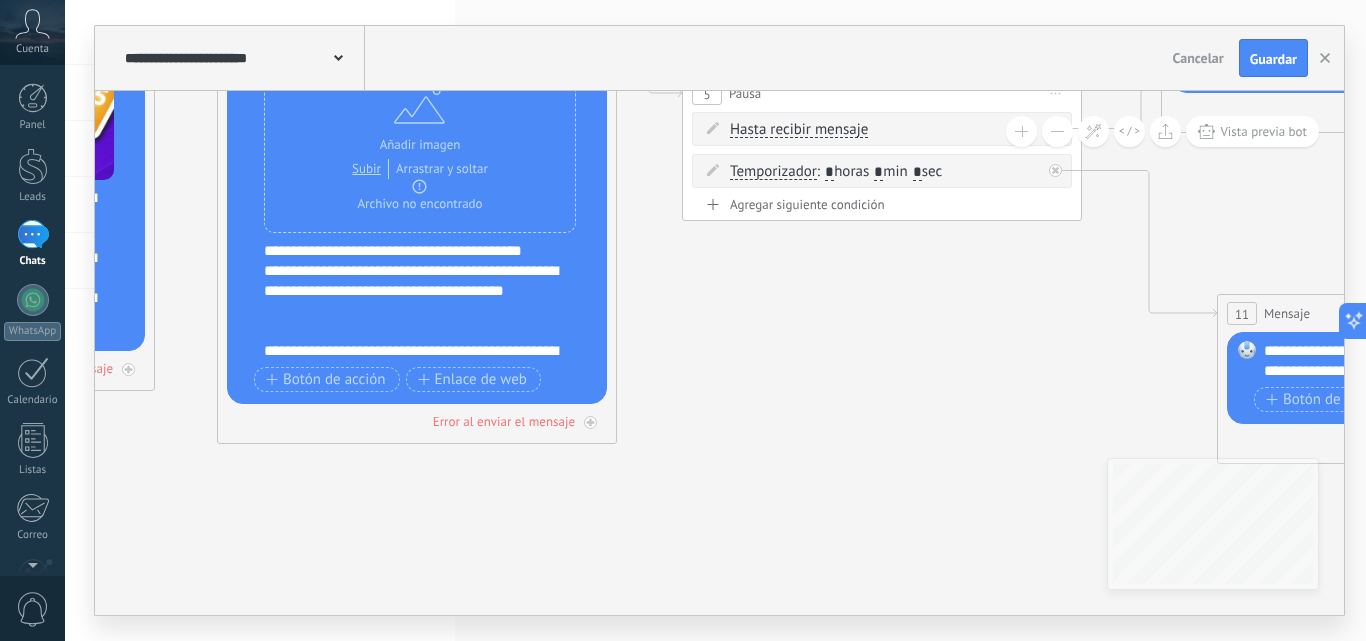drag, startPoint x: 1070, startPoint y: 365, endPoint x: 678, endPoint y: 396, distance: 393.22385 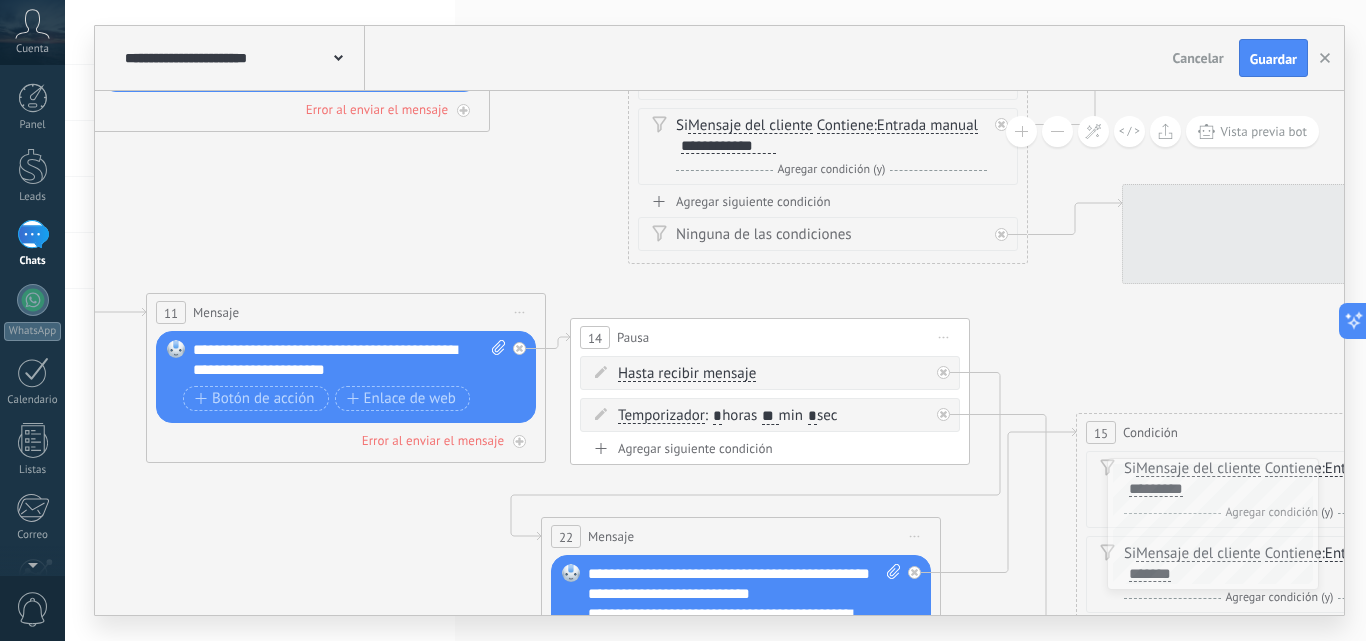 drag, startPoint x: 1068, startPoint y: 350, endPoint x: 447, endPoint y: 274, distance: 625.6333 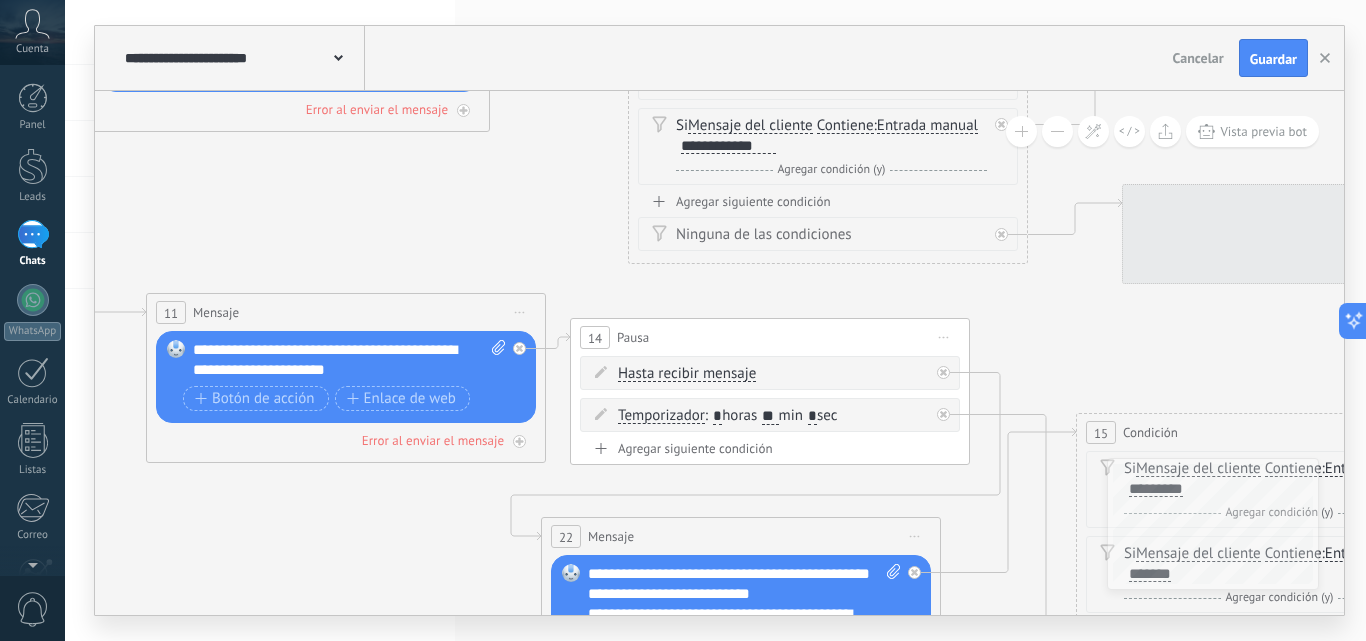 click 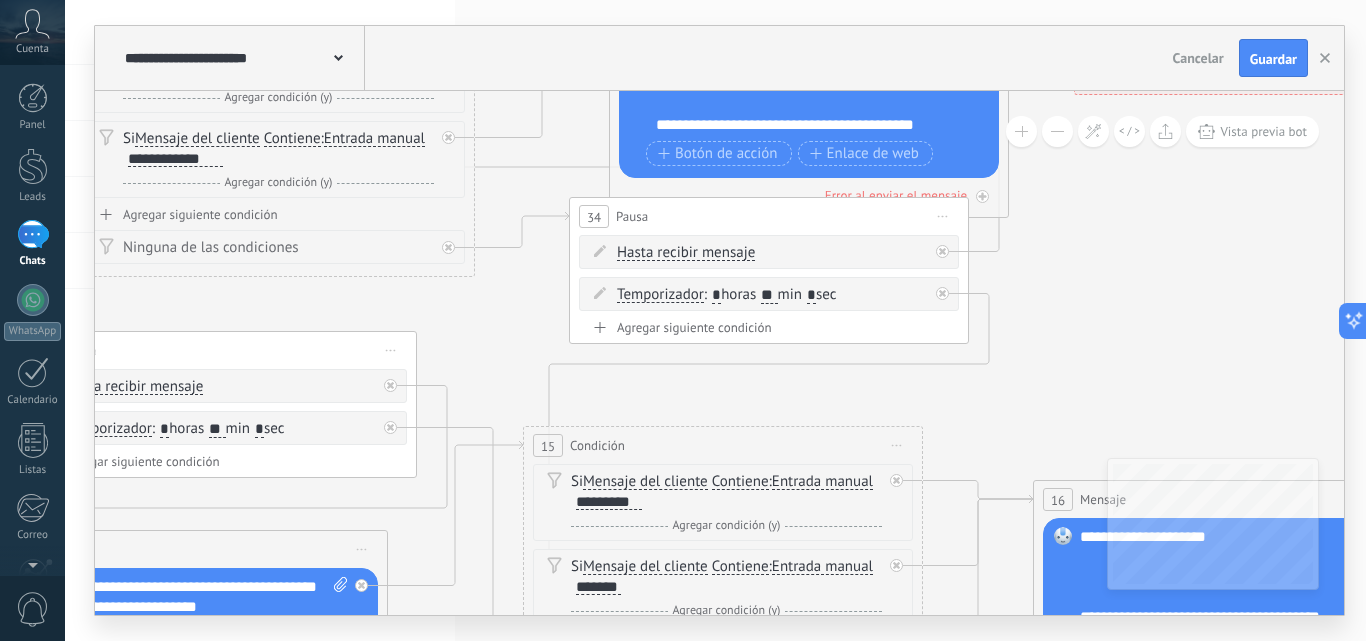 drag, startPoint x: 1046, startPoint y: 248, endPoint x: 381, endPoint y: 386, distance: 679.16785 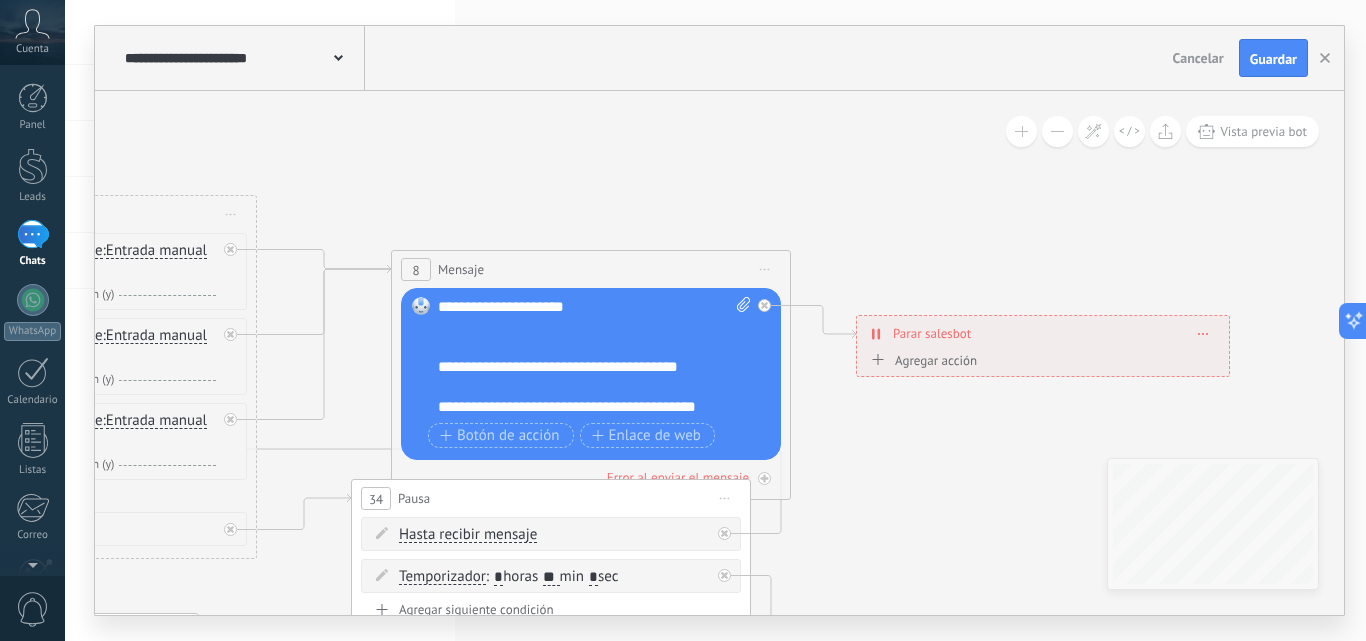 drag, startPoint x: 973, startPoint y: 183, endPoint x: 834, endPoint y: 420, distance: 274.75443 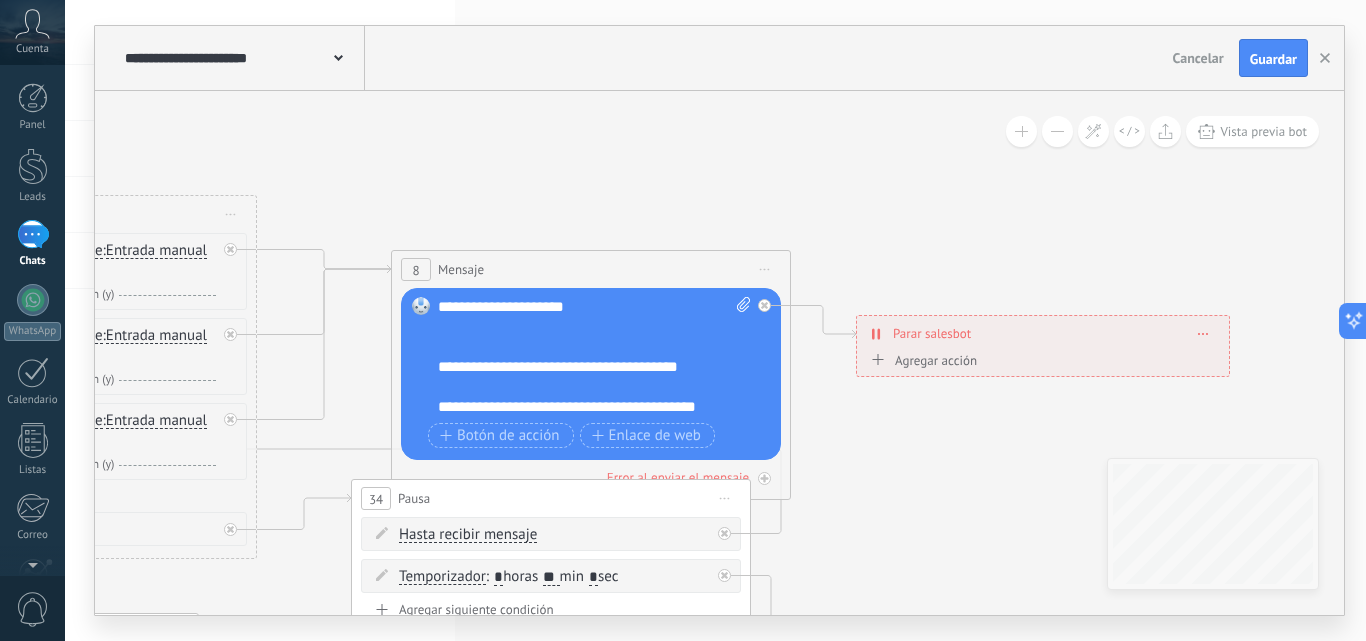 click 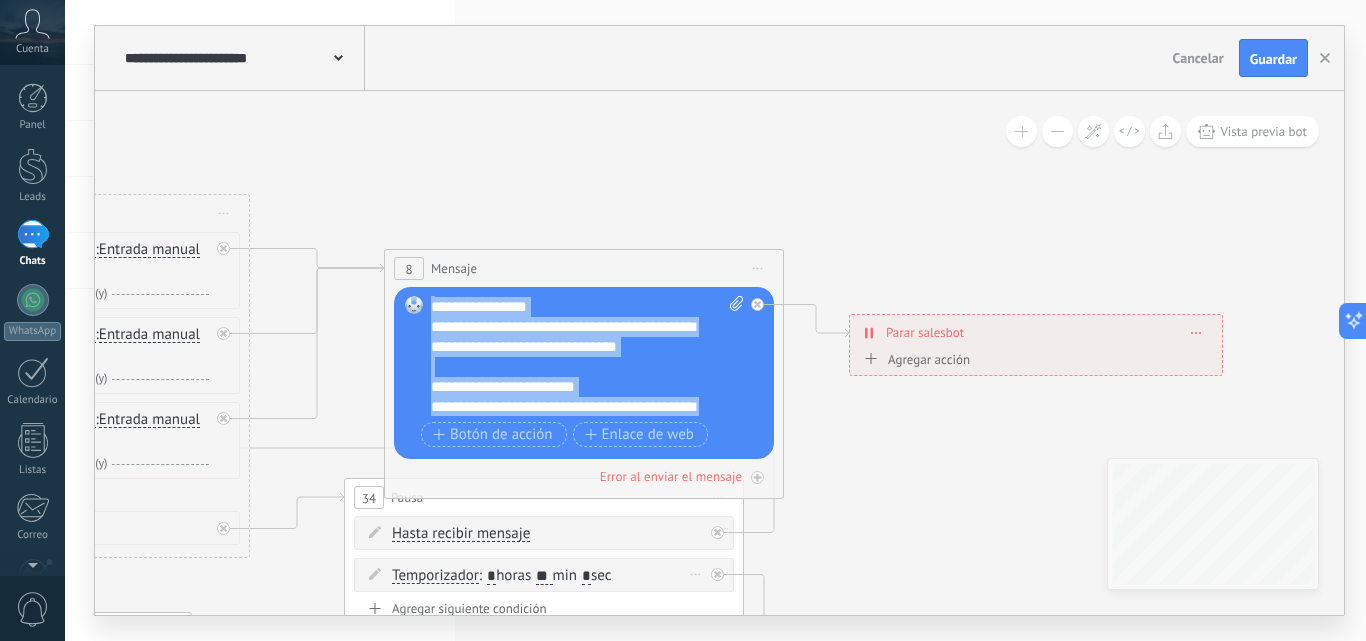 scroll, scrollTop: 440, scrollLeft: 0, axis: vertical 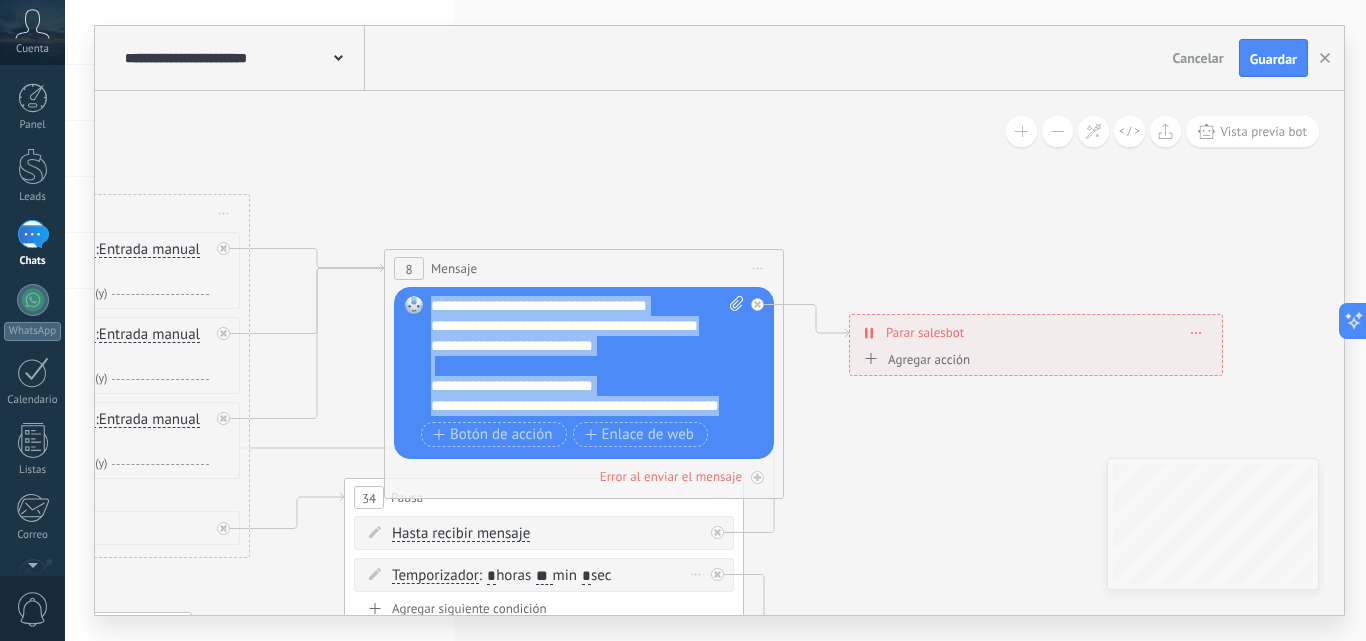 drag, startPoint x: 431, startPoint y: 304, endPoint x: 594, endPoint y: 566, distance: 308.56604 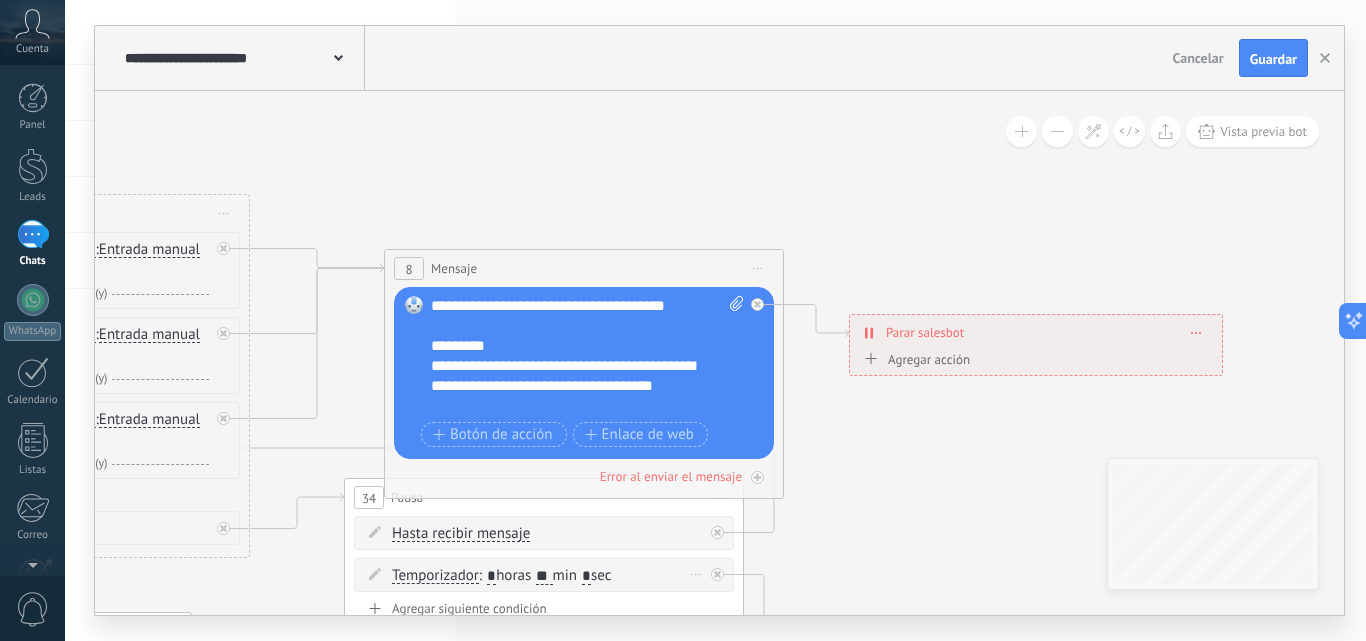scroll, scrollTop: 0, scrollLeft: 0, axis: both 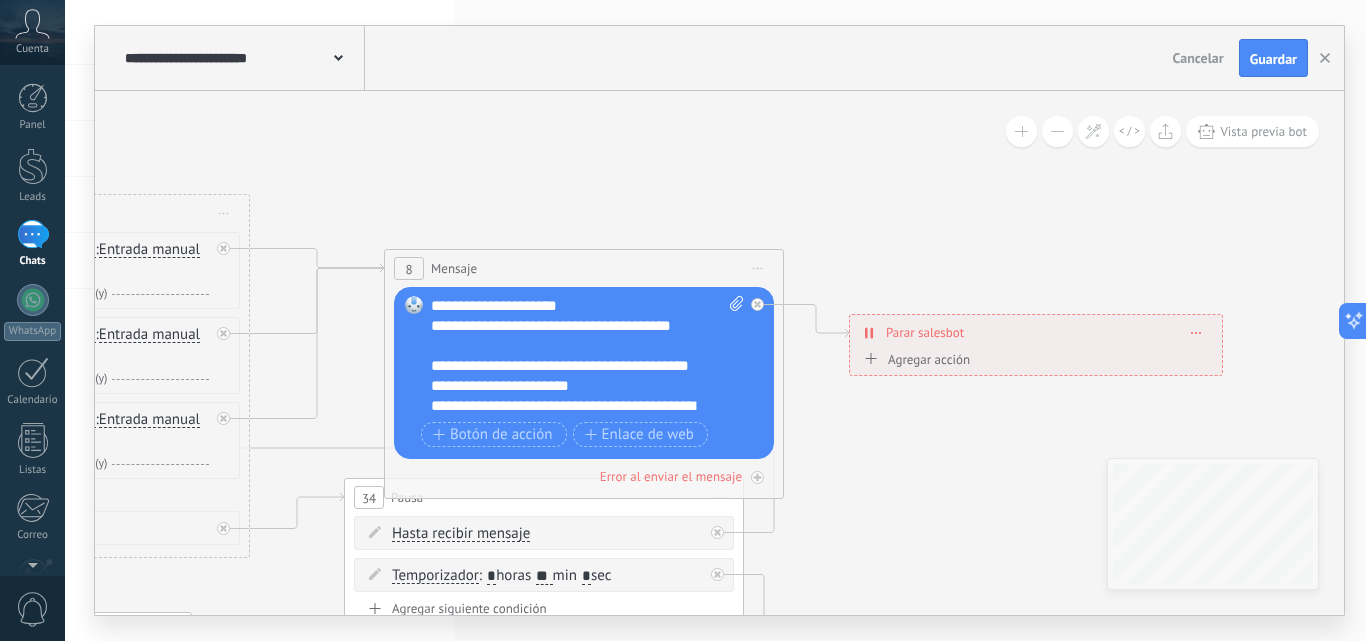 click on "**********" at bounding box center (570, 336) 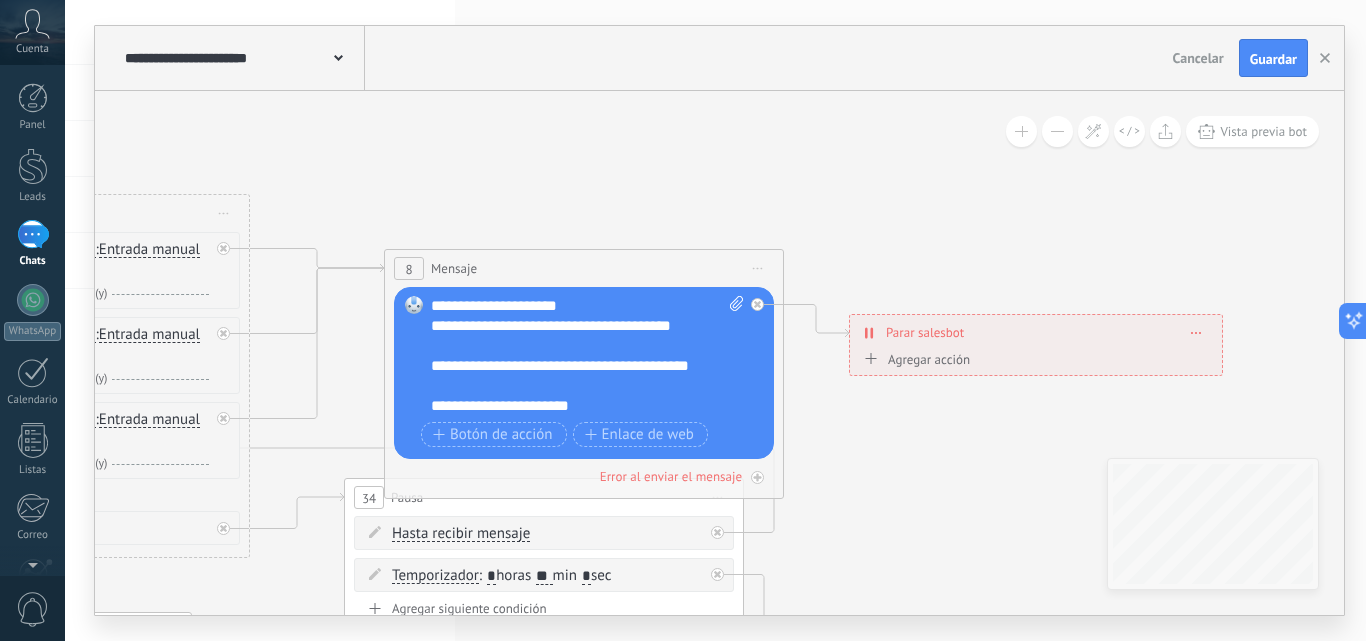 scroll, scrollTop: 100, scrollLeft: 0, axis: vertical 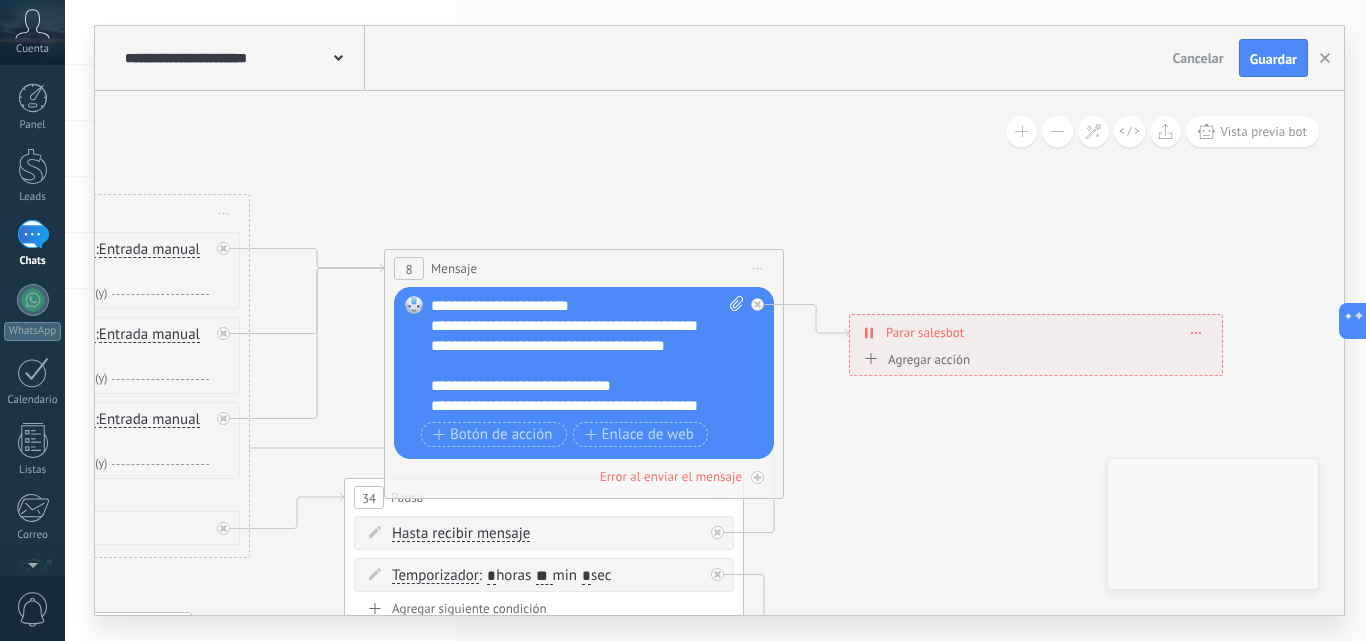 click on "**********" at bounding box center [570, 346] 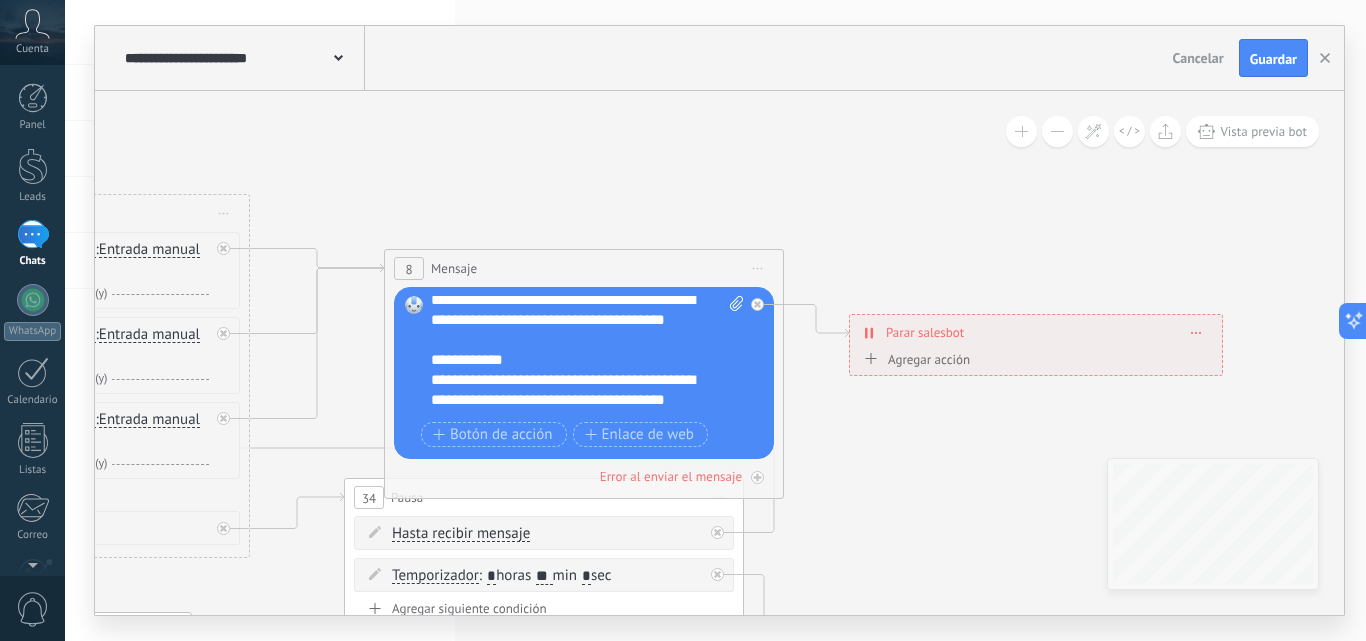 scroll, scrollTop: 200, scrollLeft: 0, axis: vertical 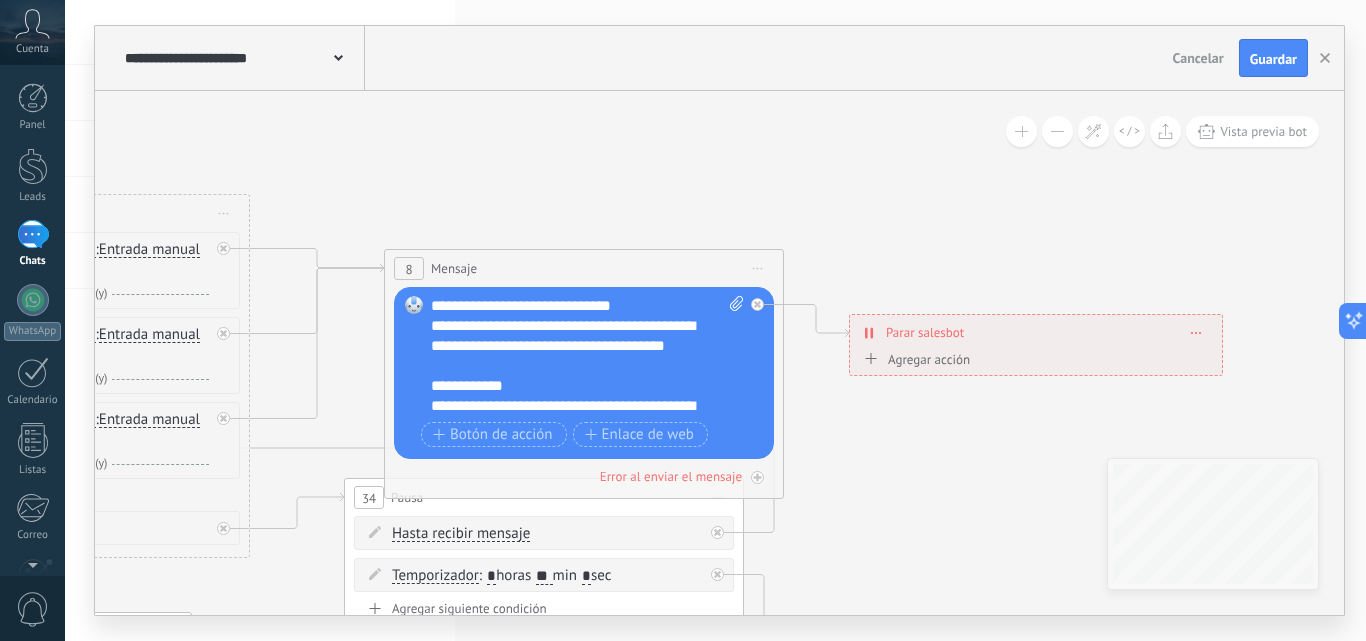 click on "**********" at bounding box center (570, 346) 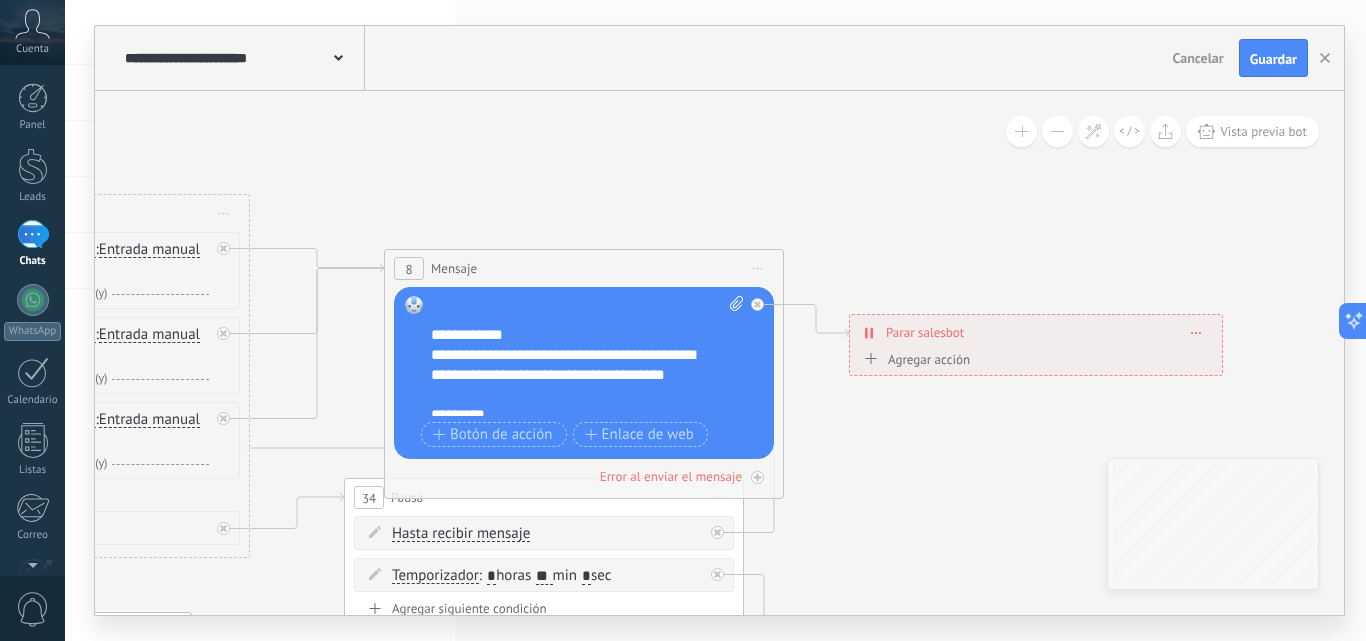 scroll, scrollTop: 300, scrollLeft: 0, axis: vertical 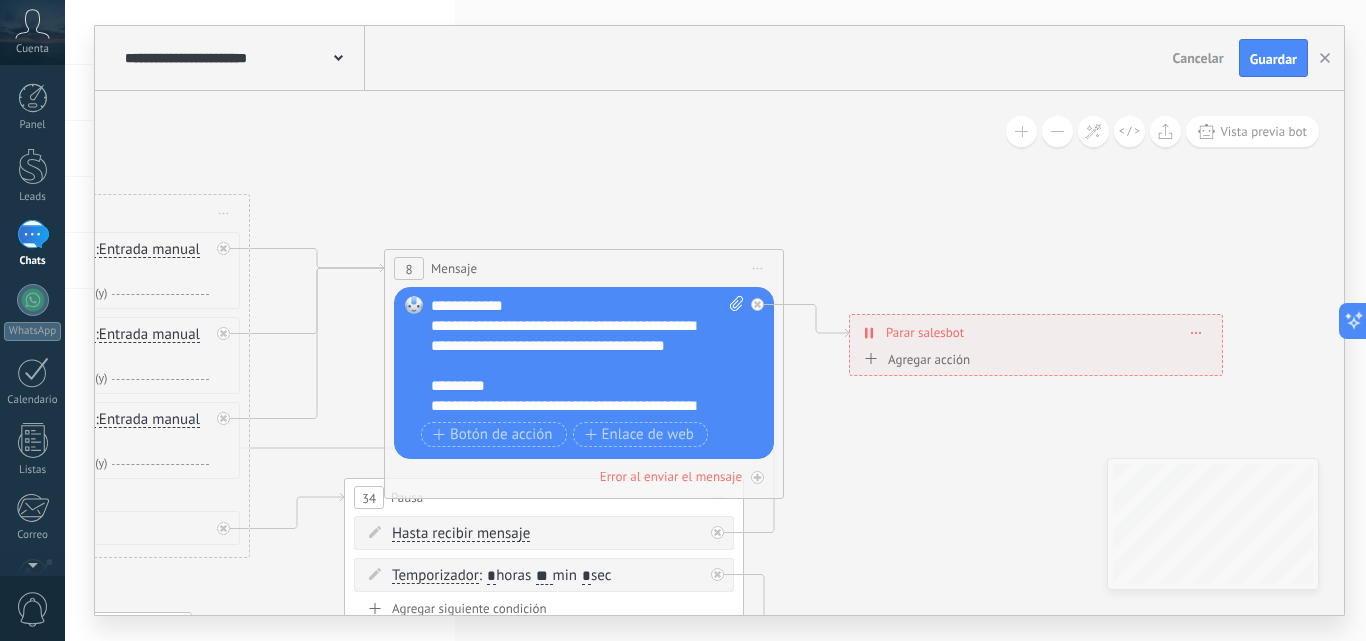 click on "*********" at bounding box center [570, 386] 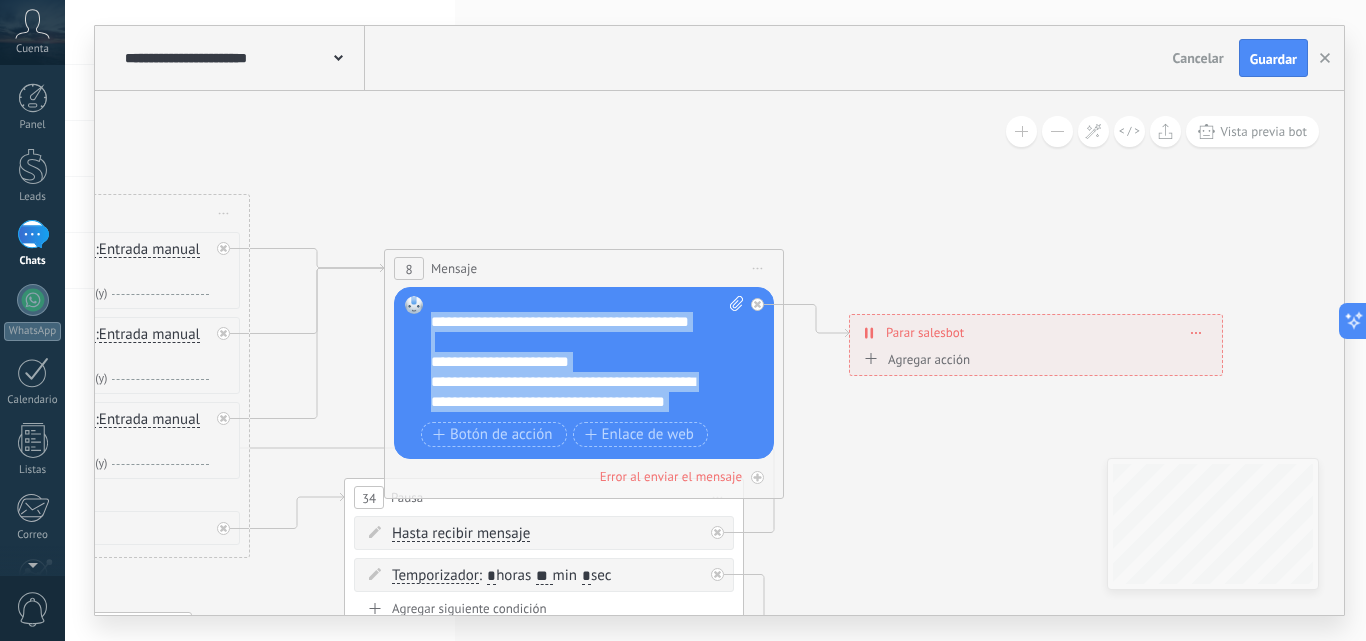 scroll, scrollTop: 0, scrollLeft: 0, axis: both 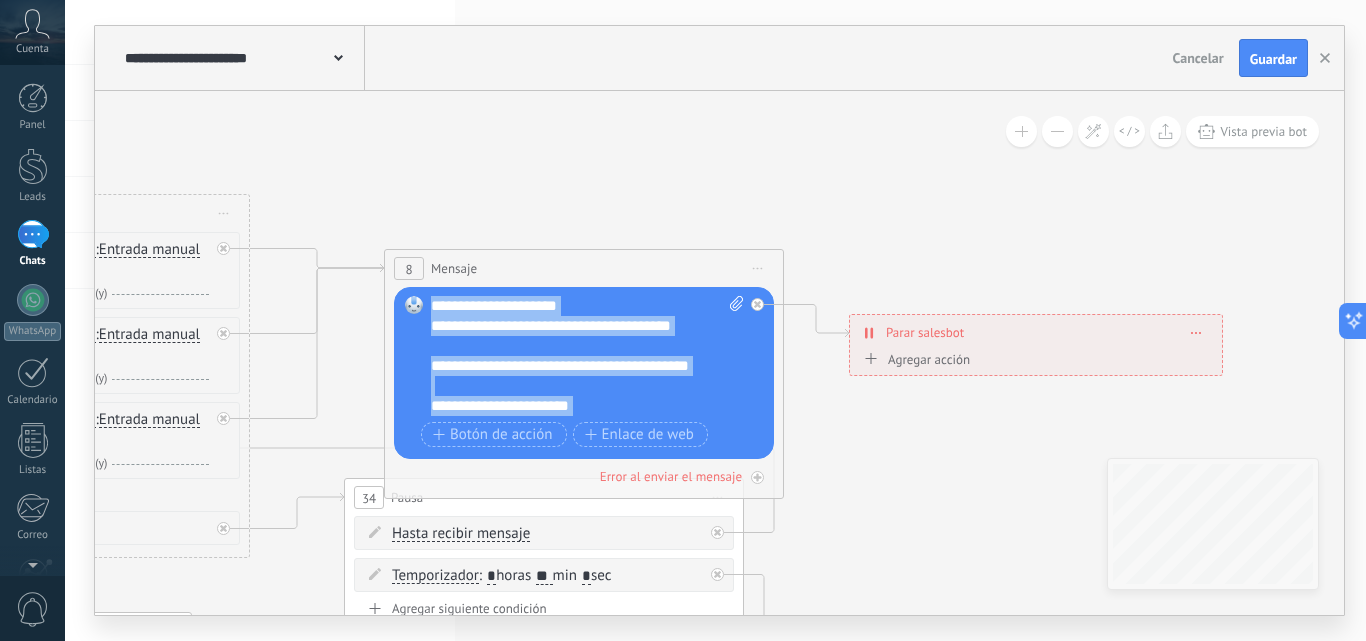 drag, startPoint x: 530, startPoint y: 405, endPoint x: 421, endPoint y: 183, distance: 247.31558 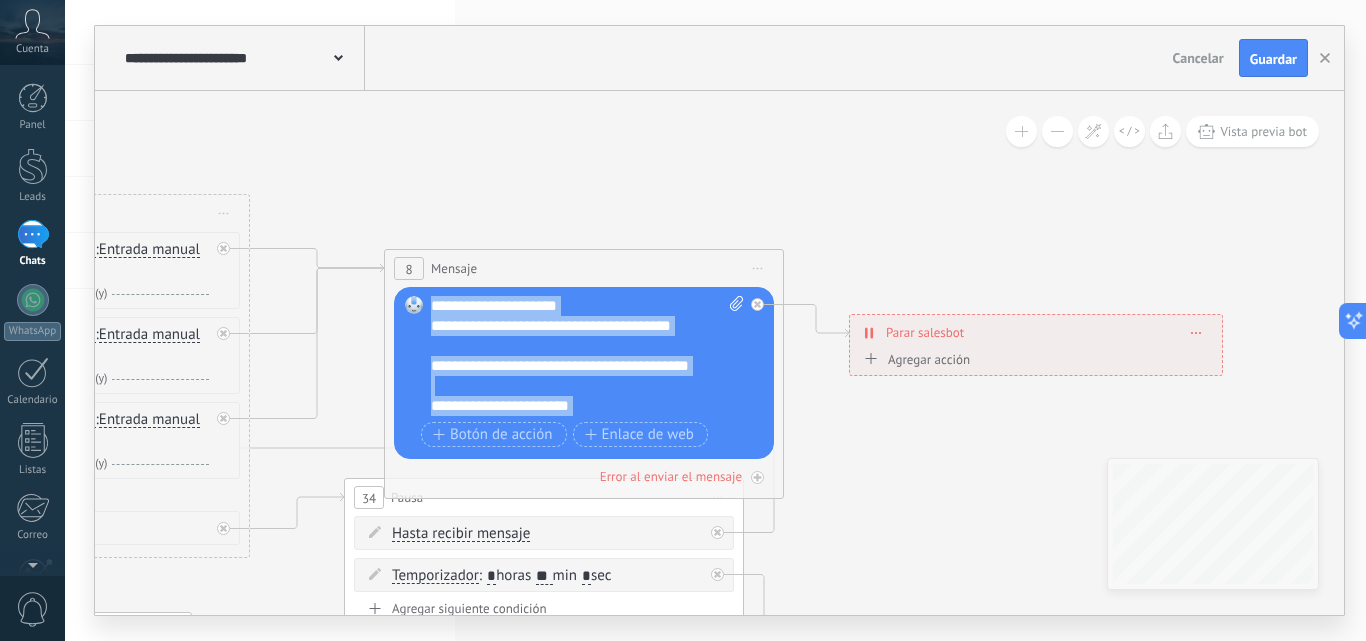 click on "**********" at bounding box center [587, 356] 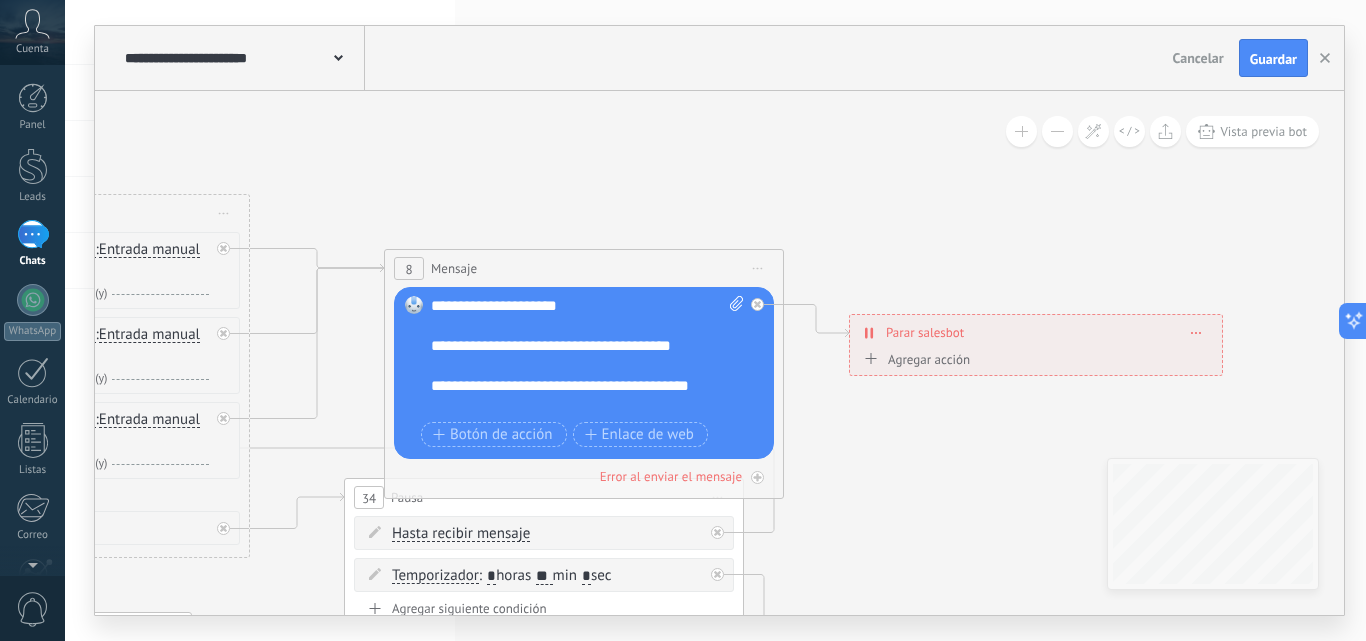 click at bounding box center [414, 305] 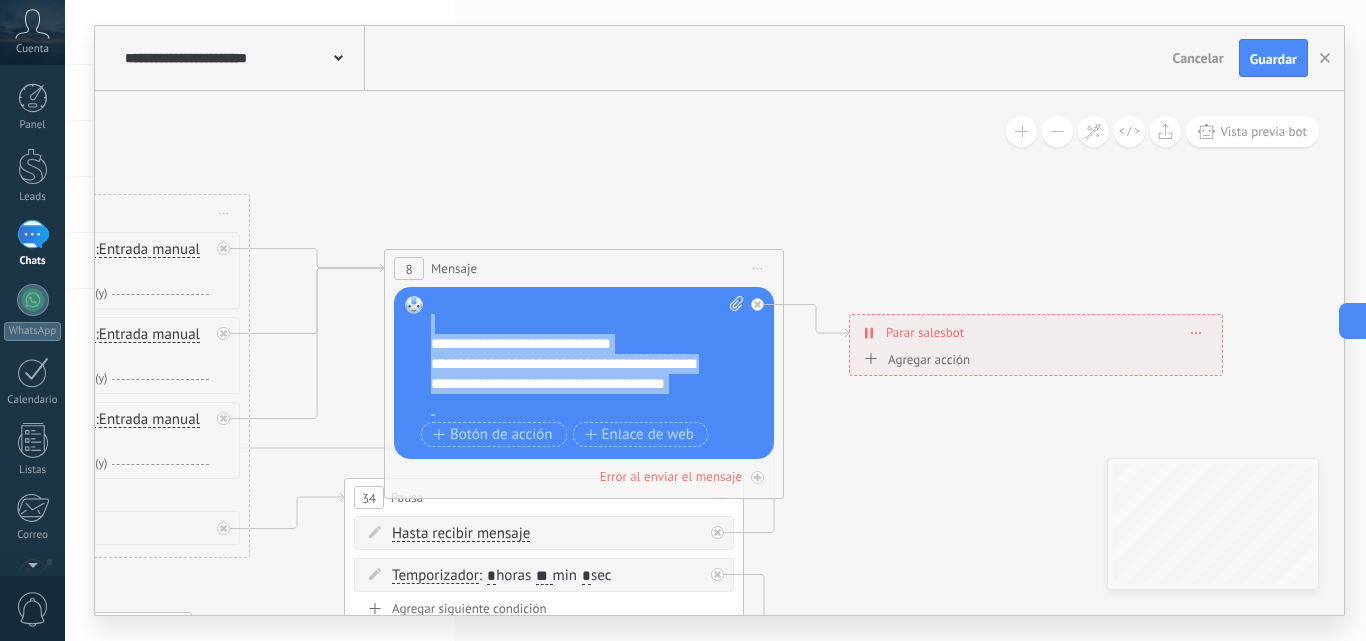 scroll, scrollTop: 380, scrollLeft: 0, axis: vertical 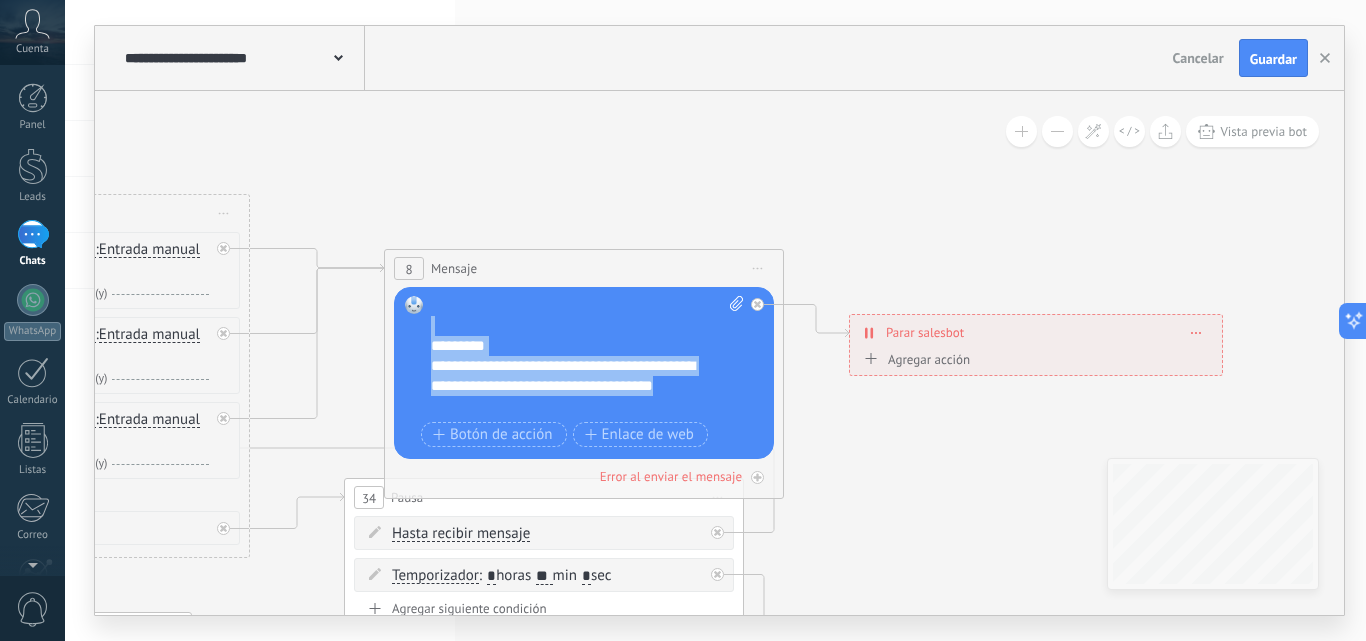 drag, startPoint x: 434, startPoint y: 302, endPoint x: 575, endPoint y: 502, distance: 244.70595 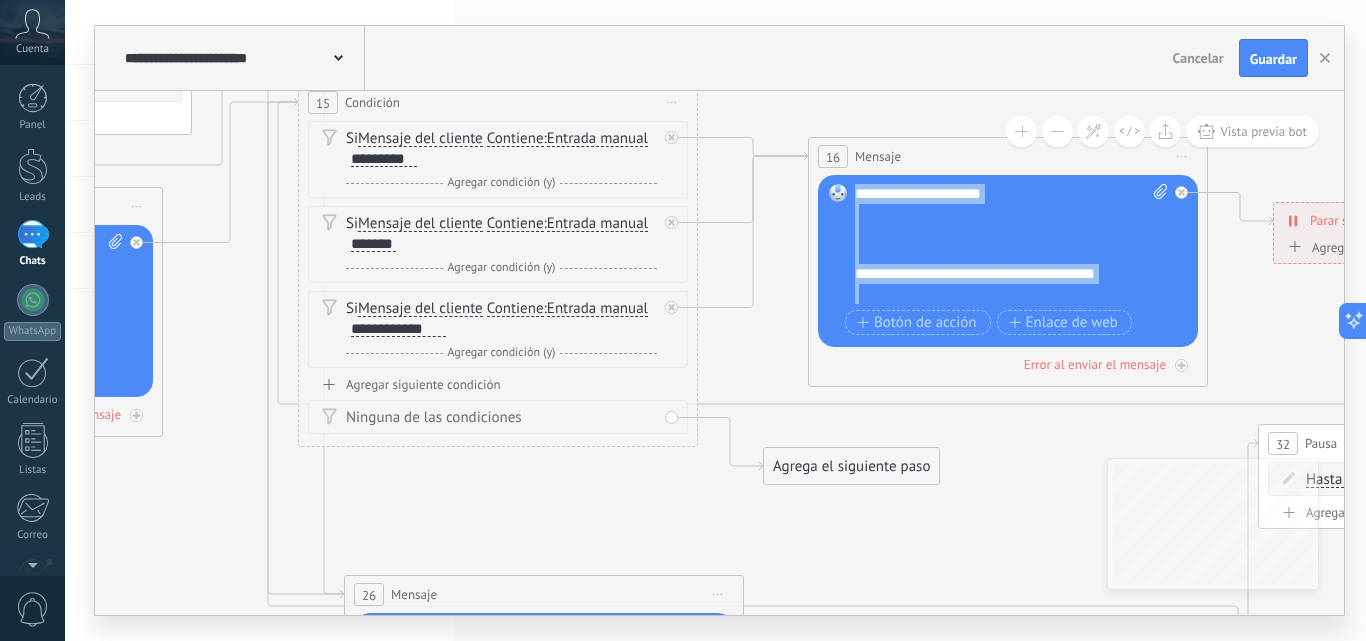 scroll, scrollTop: 480, scrollLeft: 0, axis: vertical 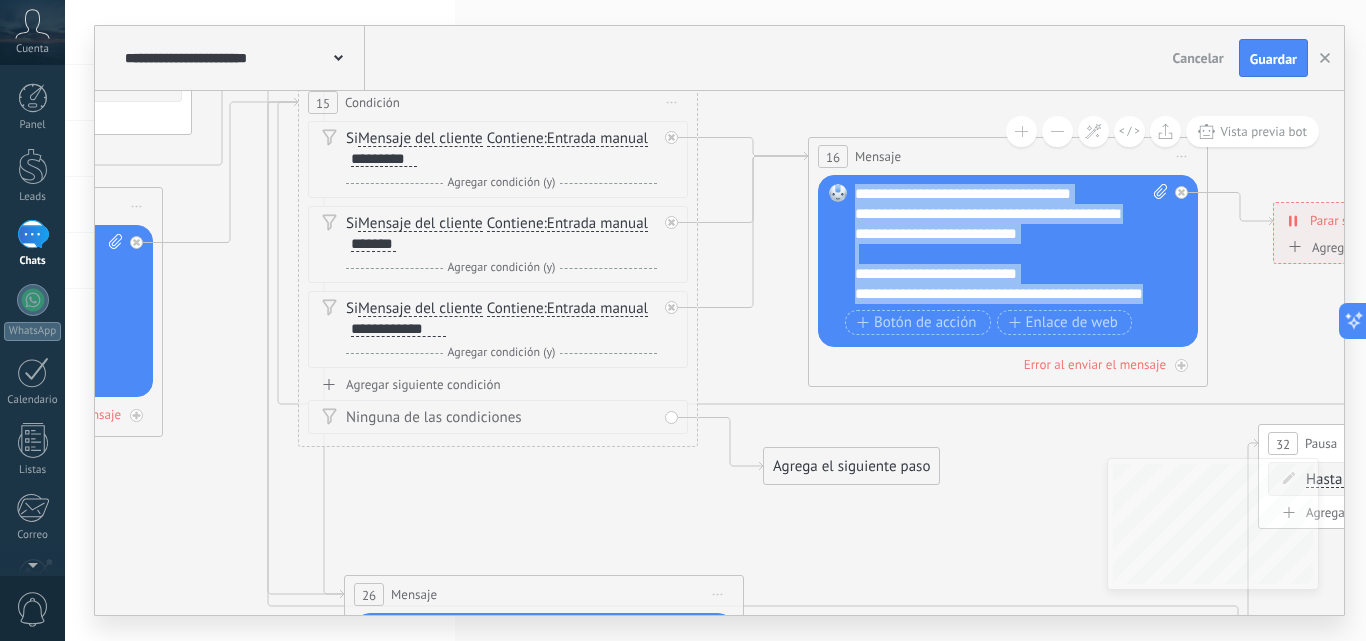 drag, startPoint x: 858, startPoint y: 194, endPoint x: 1038, endPoint y: 494, distance: 349.85712 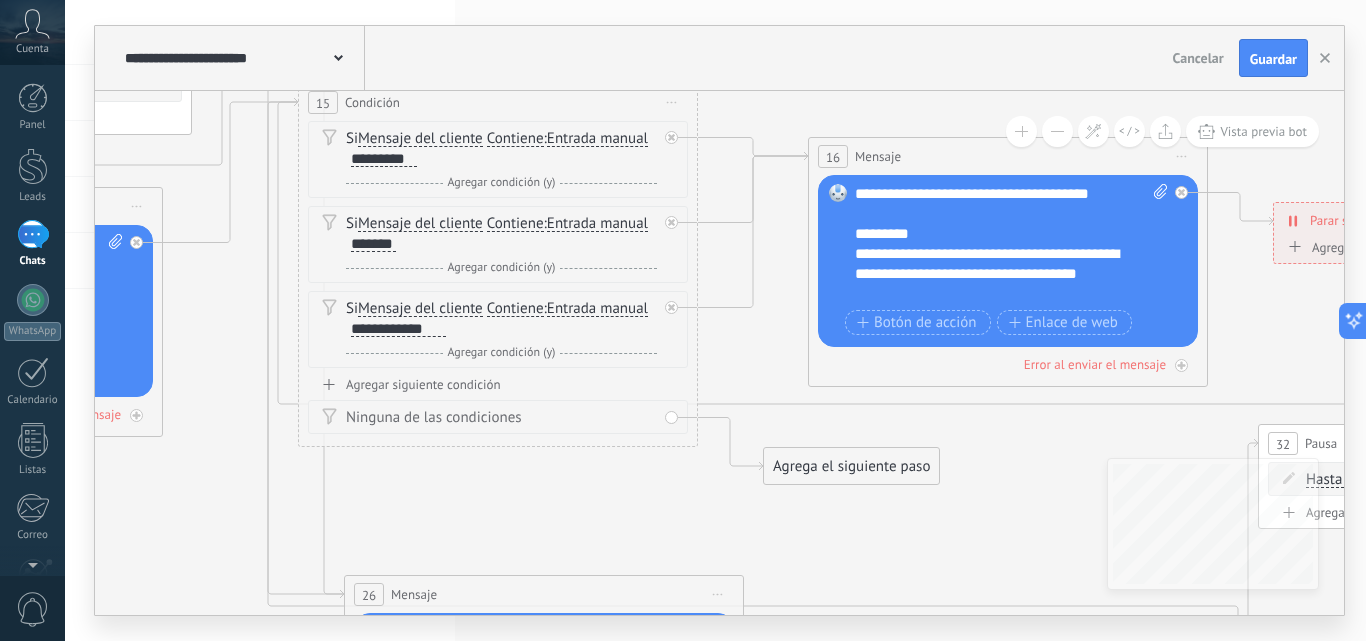 scroll, scrollTop: 0, scrollLeft: 0, axis: both 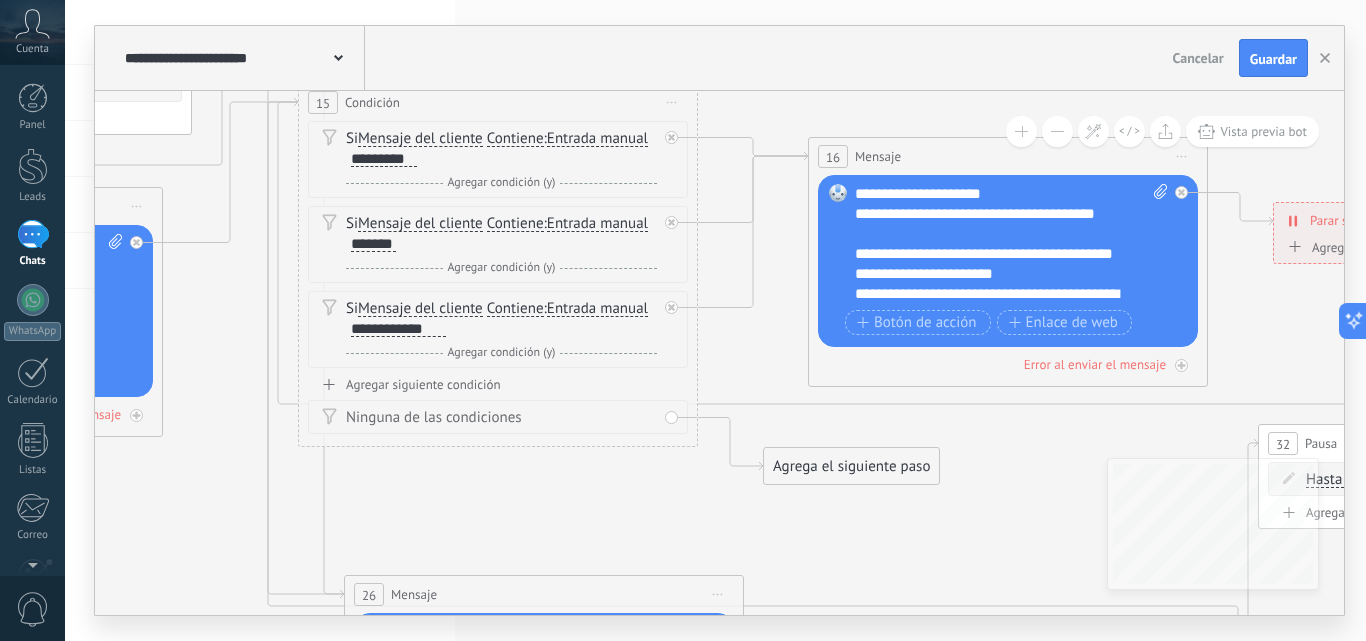 click on "**********" at bounding box center (1011, 244) 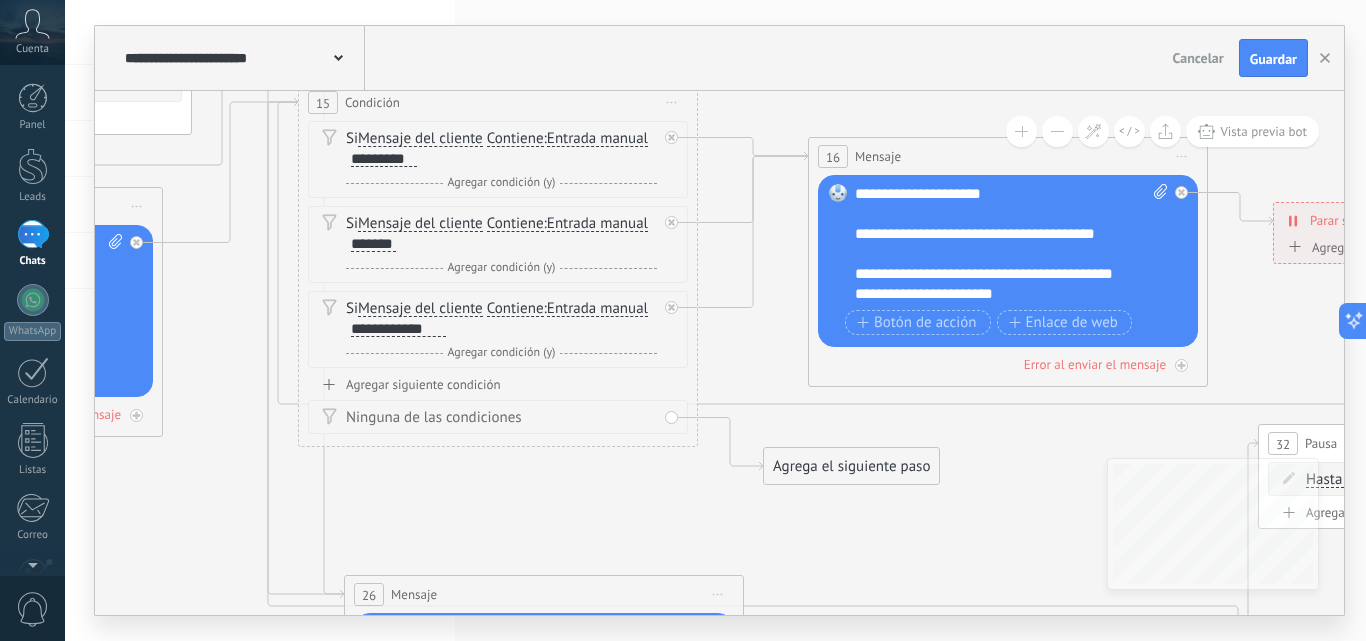 click on "**********" at bounding box center [994, 244] 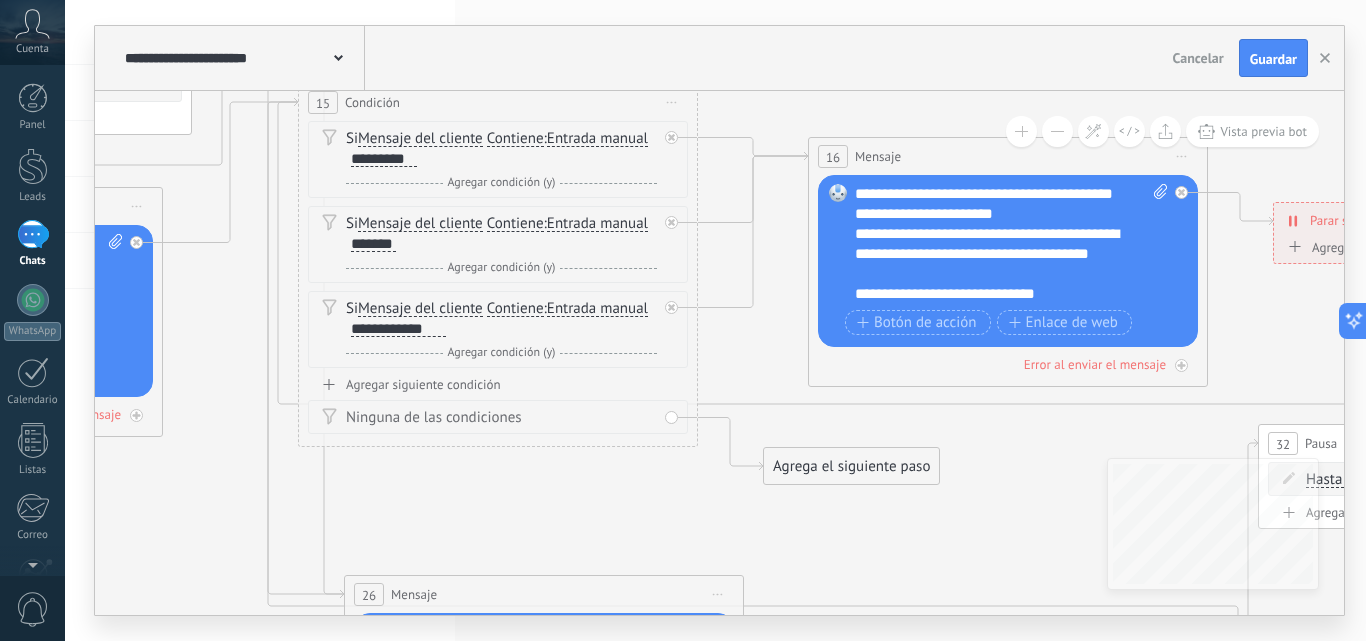 scroll, scrollTop: 0, scrollLeft: 0, axis: both 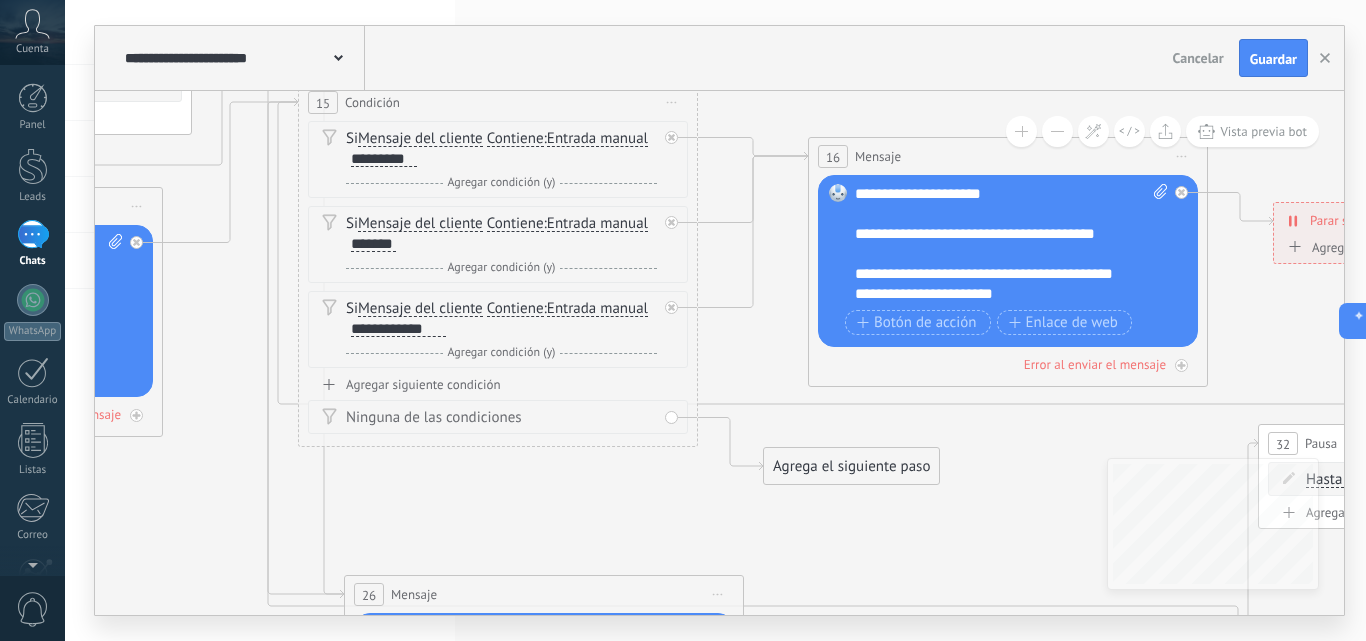 click on "**********" at bounding box center [1011, 244] 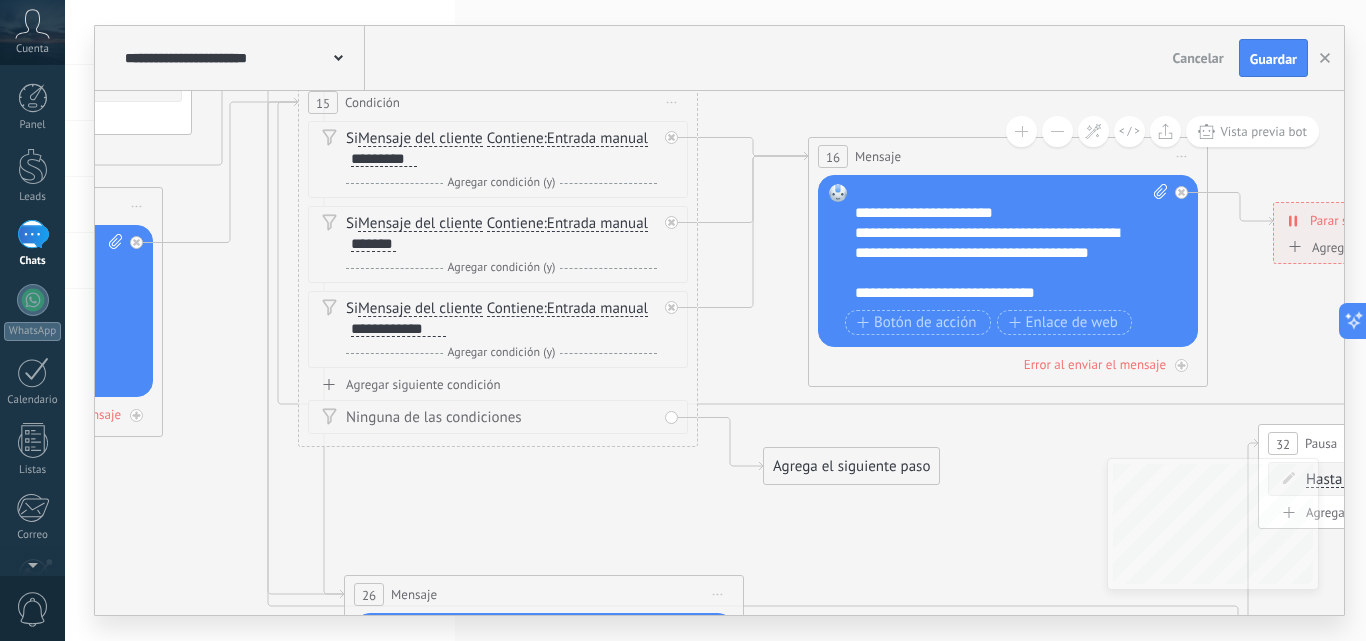 scroll, scrollTop: 200, scrollLeft: 0, axis: vertical 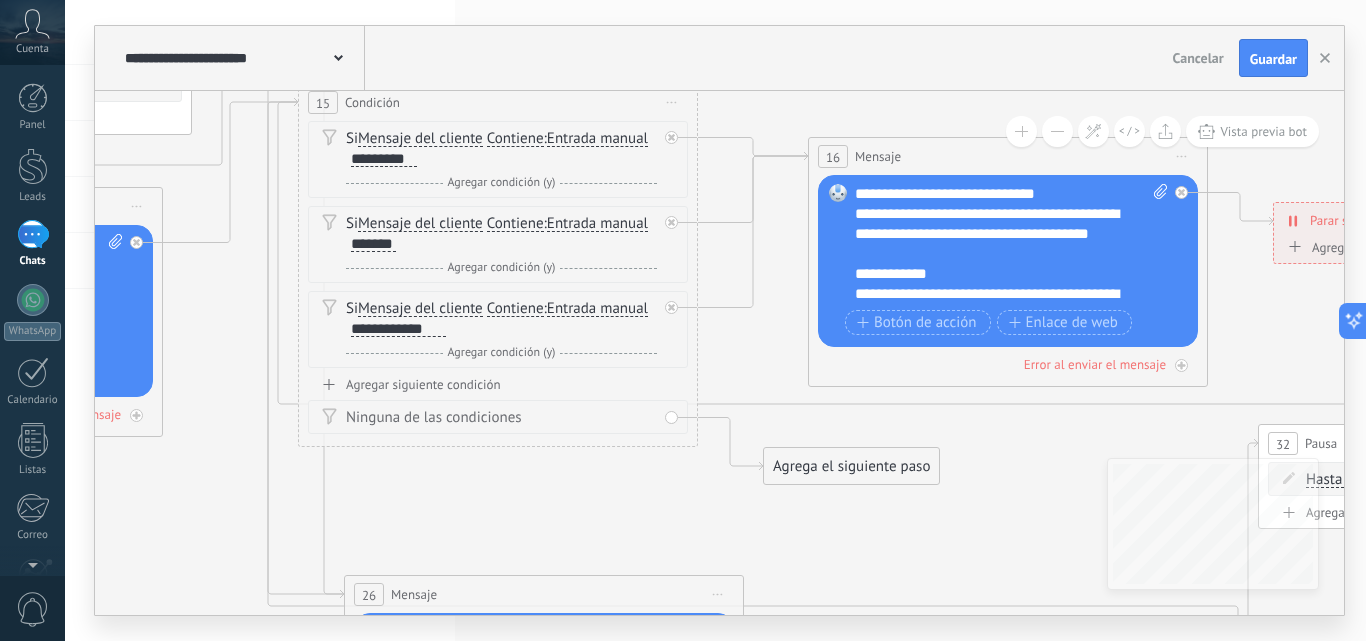 click on "**********" at bounding box center [994, 194] 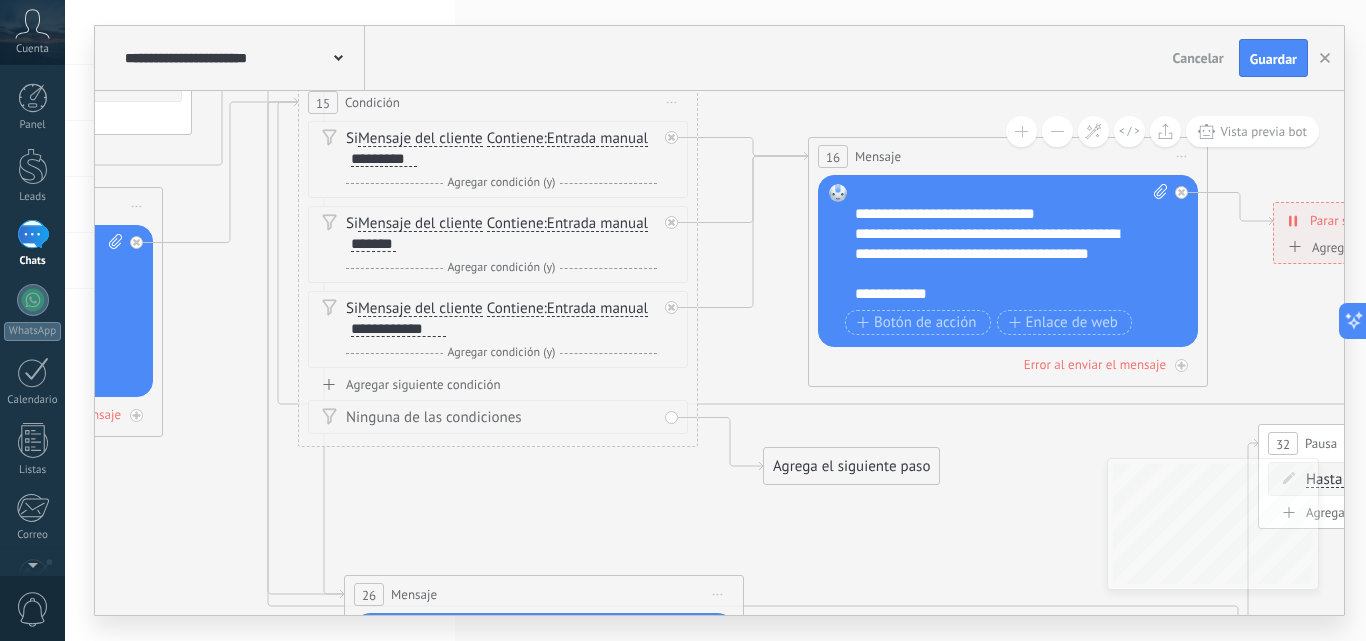 scroll, scrollTop: 220, scrollLeft: 0, axis: vertical 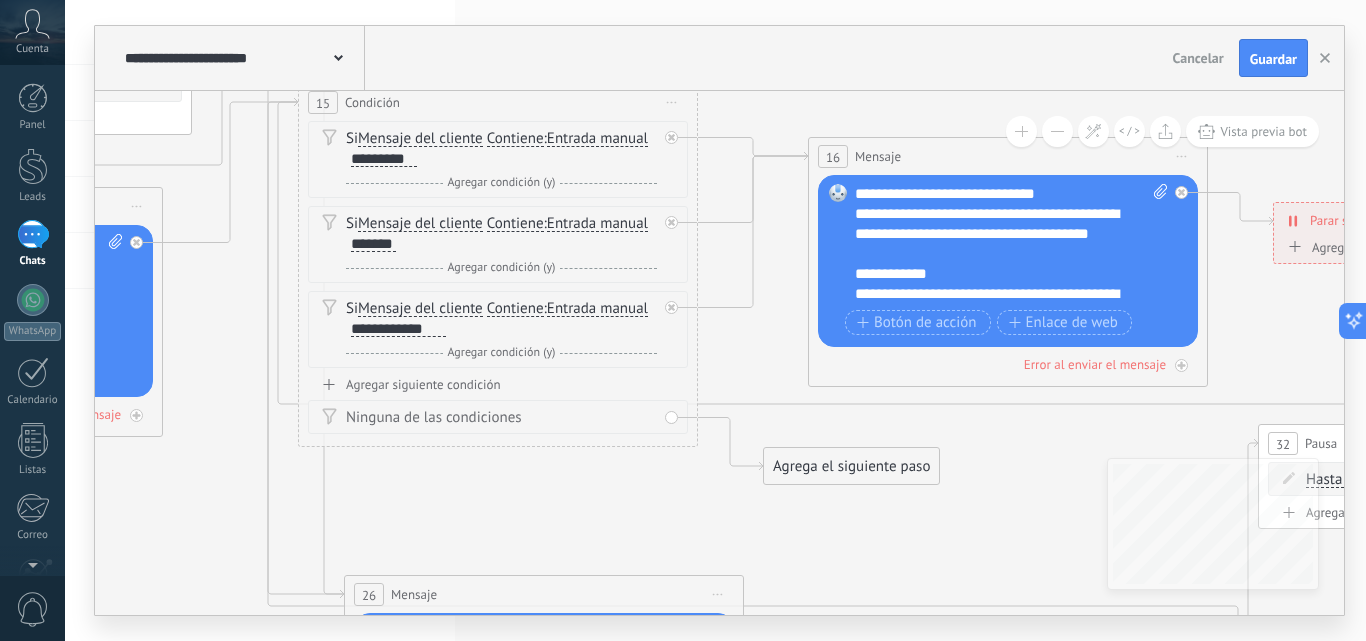 click on "Reemplazar
Quitar
Convertir a mensaje de voz
Arrastre la imagen aquí para adjuntarla.
Añadir imagen
Subir
Arrastrar y soltar
Archivo no encontrado
Escribe tu mensaje..." at bounding box center (1008, 261) 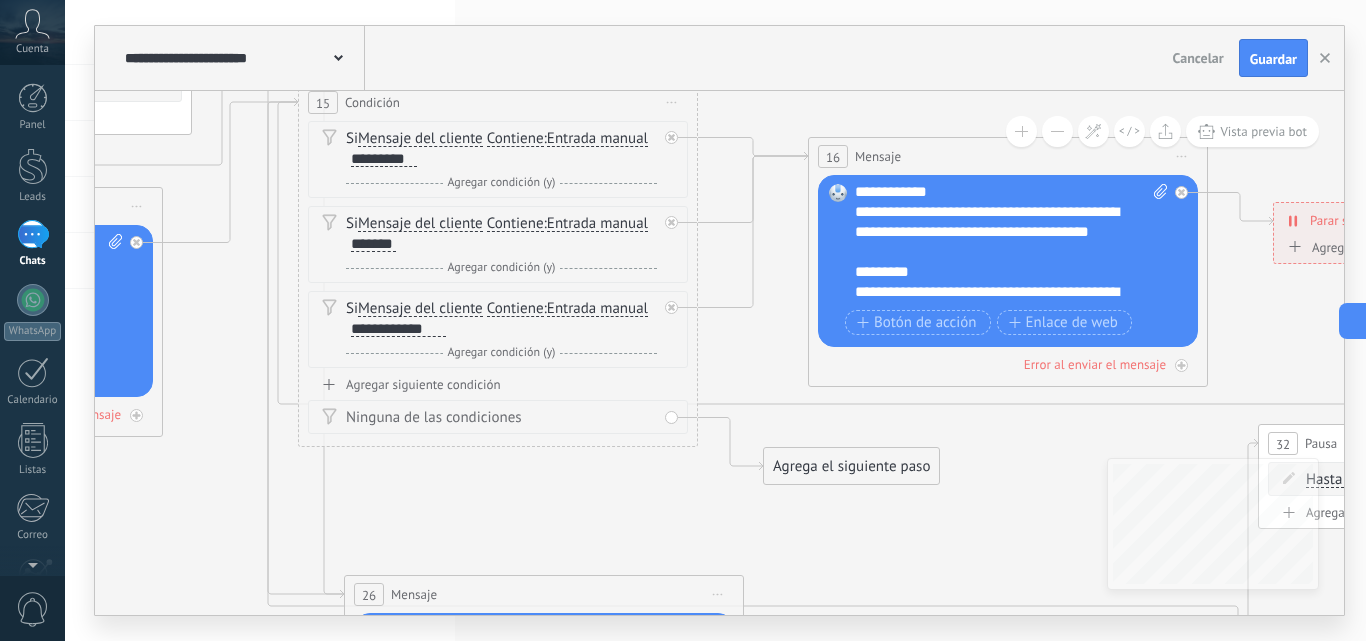 scroll, scrollTop: 360, scrollLeft: 0, axis: vertical 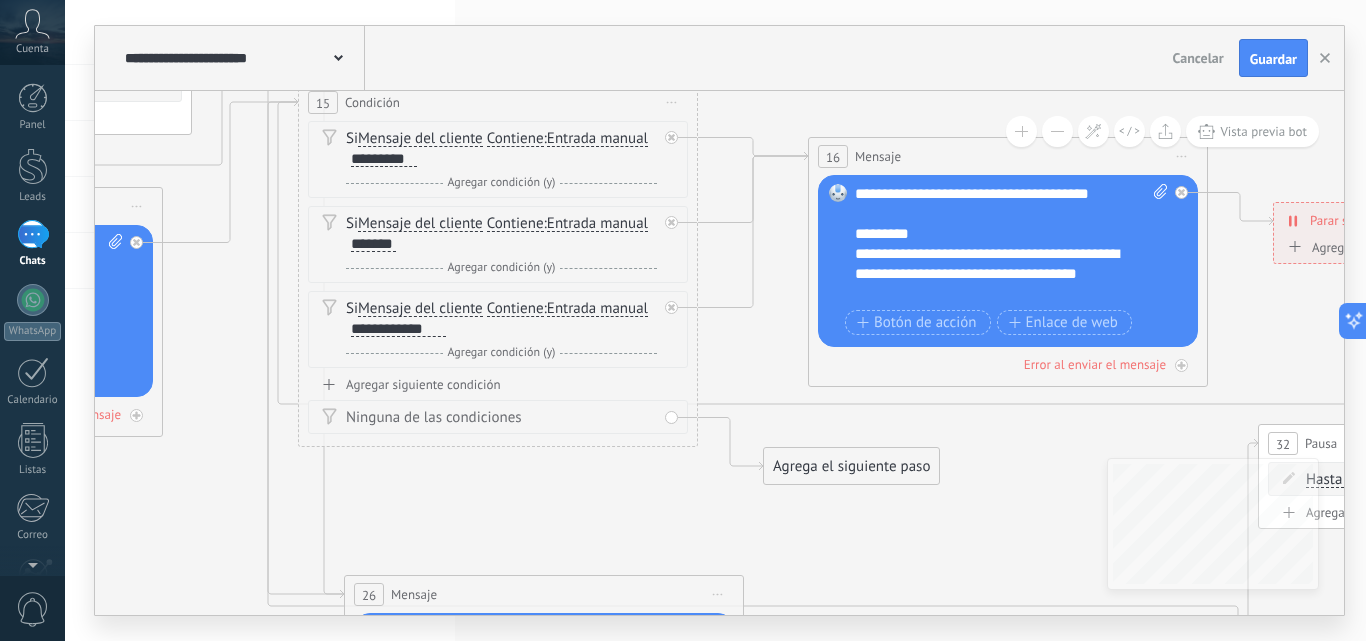 click on "*********" at bounding box center (994, 234) 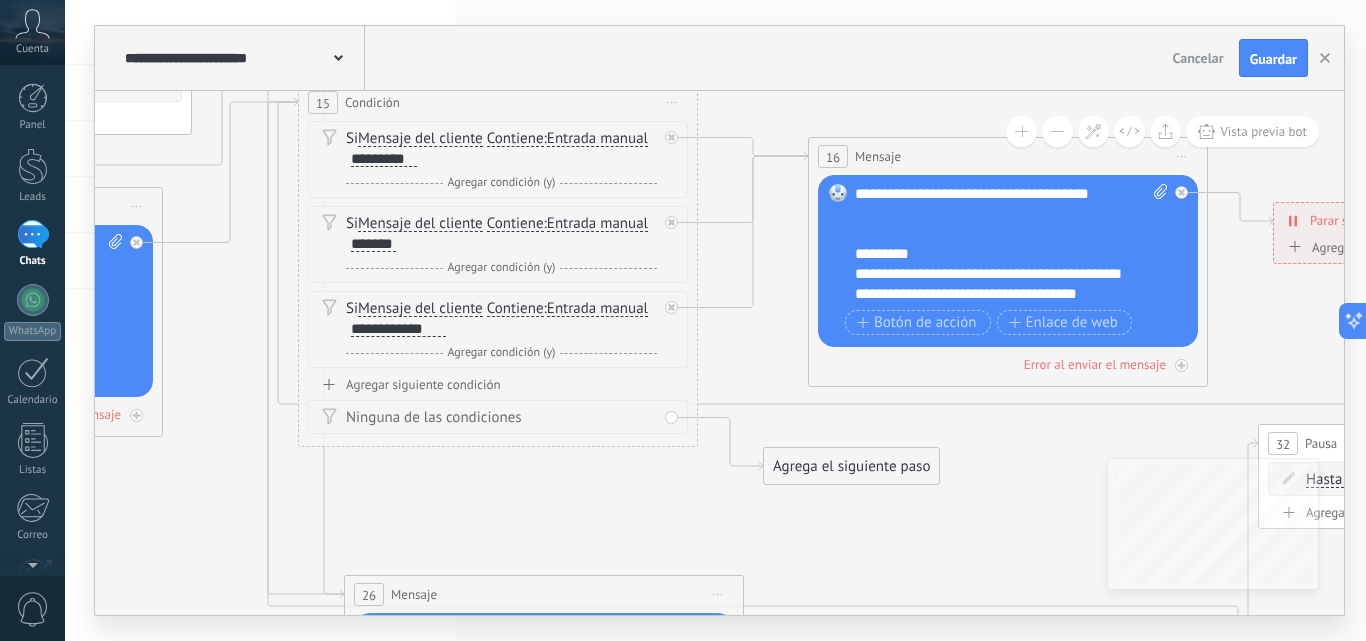 scroll, scrollTop: 380, scrollLeft: 0, axis: vertical 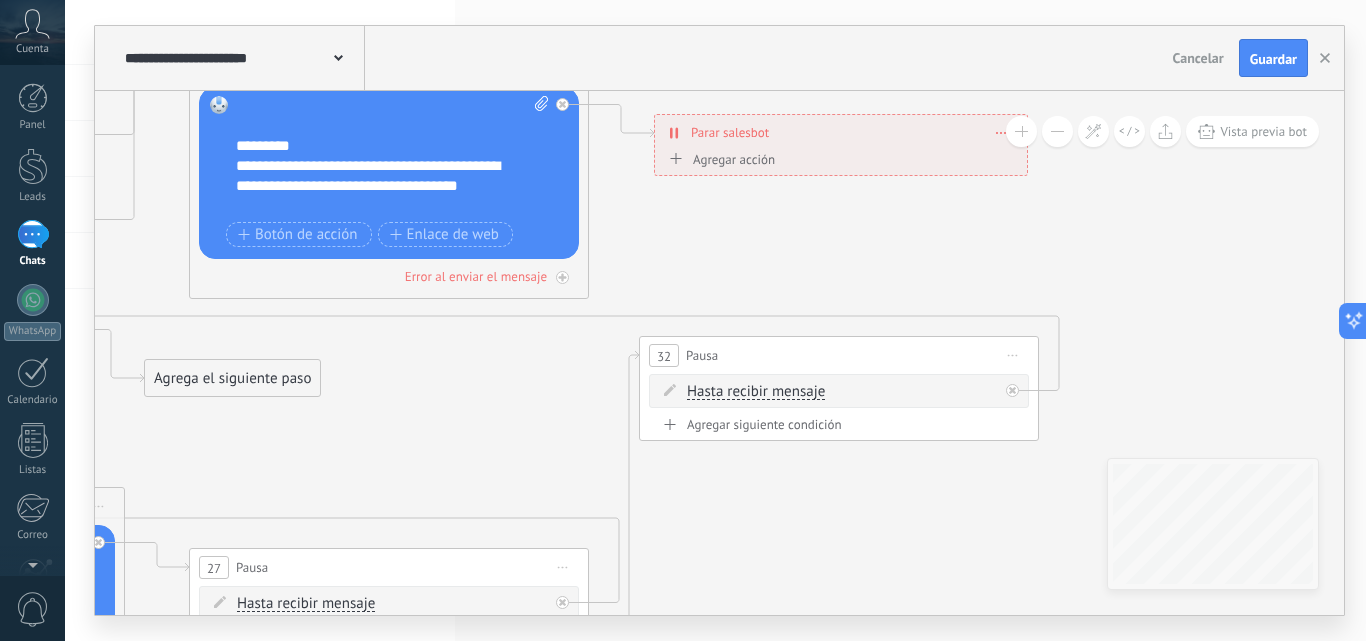 drag, startPoint x: 979, startPoint y: 478, endPoint x: 352, endPoint y: 390, distance: 633.1453 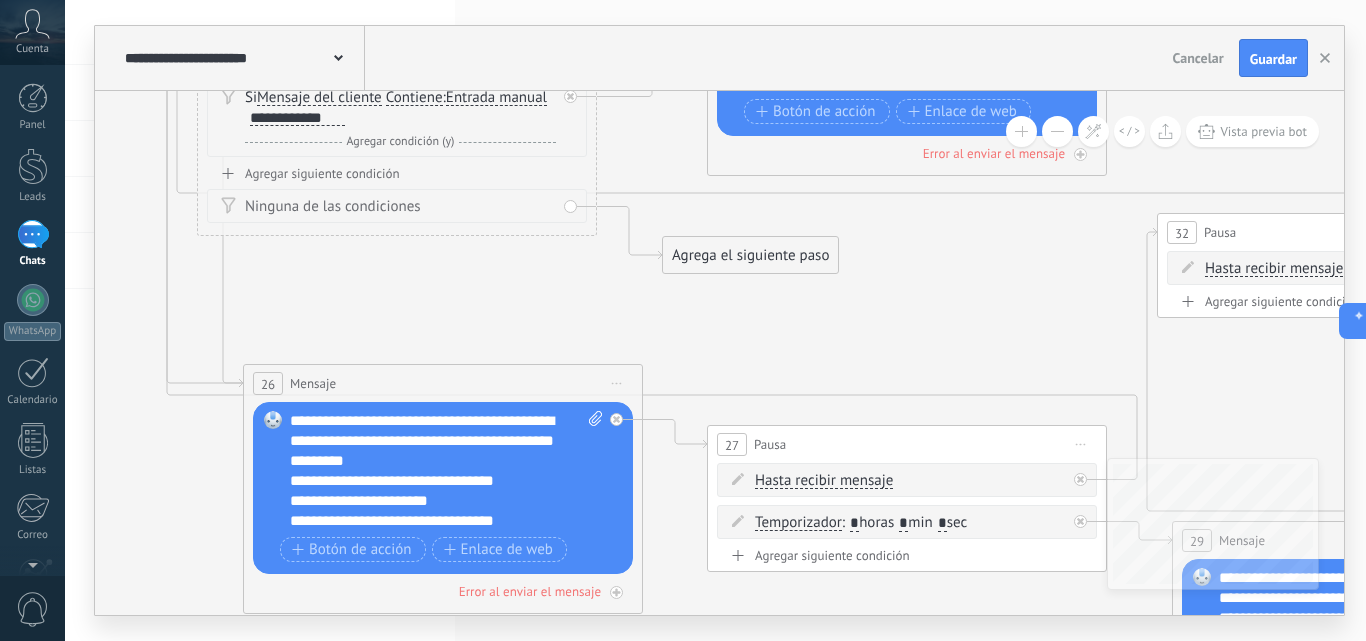 drag, startPoint x: 493, startPoint y: 381, endPoint x: 1009, endPoint y: 353, distance: 516.75916 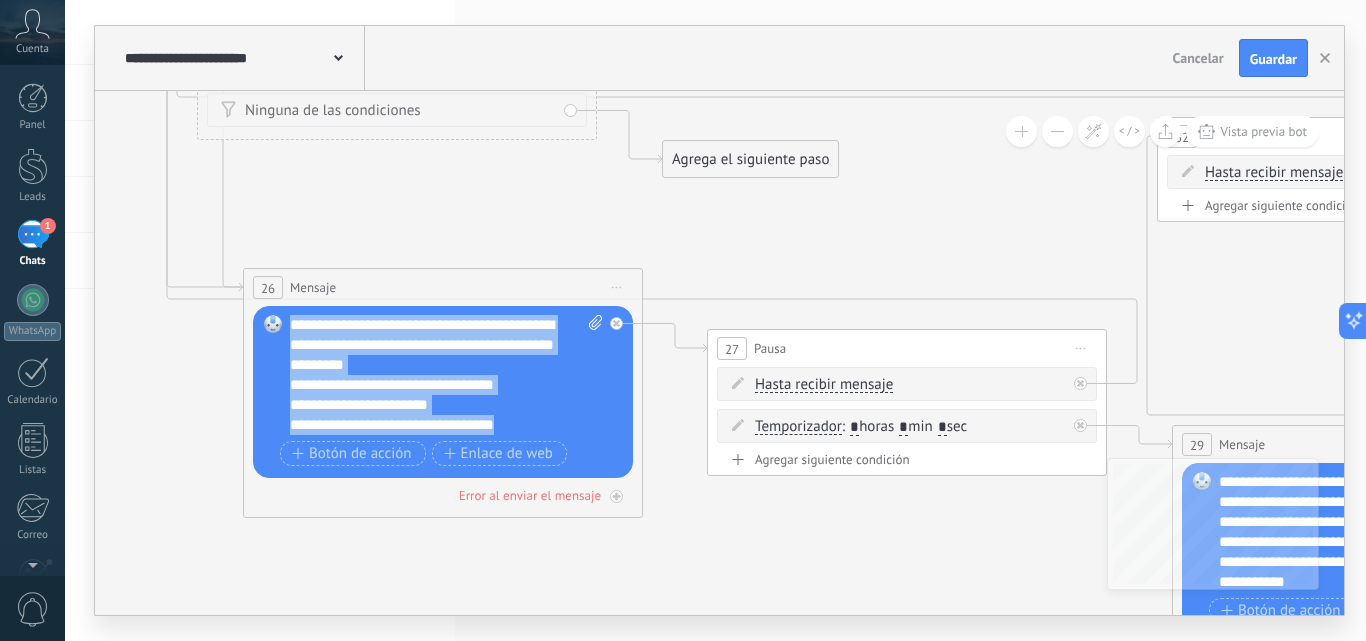 drag, startPoint x: 291, startPoint y: 319, endPoint x: 628, endPoint y: 508, distance: 386.38065 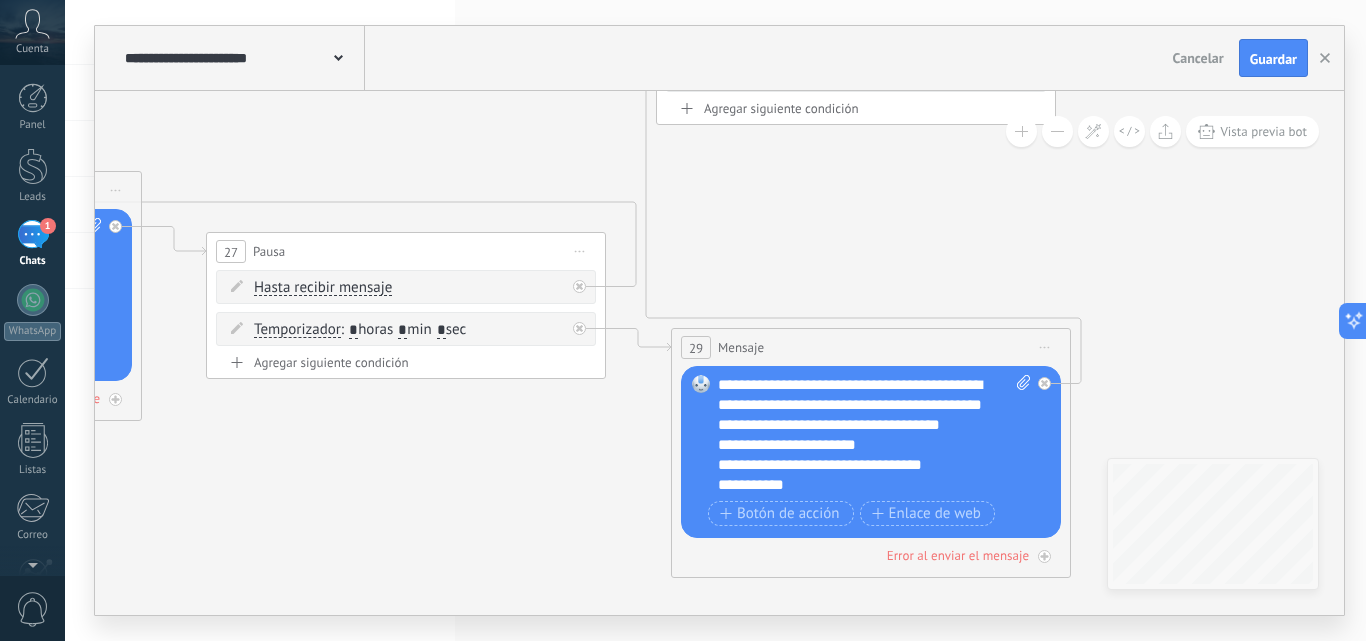 drag, startPoint x: 890, startPoint y: 251, endPoint x: 381, endPoint y: 153, distance: 518.3483 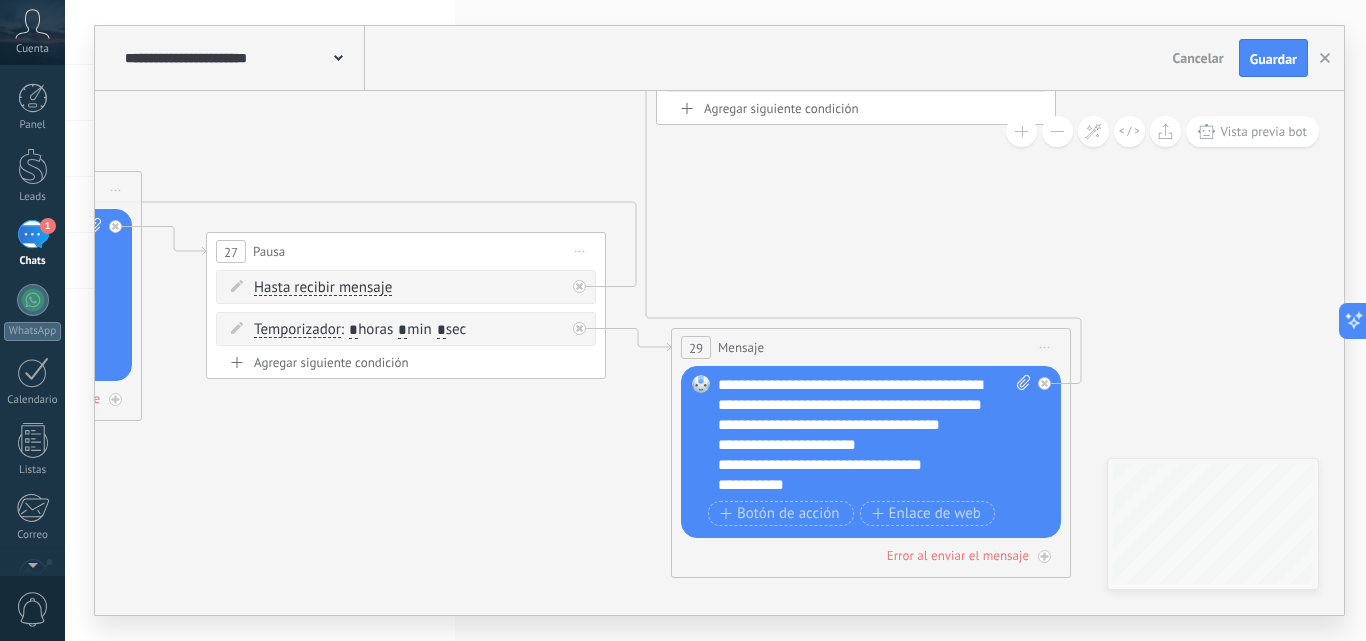 click 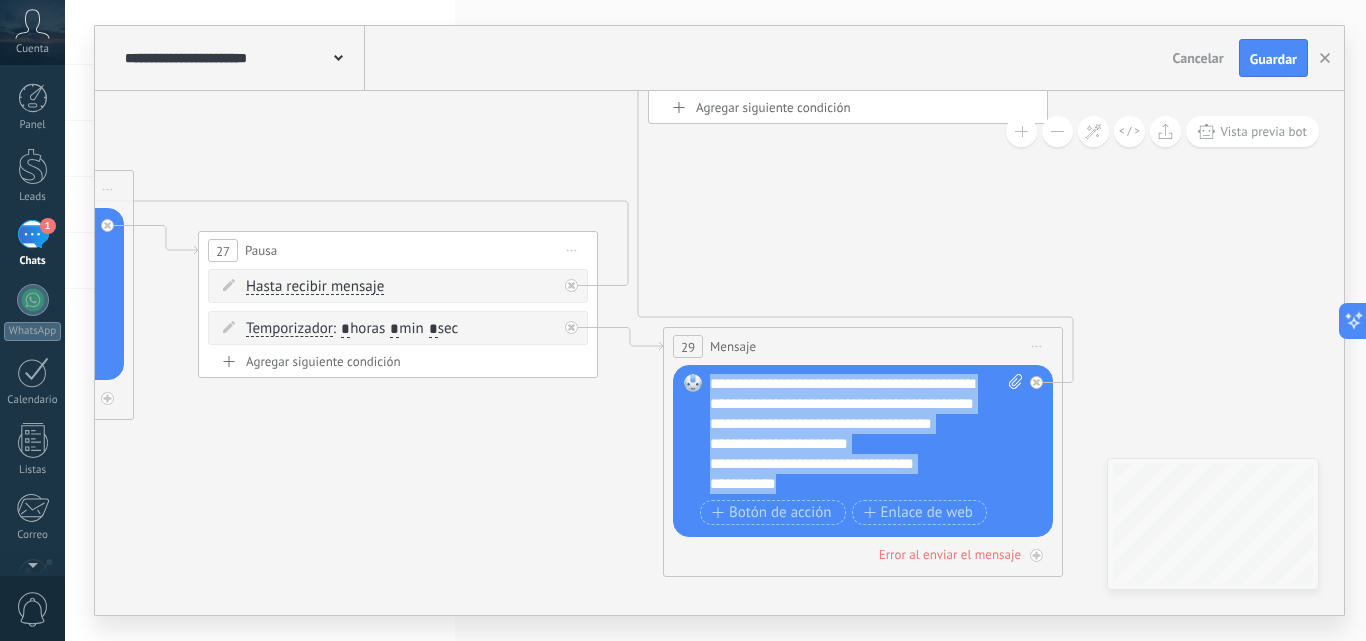 scroll, scrollTop: 20, scrollLeft: 0, axis: vertical 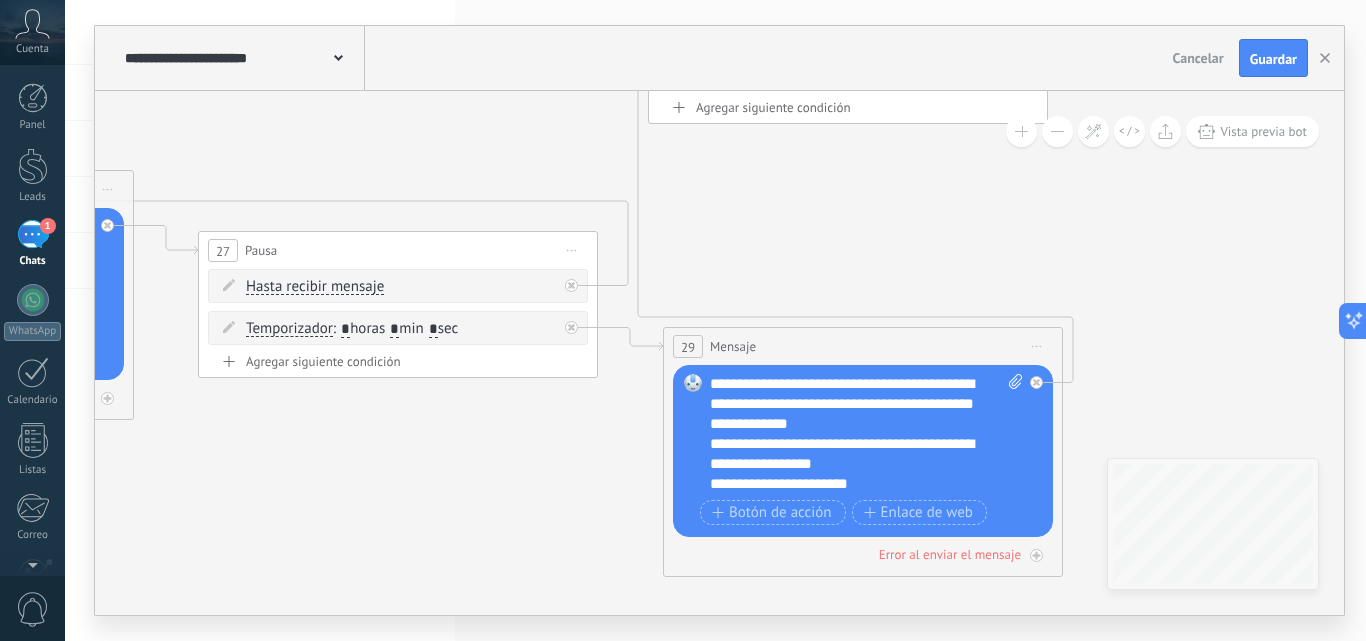 click on "**********" at bounding box center [866, 434] 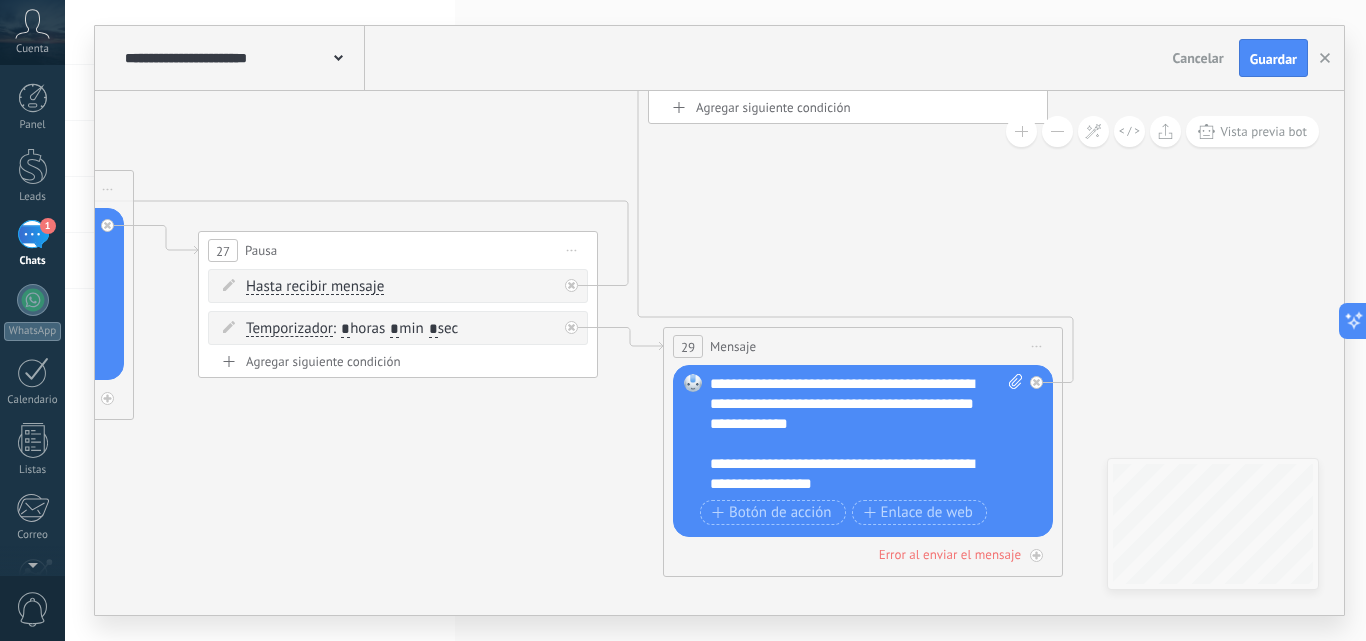 scroll, scrollTop: 60, scrollLeft: 0, axis: vertical 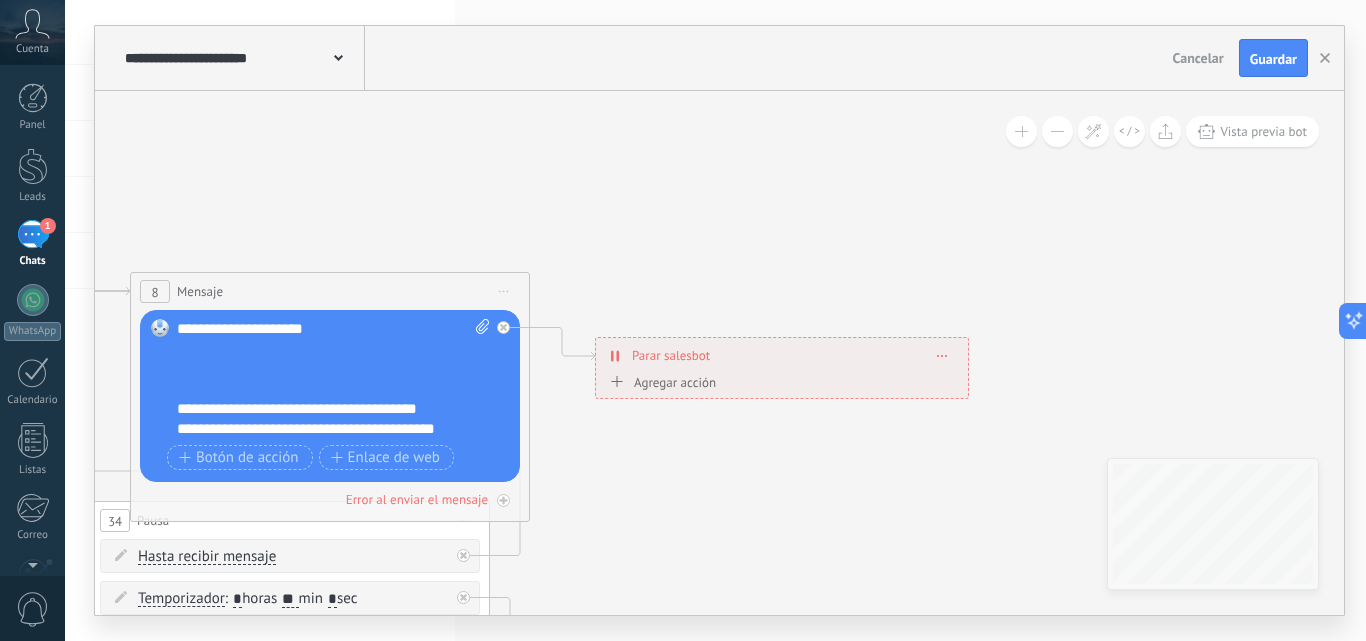 drag, startPoint x: 857, startPoint y: 297, endPoint x: 875, endPoint y: 274, distance: 29.206163 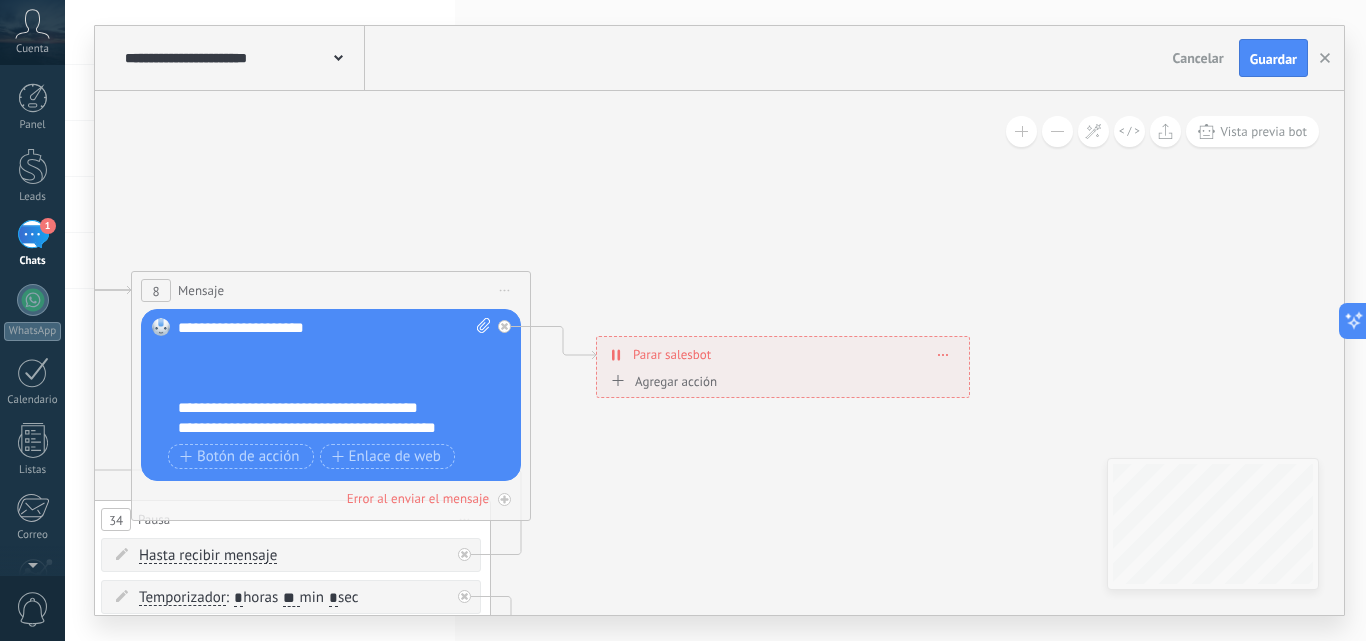 drag, startPoint x: 834, startPoint y: 272, endPoint x: 690, endPoint y: 298, distance: 146.3284 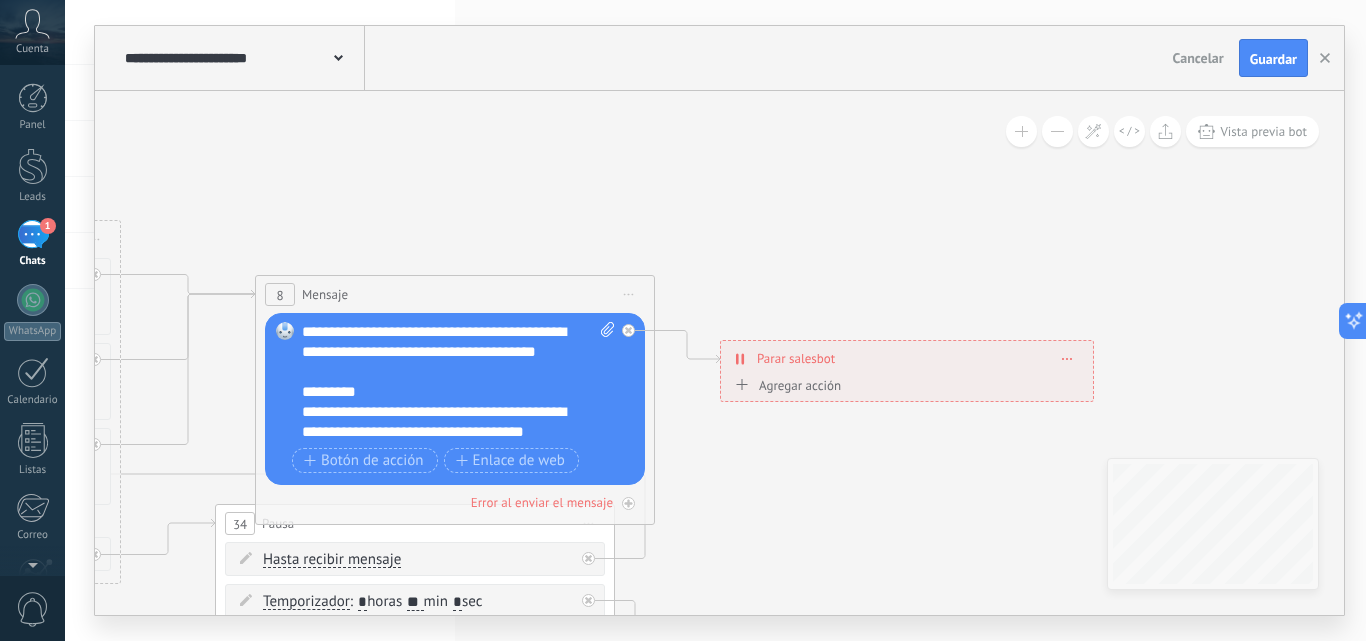 scroll, scrollTop: 420, scrollLeft: 0, axis: vertical 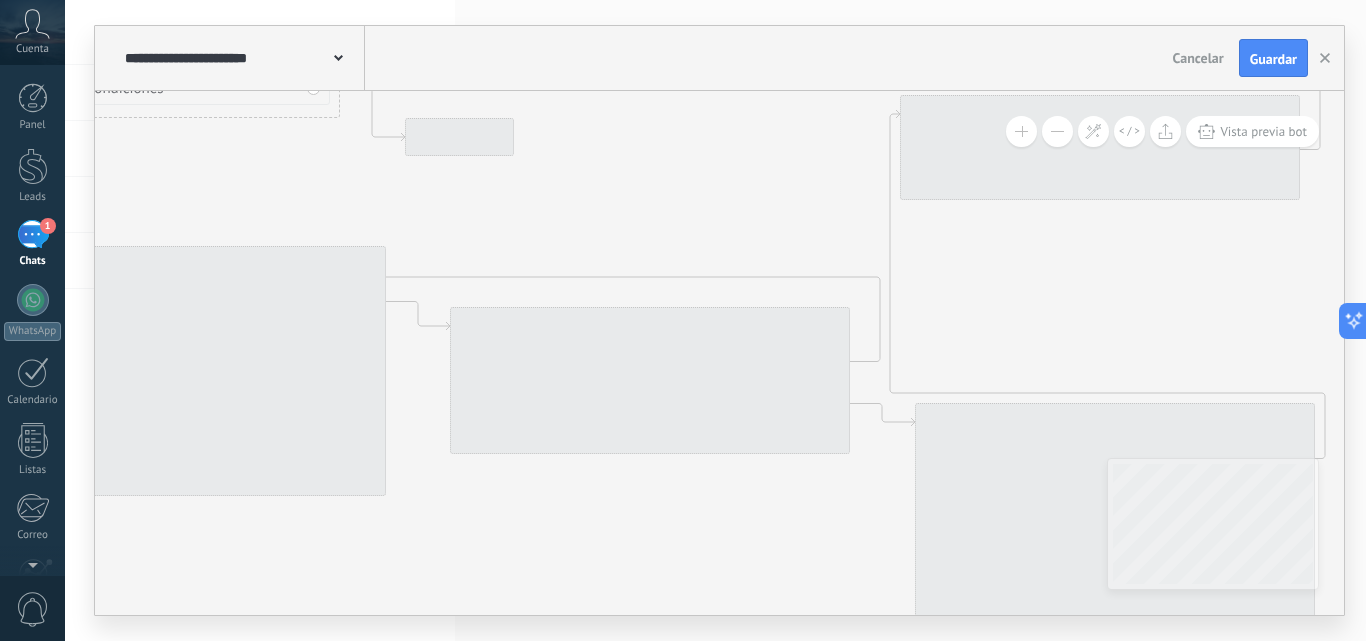 drag, startPoint x: 1022, startPoint y: 360, endPoint x: 785, endPoint y: 192, distance: 290.50473 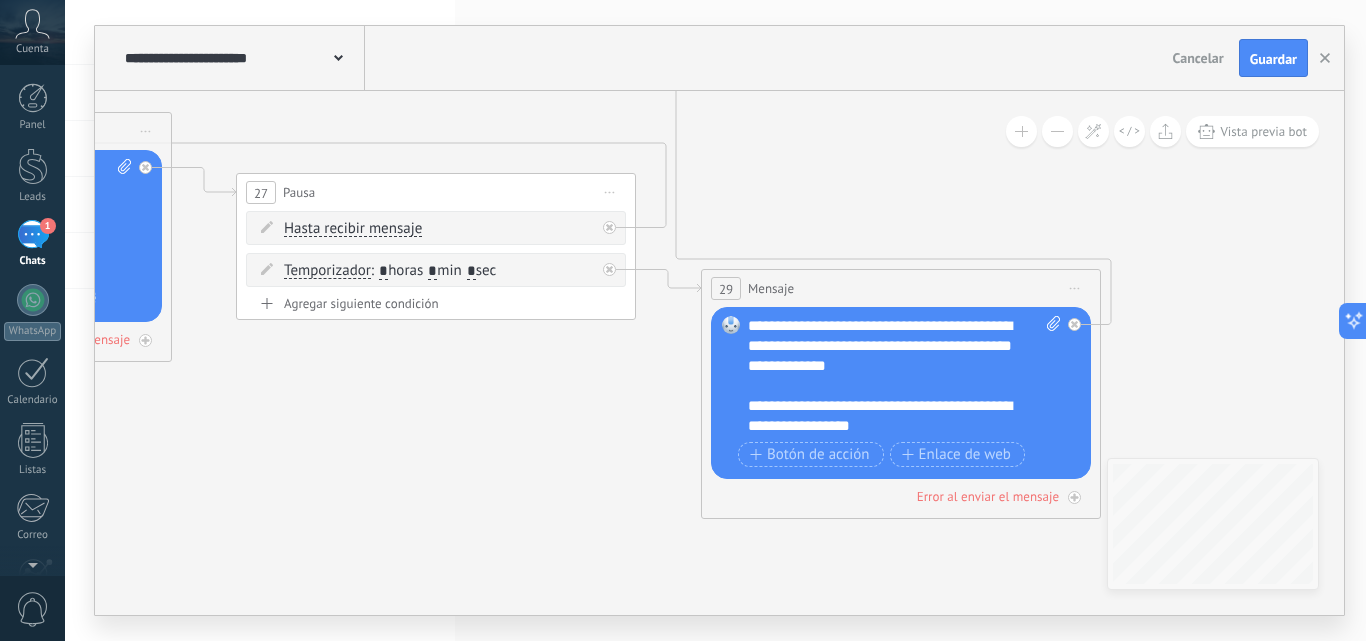 drag, startPoint x: 709, startPoint y: 475, endPoint x: 327, endPoint y: 314, distance: 414.5419 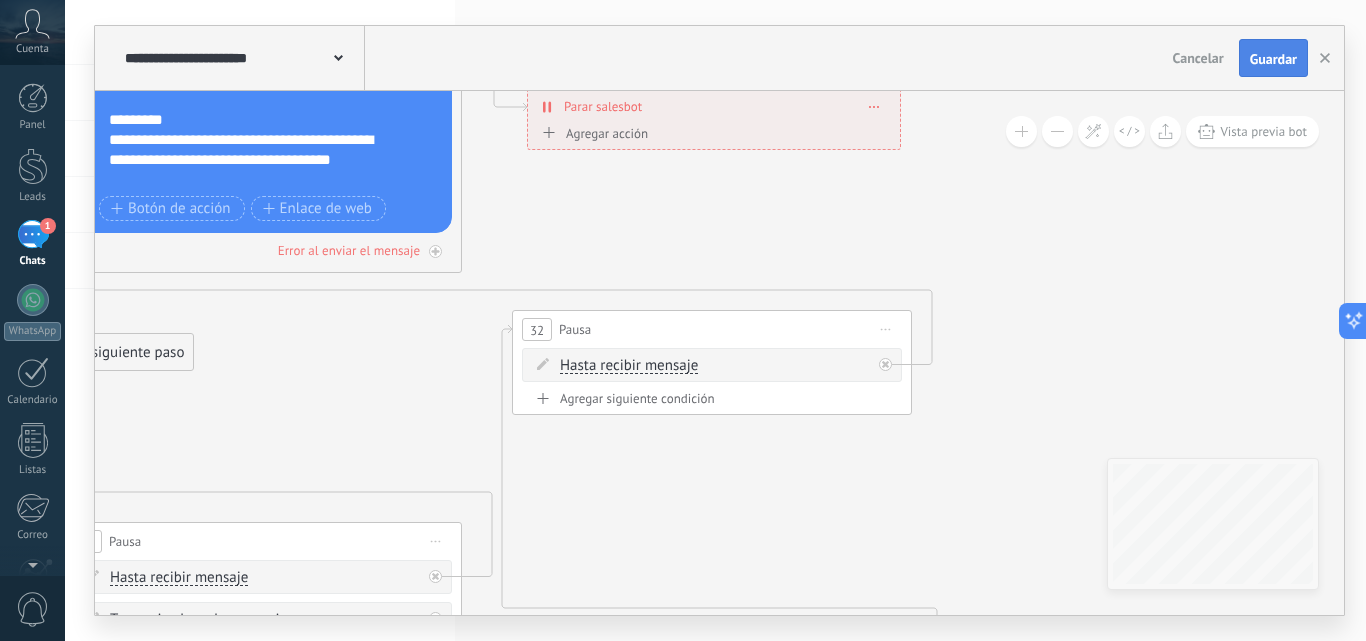 click on "Guardar" at bounding box center (1273, 59) 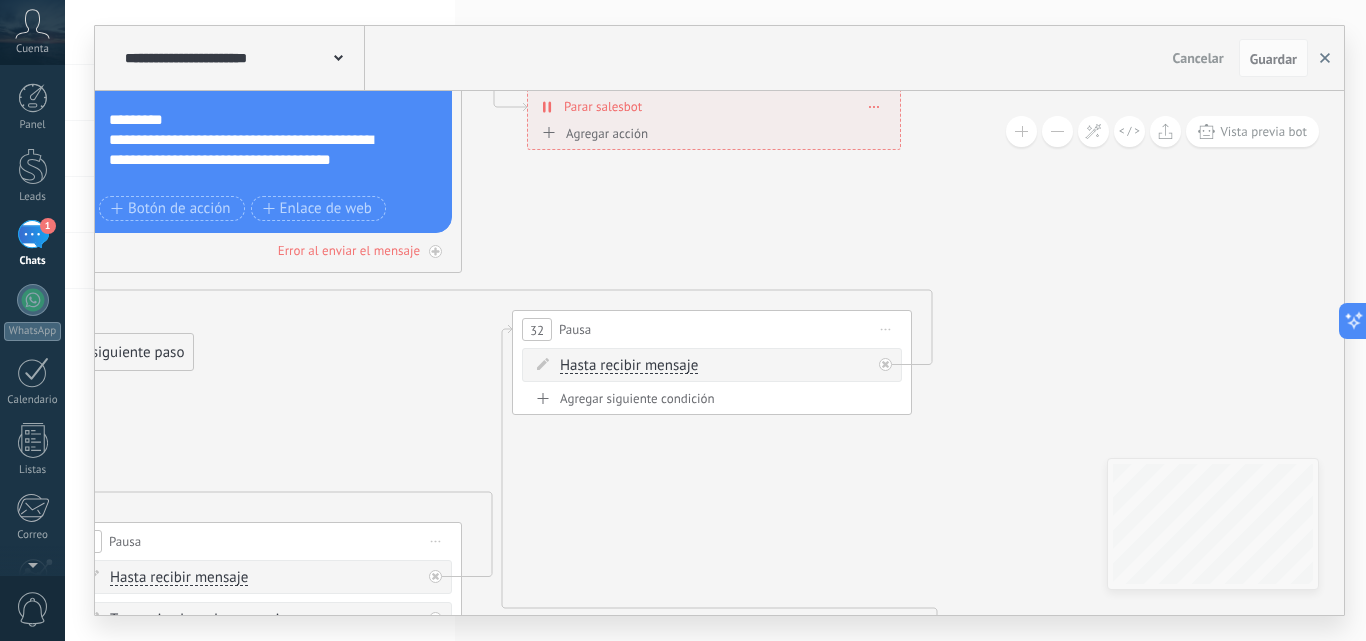 drag, startPoint x: 1326, startPoint y: 57, endPoint x: 1207, endPoint y: 234, distance: 213.28384 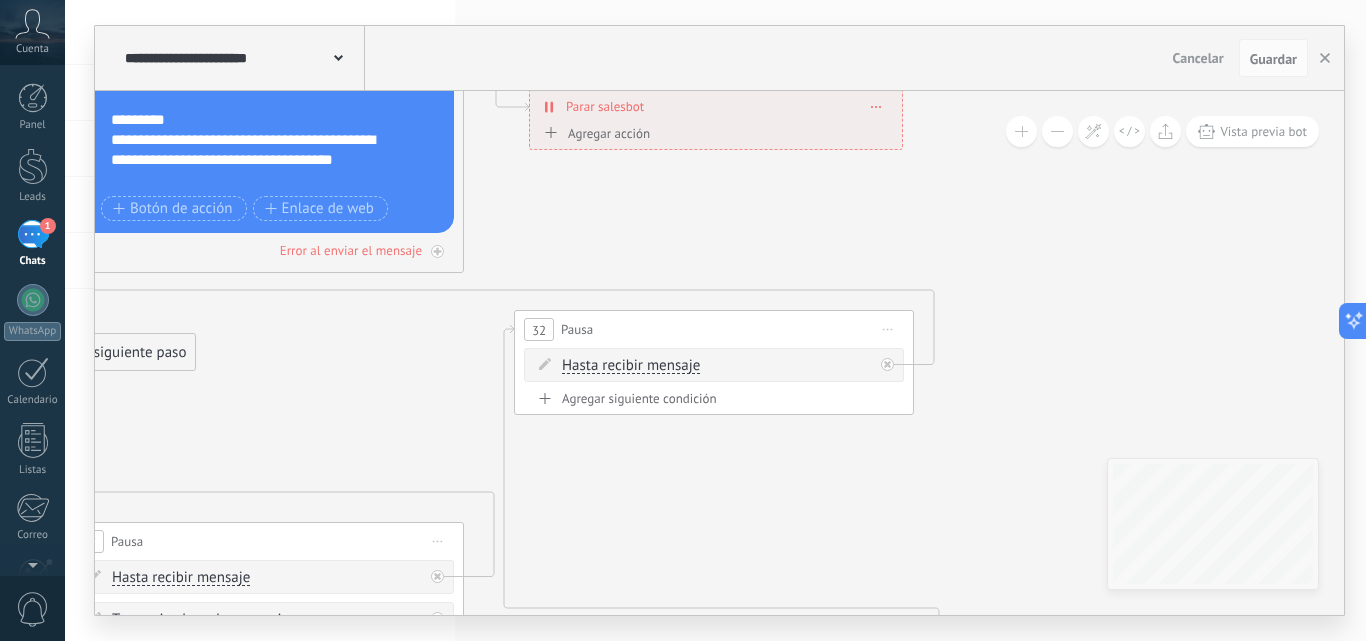 drag, startPoint x: 1062, startPoint y: 262, endPoint x: 1360, endPoint y: 222, distance: 300.67258 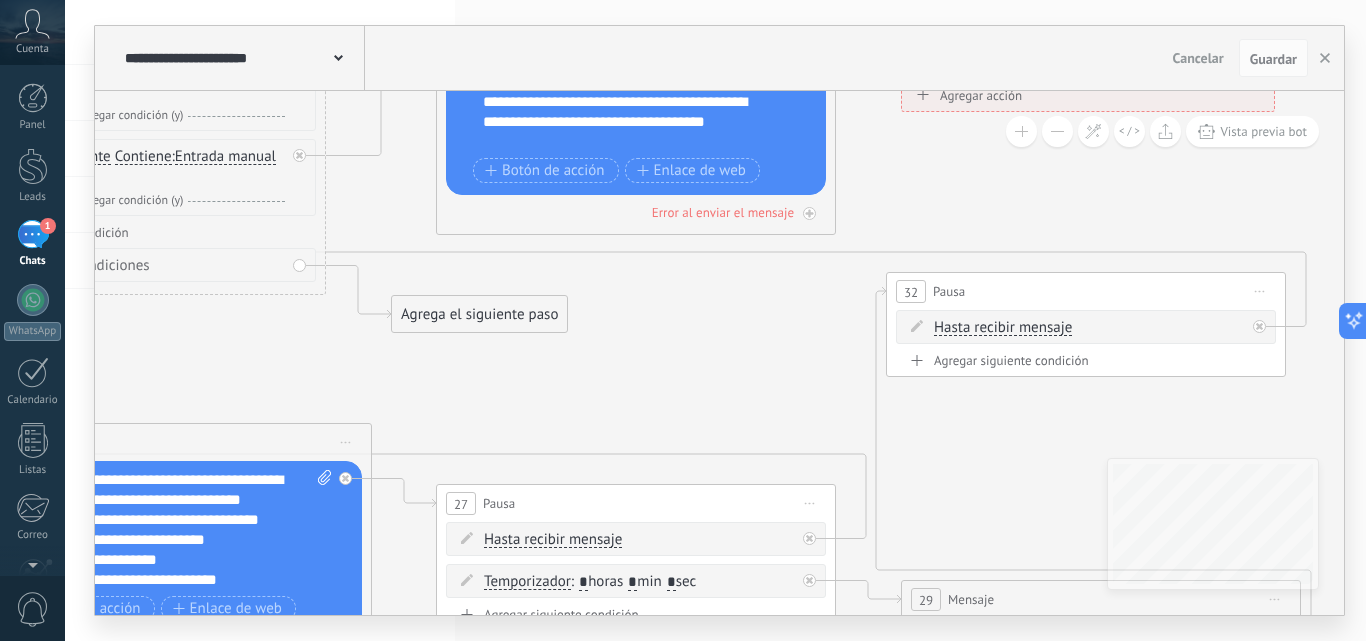 drag, startPoint x: 653, startPoint y: 334, endPoint x: 1046, endPoint y: 318, distance: 393.32556 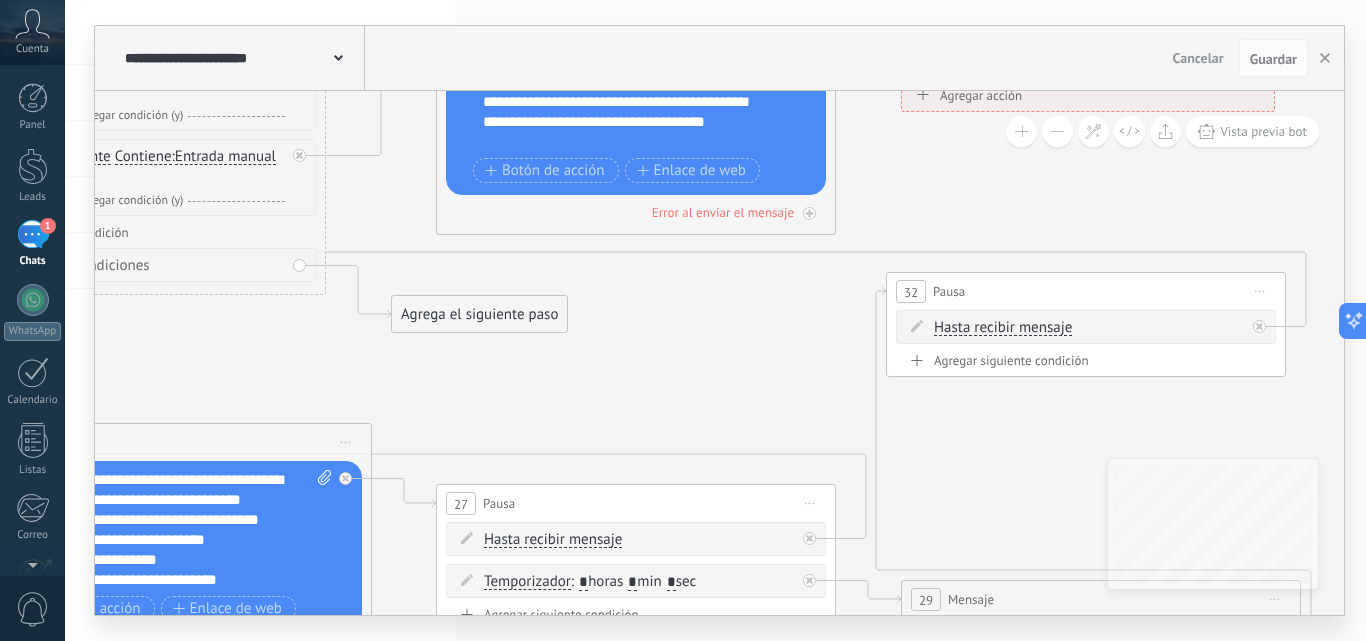 click 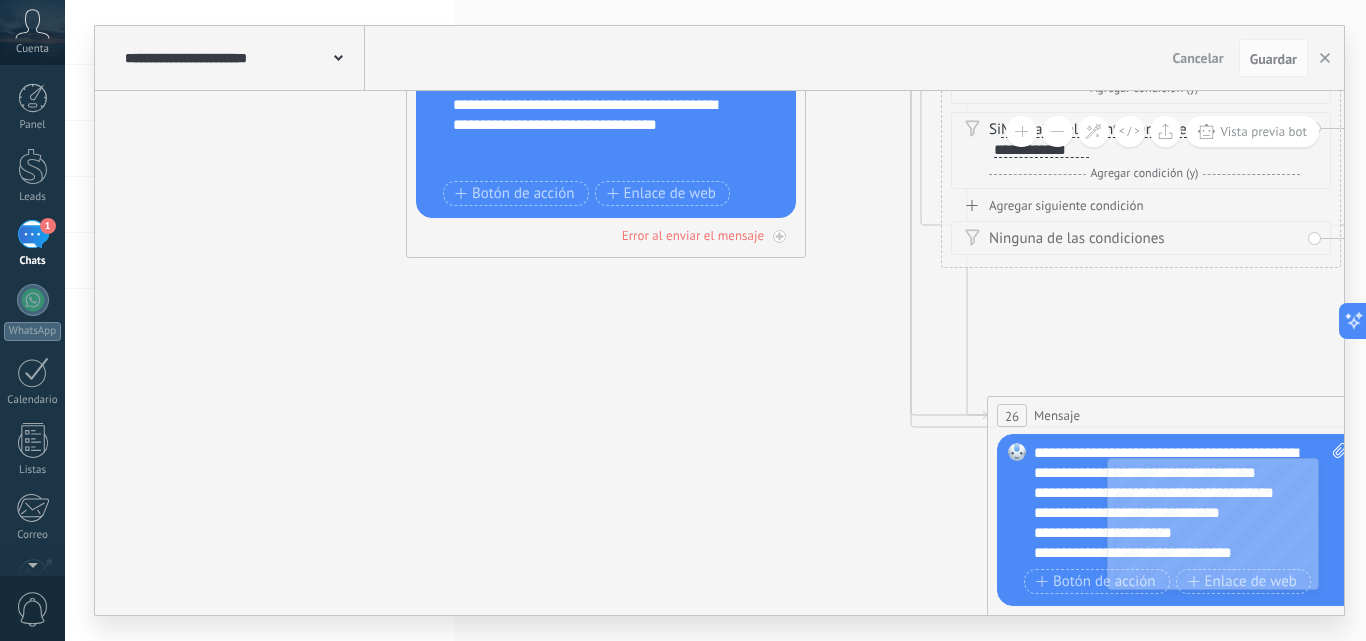 drag, startPoint x: 456, startPoint y: 380, endPoint x: 1077, endPoint y: 360, distance: 621.32196 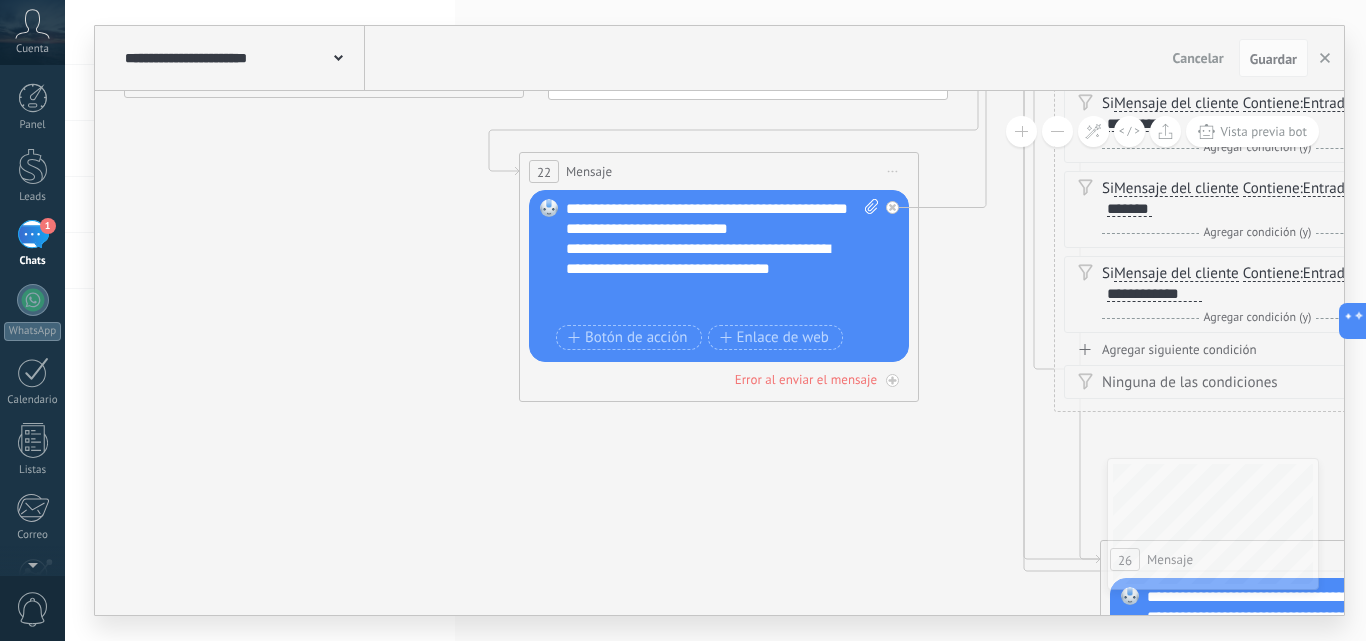 click on "**********" at bounding box center [719, 353] 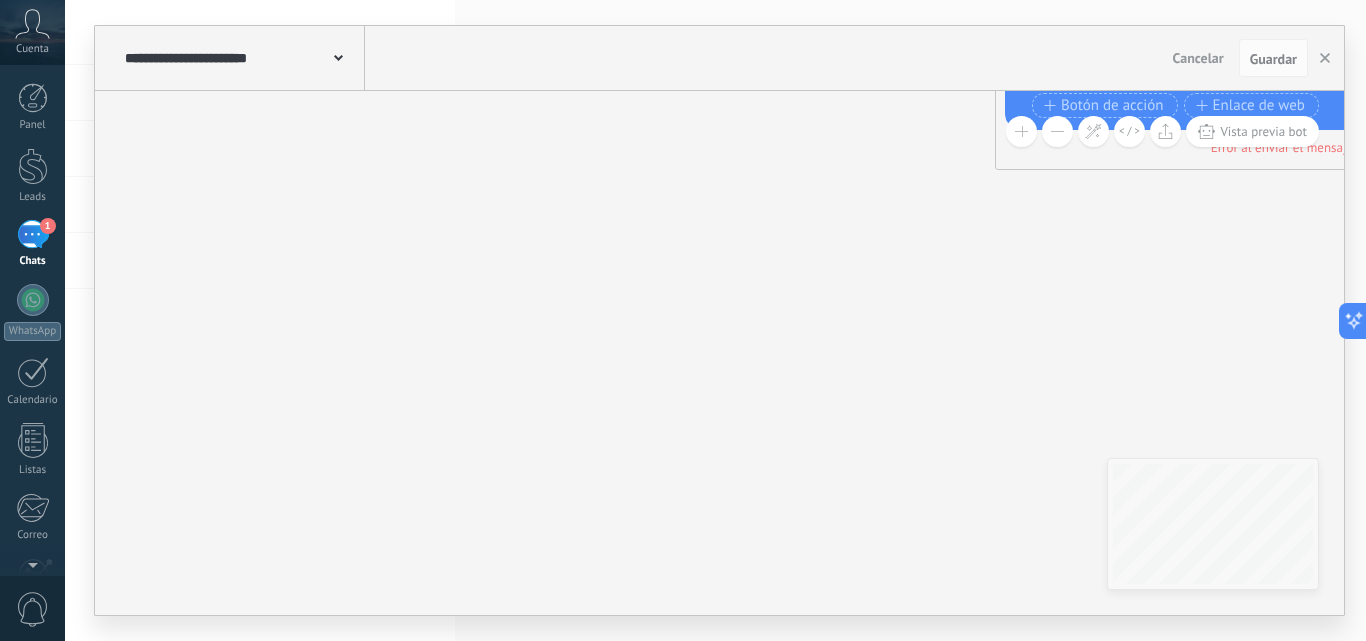 drag, startPoint x: 897, startPoint y: 399, endPoint x: 998, endPoint y: 443, distance: 110.16805 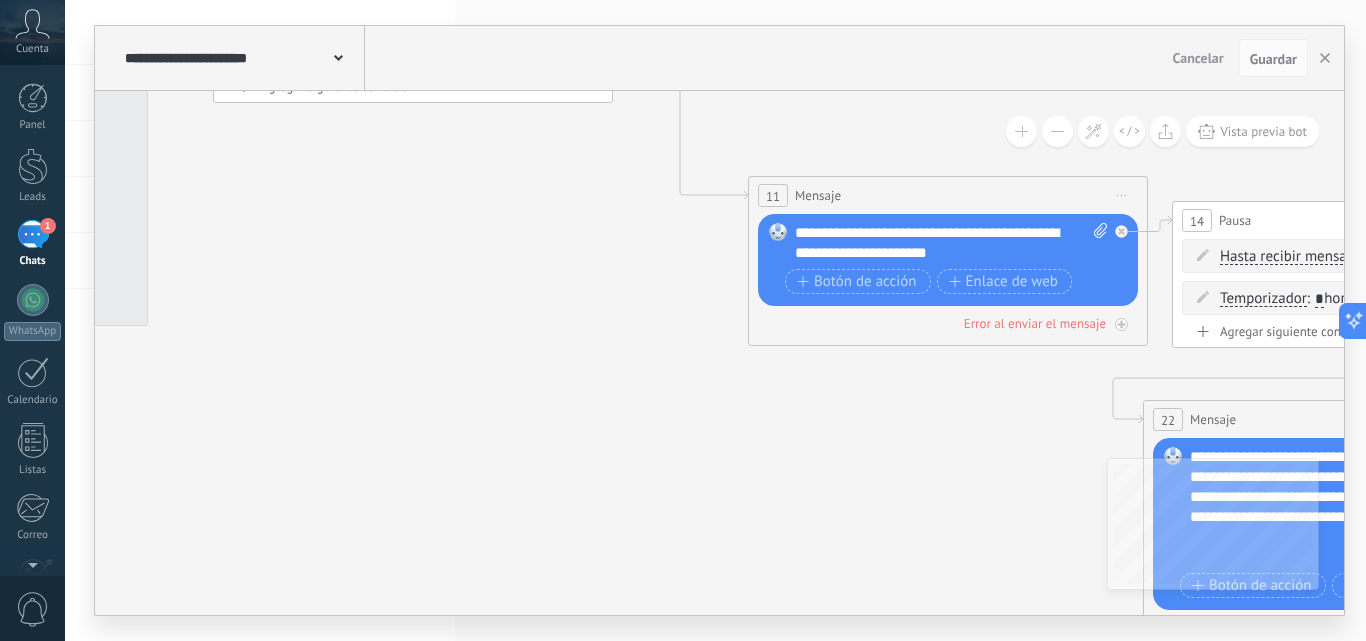 drag, startPoint x: 902, startPoint y: 299, endPoint x: 442, endPoint y: 535, distance: 517.0068 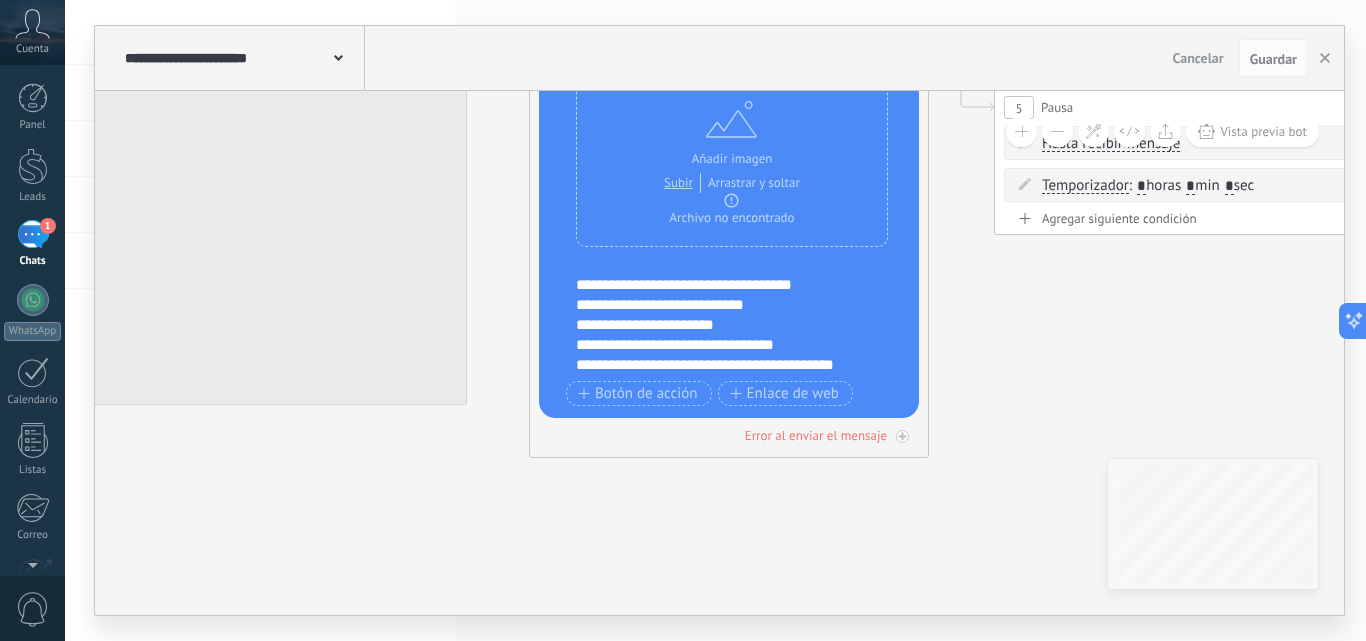 drag, startPoint x: 1312, startPoint y: 395, endPoint x: 1117, endPoint y: 372, distance: 196.35173 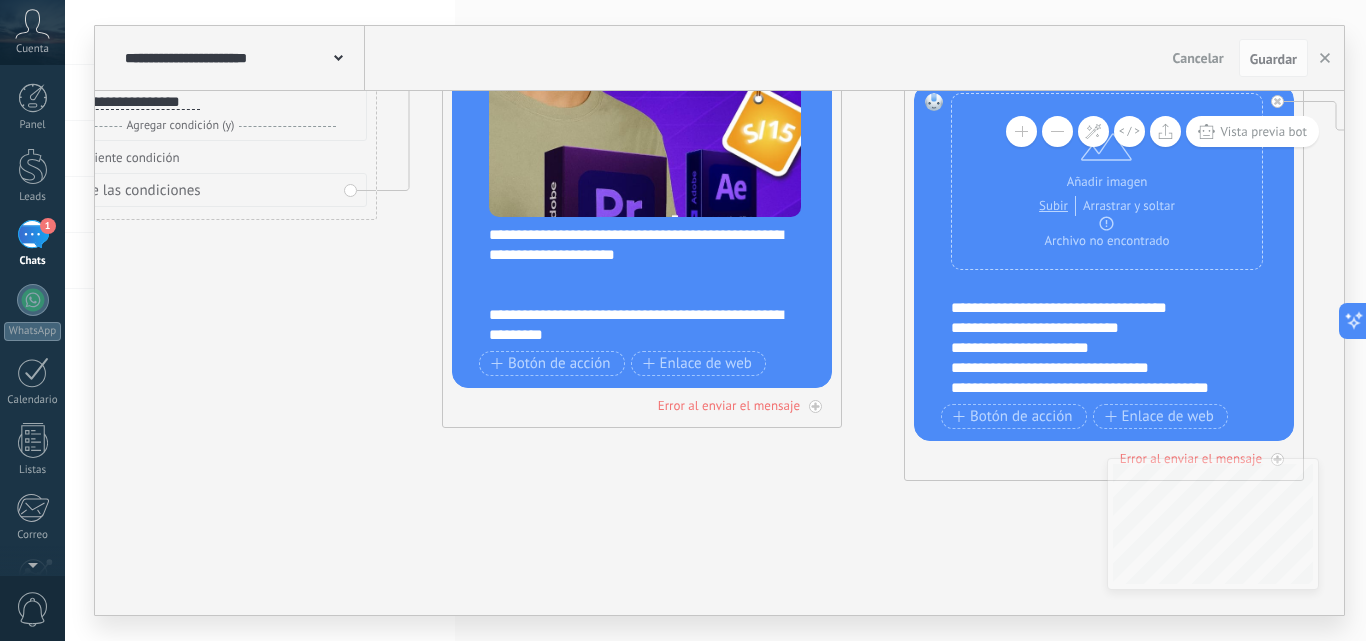 drag, startPoint x: 312, startPoint y: 461, endPoint x: 1010, endPoint y: 458, distance: 698.0065 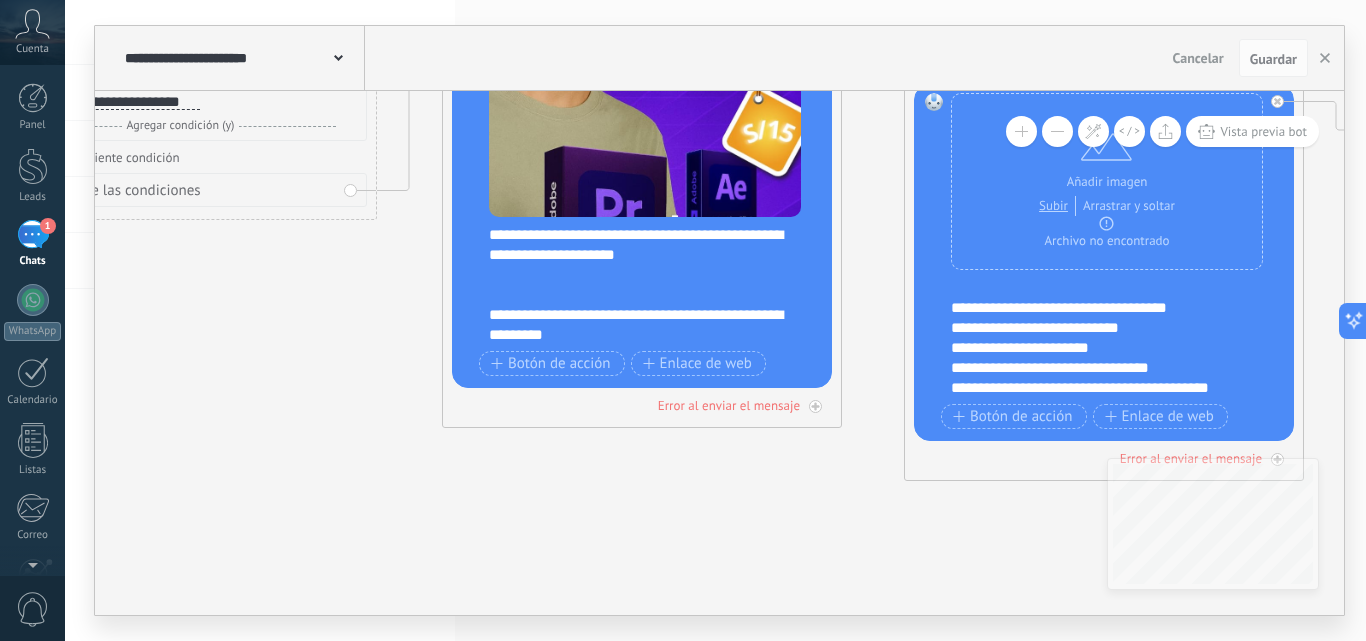click 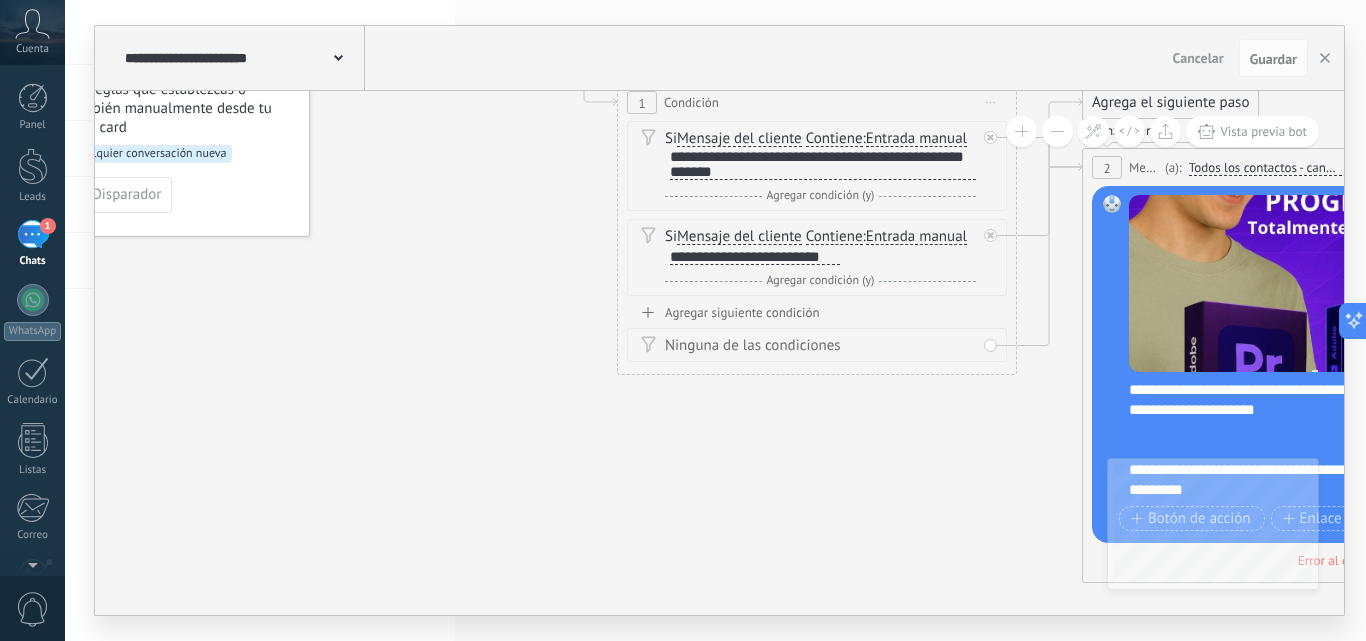 drag, startPoint x: 558, startPoint y: 402, endPoint x: 809, endPoint y: 539, distance: 285.95453 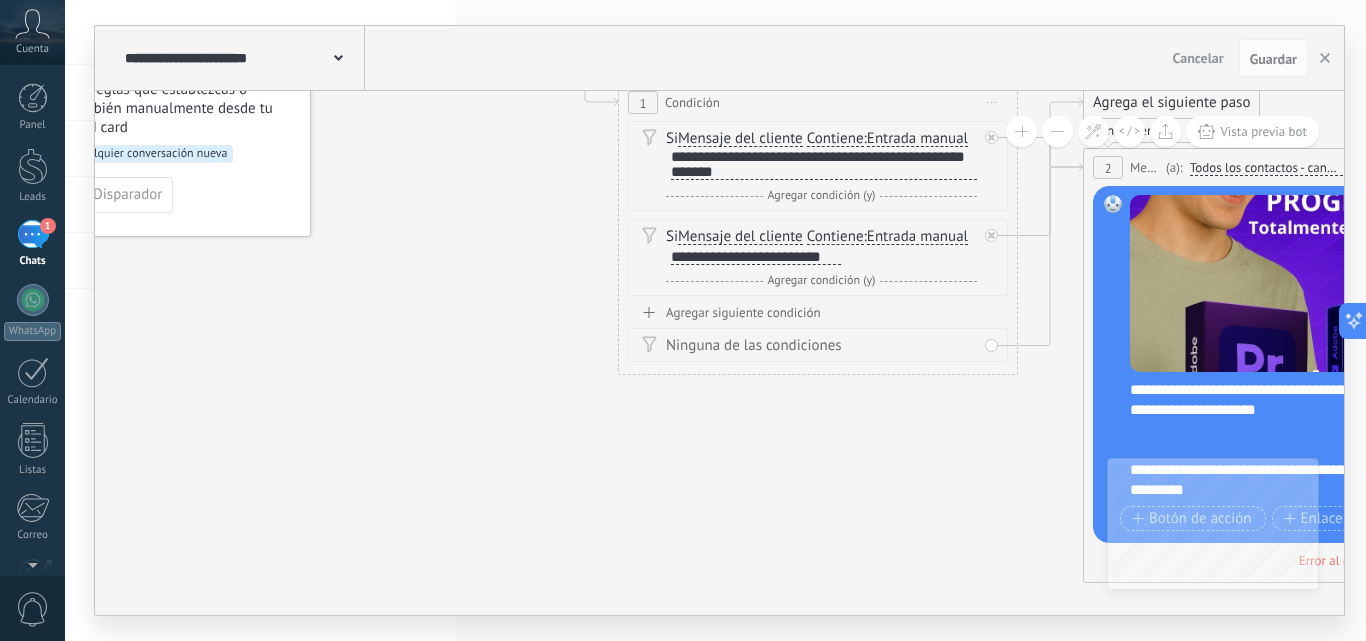 drag, startPoint x: 484, startPoint y: 330, endPoint x: 576, endPoint y: 426, distance: 132.96616 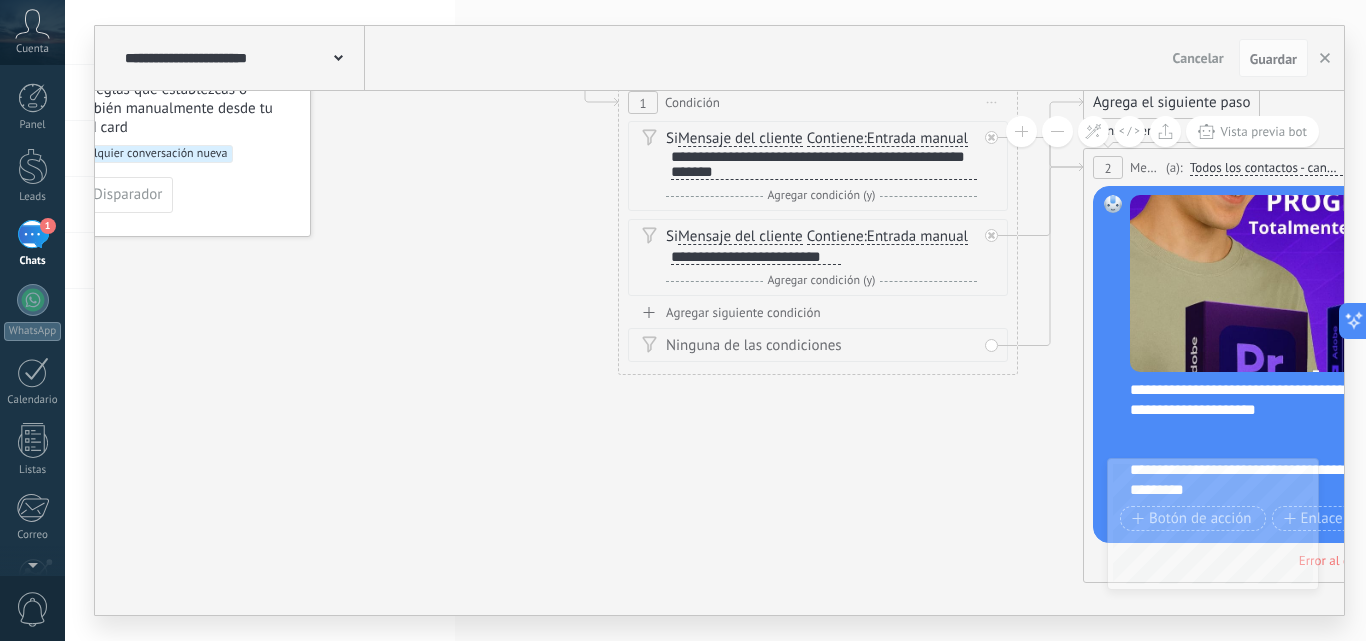 click 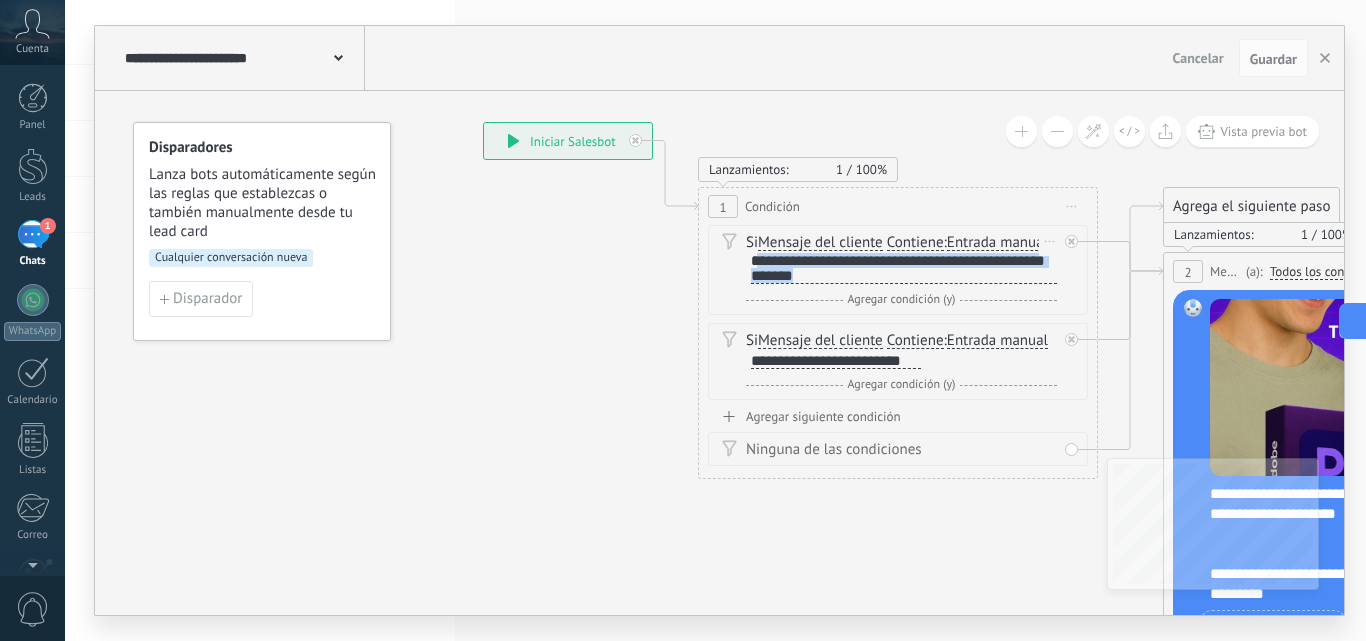 scroll, scrollTop: 0, scrollLeft: 0, axis: both 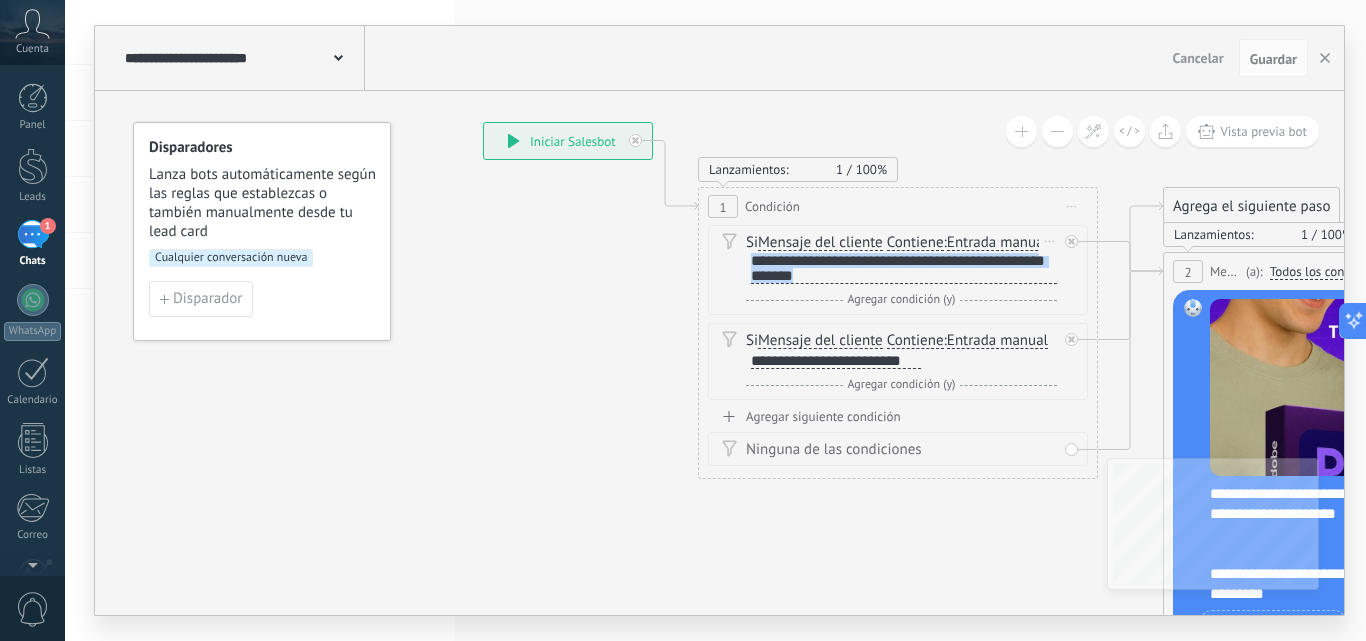 drag, startPoint x: 833, startPoint y: 278, endPoint x: 751, endPoint y: 266, distance: 82.8734 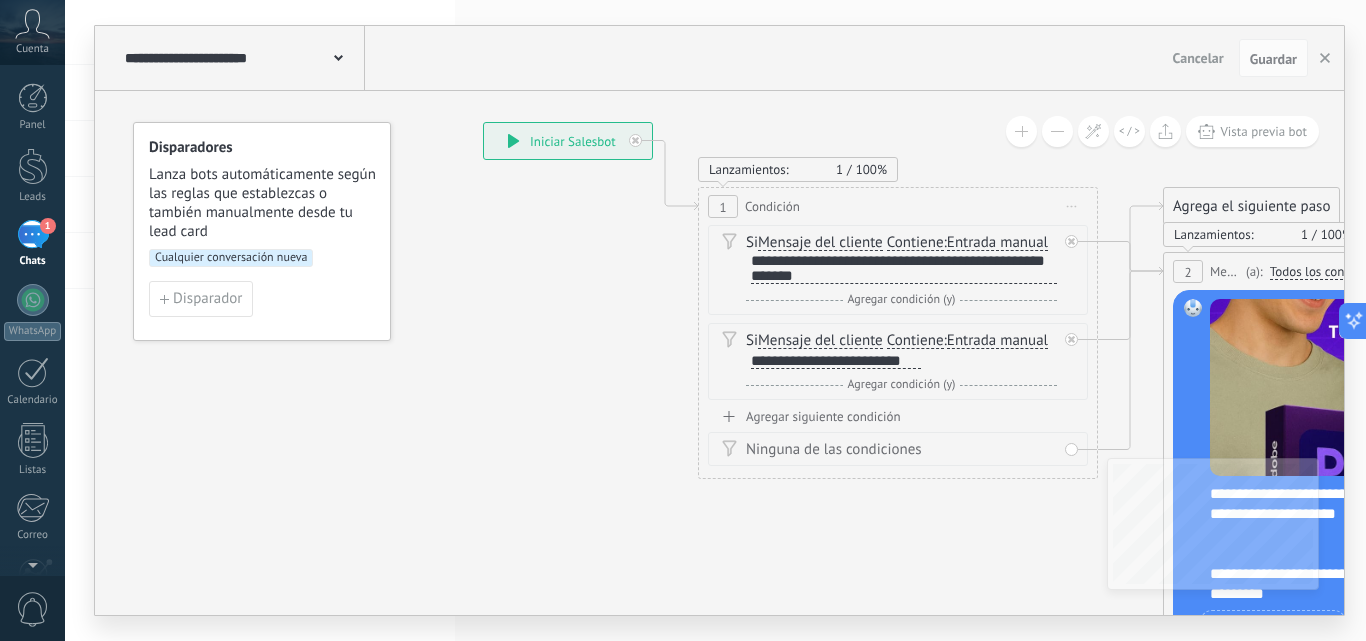 scroll, scrollTop: 0, scrollLeft: 0, axis: both 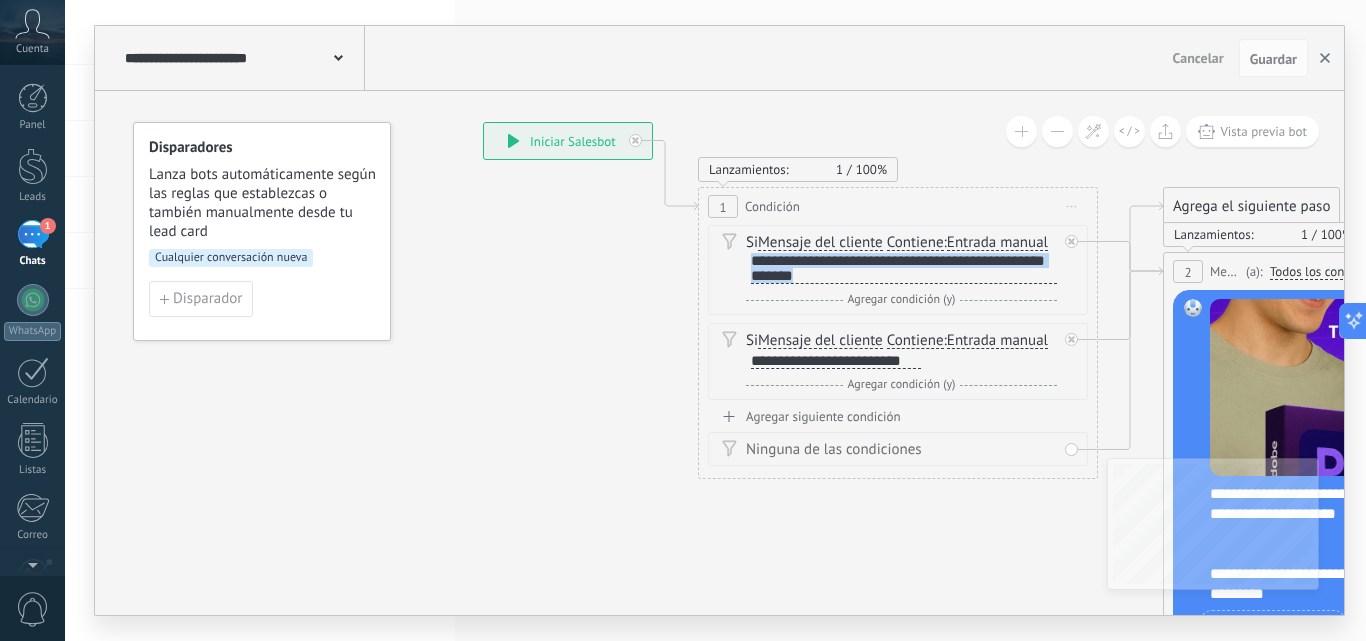 click at bounding box center (1325, 58) 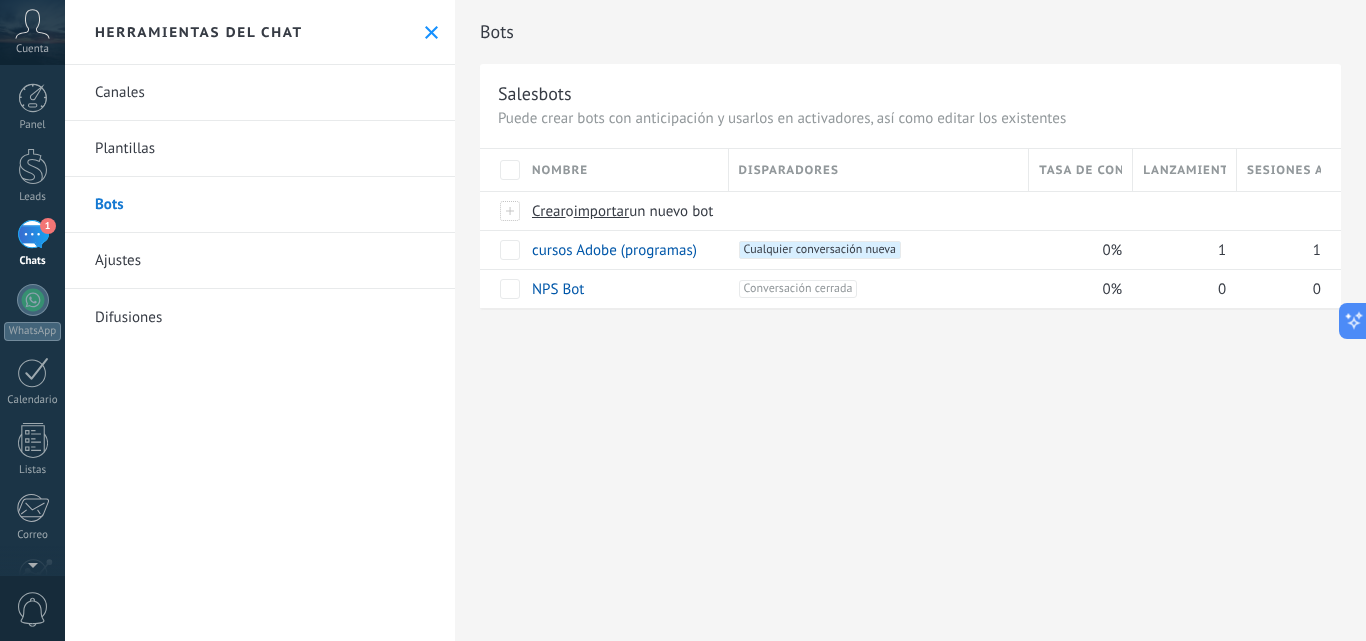 click on "Bots Salesbots Puede crear bots con anticipación y usarlos en activadores, así como editar los existentes Actualizar a Avanzado Nombre Disparadores Tasa de conversión Lanzamientos totales Sesiones activas        Crear  o  importar  un nuevo bot              cursos Adobe (programas) +1 Cualquier conversación nueva +0 0% 1 1        NPS Bot +1 Conversación cerrada +0 0% 0 0 Mostrar más avanzado Rastrear clics en links Reducir links largos y rastrear clics: cuando se habilita, los URLs que envías serán reemplazados con links de rastreo. Una vez clickeados, un evento se registrará en el feed del lead. Abajo seleccione las fuentes que utilizan esta característica WhatsApp Lite (WhatsApp Lite) Potenciar la IA Rusa Inglés Español Portugués Indonesio Turco Inglés Última actualización: Actualizar conjunto de datos Dejar el mensaje sin respuesta Cuando un usuario de Kommo se une a un chat, el bot entrará en modo descanso. Después de  5 minutos 10 minutos 15 minutos 30 minutos 1 hora 6 horas" at bounding box center (910, 320) 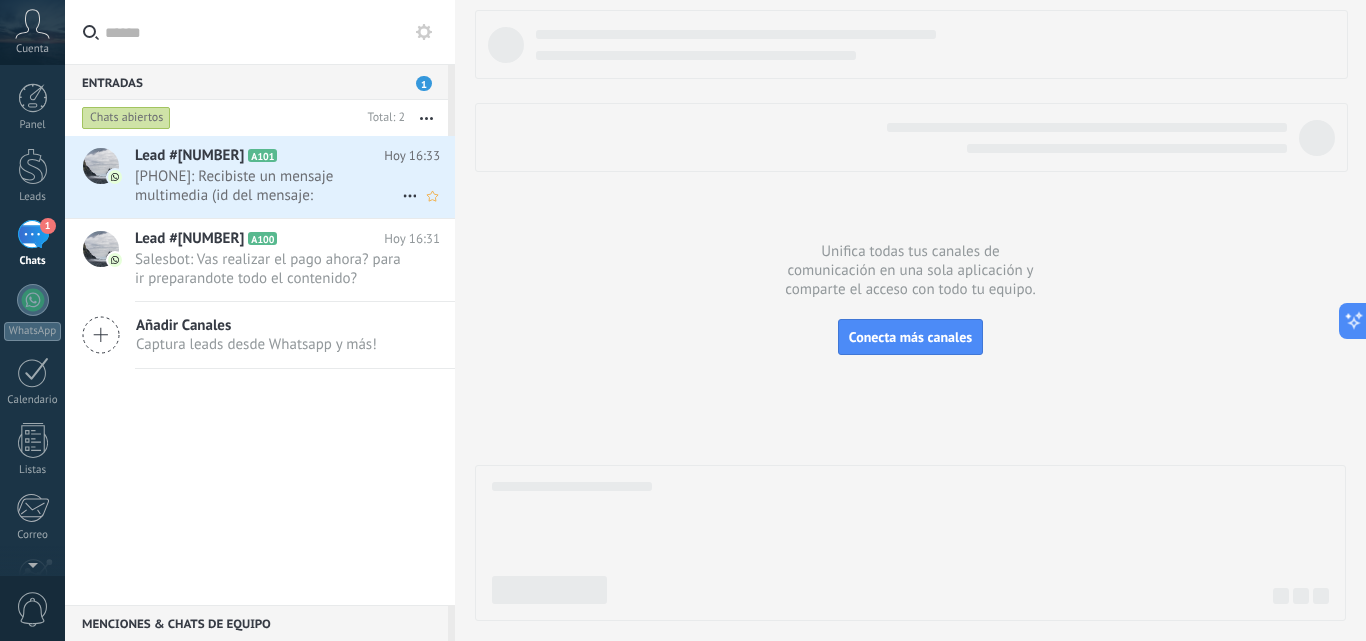 click on "[PHONE]: Recibiste un mensaje multimedia (id del mensaje: D4715BF17D5E3D4CF9). Espera a que se cargue o se visualice en..." at bounding box center (268, 186) 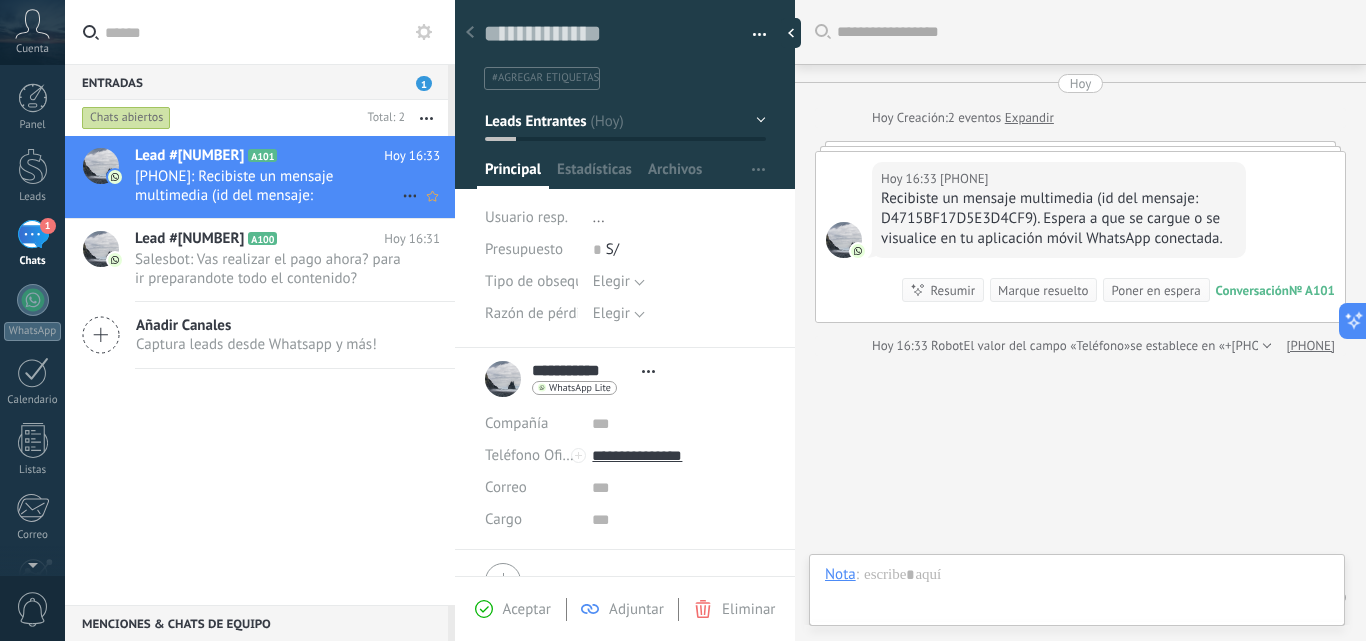 scroll, scrollTop: 30, scrollLeft: 0, axis: vertical 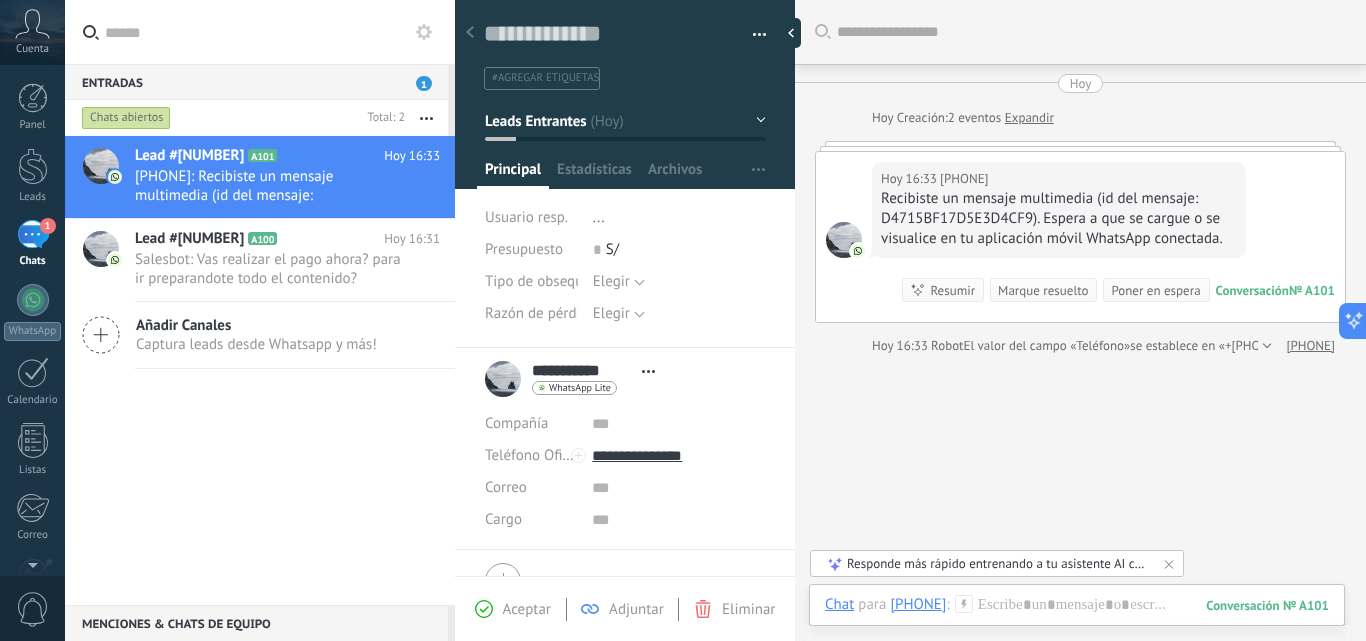 click on "Recibiste un mensaje multimedia (id del mensaje: D4715BF17D5E3D4CF9). Espera a que se cargue o se visualice en tu aplicación móvil WhatsApp conectada." at bounding box center (1059, 219) 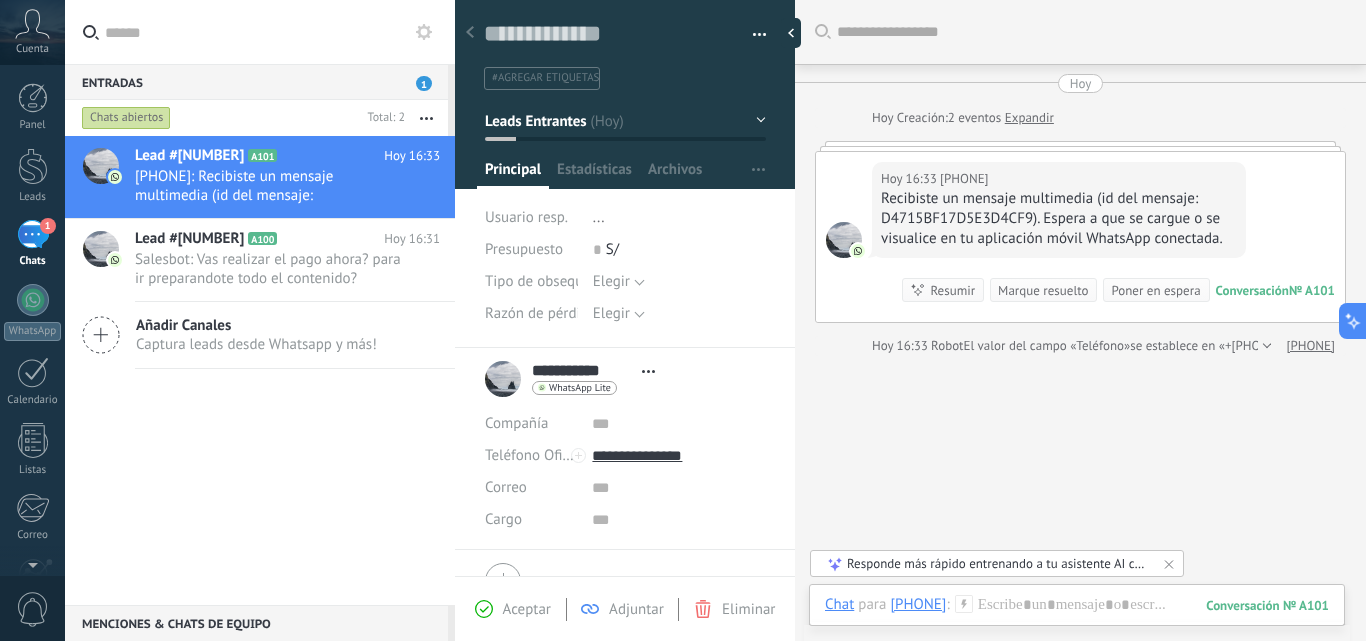 click on "Buscar Carga más Hoy Hoy Creación:  2  eventos   Expandir Hoy 16:33 [PHONE]  Recibiste un mensaje multimedia (id del mensaje: D4715BF17D5E3D4CF9). Espera a que se cargue o se visualice en tu aplicación móvil WhatsApp conectada. Conversación  № A101 Conversación № A101 Resumir Resumir Marque resuelto Poner en espera Hoy 16:33 [PHONE]: Recibiste un mensaje multimedia (id del mensaje: D4715BF17D5E3D4CF9). Espera a que se cargue o se visualice en... Conversación № A101 Hoy 16:33 Robot  El valor del campo «Teléfono»  se establece en «[PHONE]» [PHONE] No hay tareas.  Crear una Participantes:  0 Agregar usuario Bots:  0" at bounding box center [1080, 352] 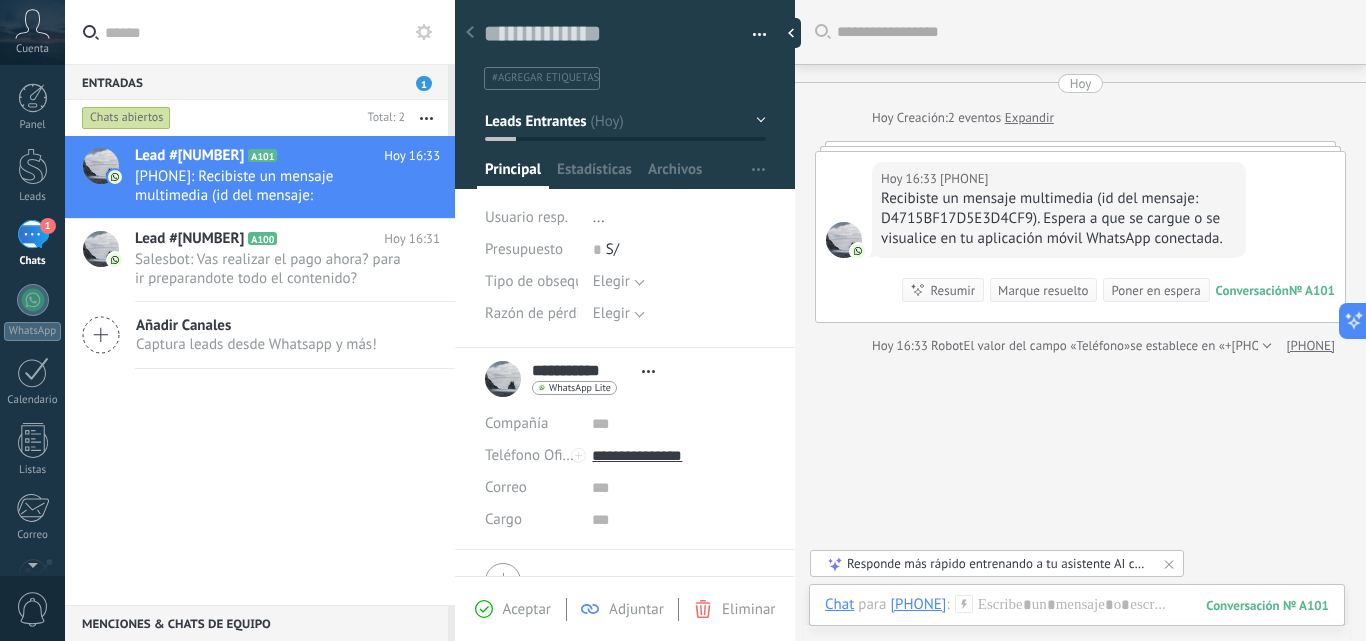 click on "Buscar Carga más Hoy Hoy Creación:  2  eventos   Expandir Hoy 16:33 [PHONE]  Recibiste un mensaje multimedia (id del mensaje: D4715BF17D5E3D4CF9). Espera a que se cargue o se visualice en tu aplicación móvil WhatsApp conectada. Conversación  № A101 Conversación № A101 Resumir Resumir Marque resuelto Poner en espera Hoy 16:33 [PHONE]: Recibiste un mensaje multimedia (id del mensaje: D4715BF17D5E3D4CF9). Espera a que se cargue o se visualice en... Conversación № A101 Hoy 16:33 Robot  El valor del campo «Teléfono»  se establece en «[PHONE]» [PHONE] No hay tareas.  Crear una Participantes:  0 Agregar usuario Bots:  0" at bounding box center [1080, 352] 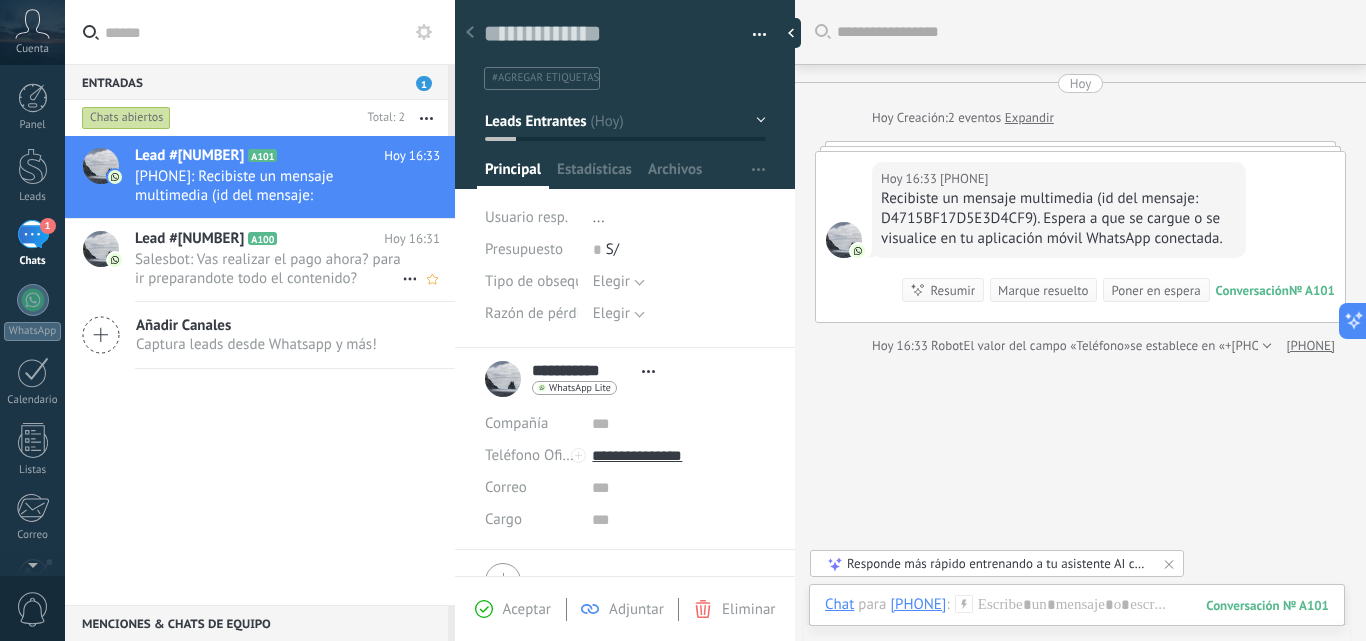 click on "Salesbot: Vas realizar el pago ahora? para ir preparandote todo el contenido?" at bounding box center (268, 269) 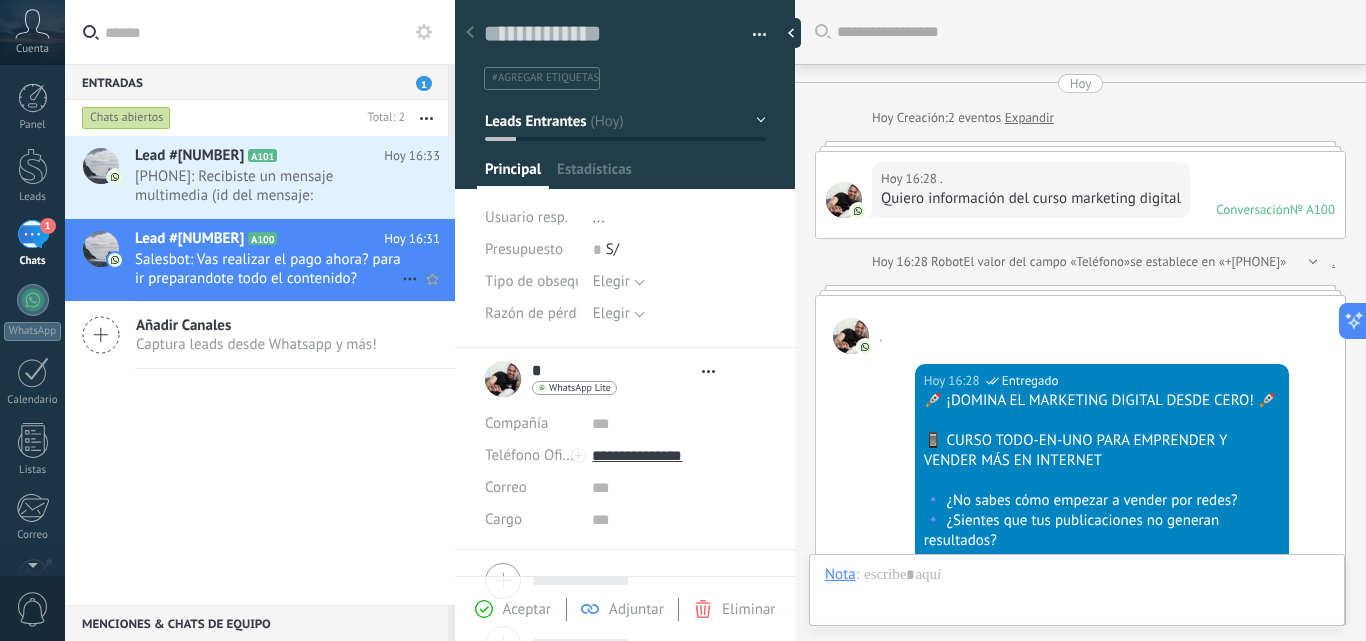 scroll, scrollTop: 952, scrollLeft: 0, axis: vertical 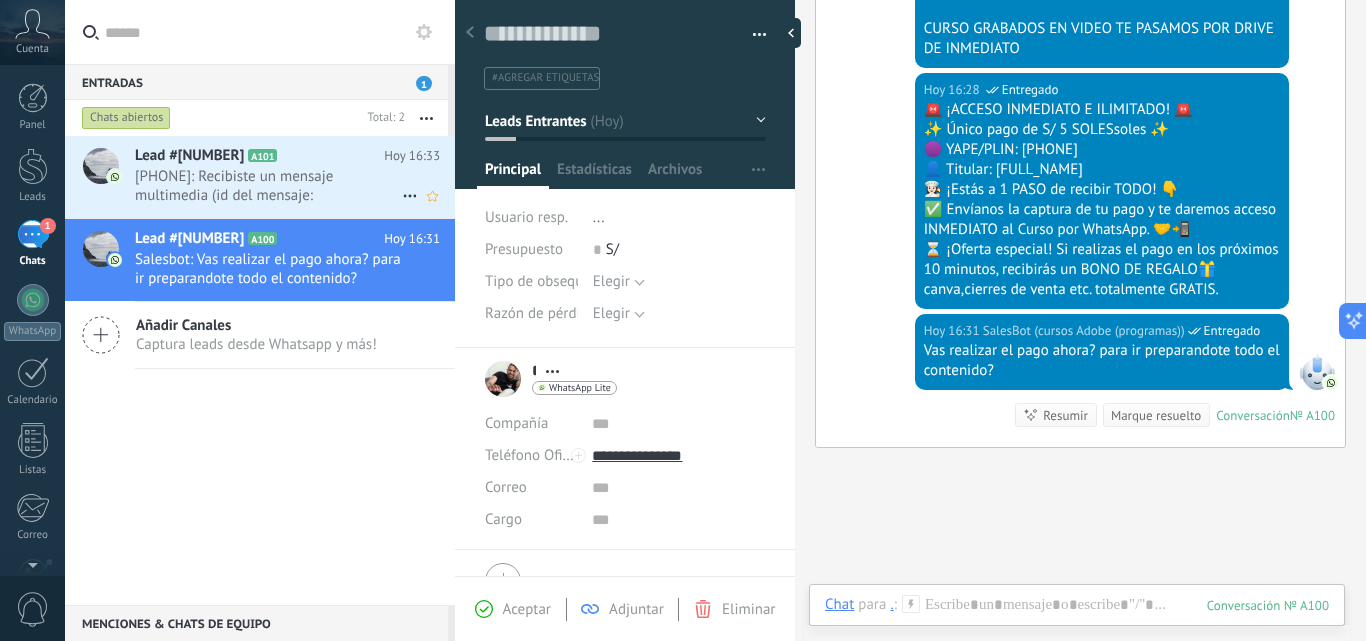 click on "[PHONE]: Recibiste un mensaje multimedia (id del mensaje: D4715BF17D5E3D4CF9). Espera a que se cargue o se visualice en..." at bounding box center [268, 186] 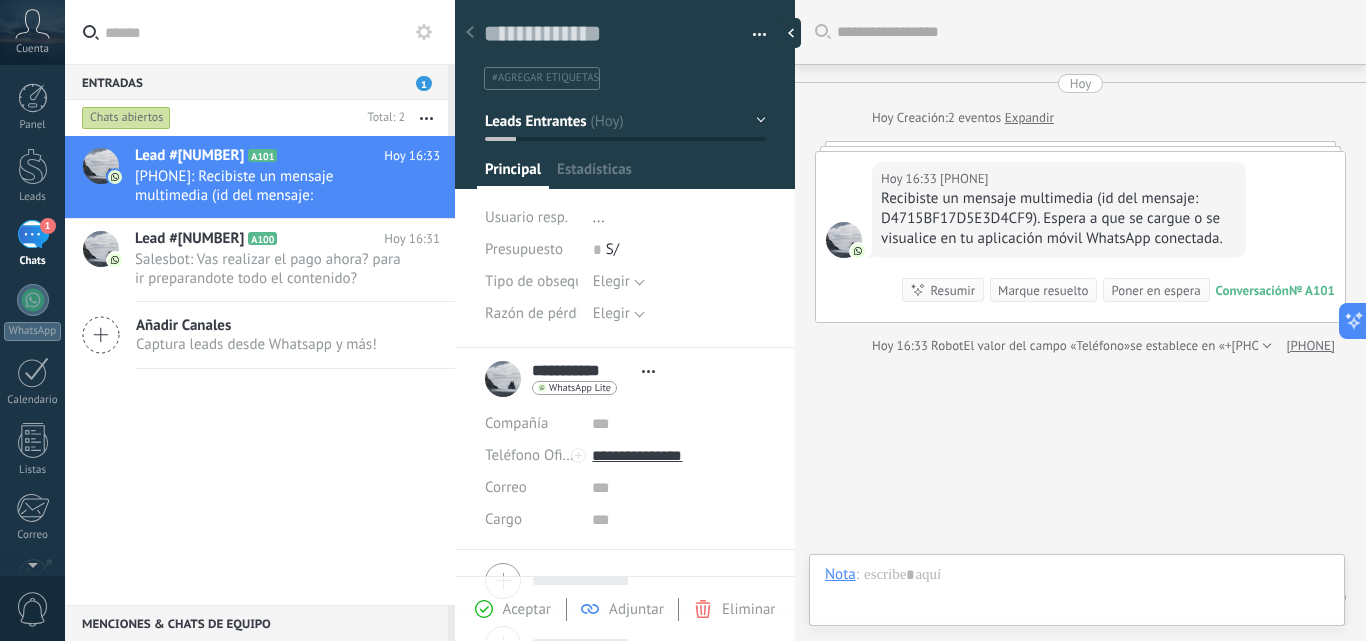 scroll, scrollTop: 30, scrollLeft: 0, axis: vertical 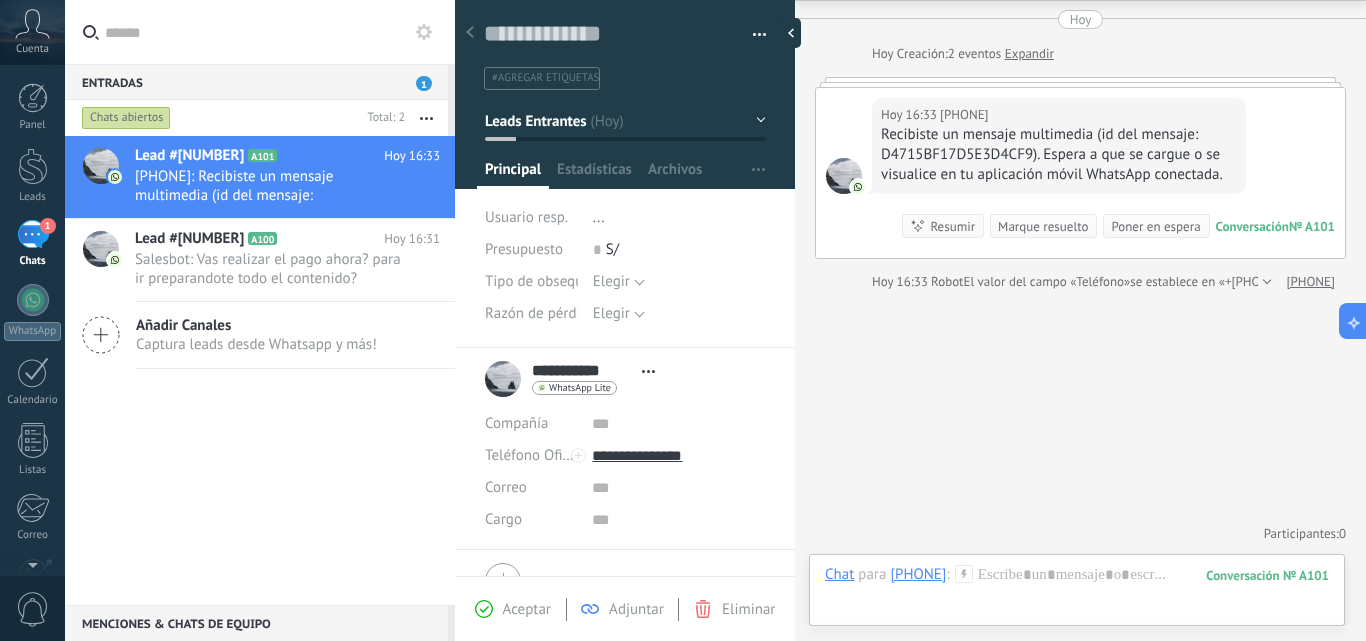 click on "Buscar Carga más Hoy Hoy Creación:  2  eventos   Expandir Hoy 16:33 [PHONE]  Recibiste un mensaje multimedia (id del mensaje: D4715BF17D5E3D4CF9). Espera a que se cargue o se visualice en tu aplicación móvil WhatsApp conectada. Conversación  № A101 Conversación № A101 Resumir Resumir Marque resuelto Poner en espera Hoy 16:33 [PHONE]: Recibiste un mensaje multimedia (id del mensaje: D4715BF17D5E3D4CF9). Espera a que se cargue o se visualice en... Conversación № A101 Hoy 16:33 Robot  El valor del campo «Teléfono»  se establece en «[PHONE]» [PHONE] No hay tareas.  Crear una Participantes:  0 Agregar usuario Bots:  0" at bounding box center [1080, 288] 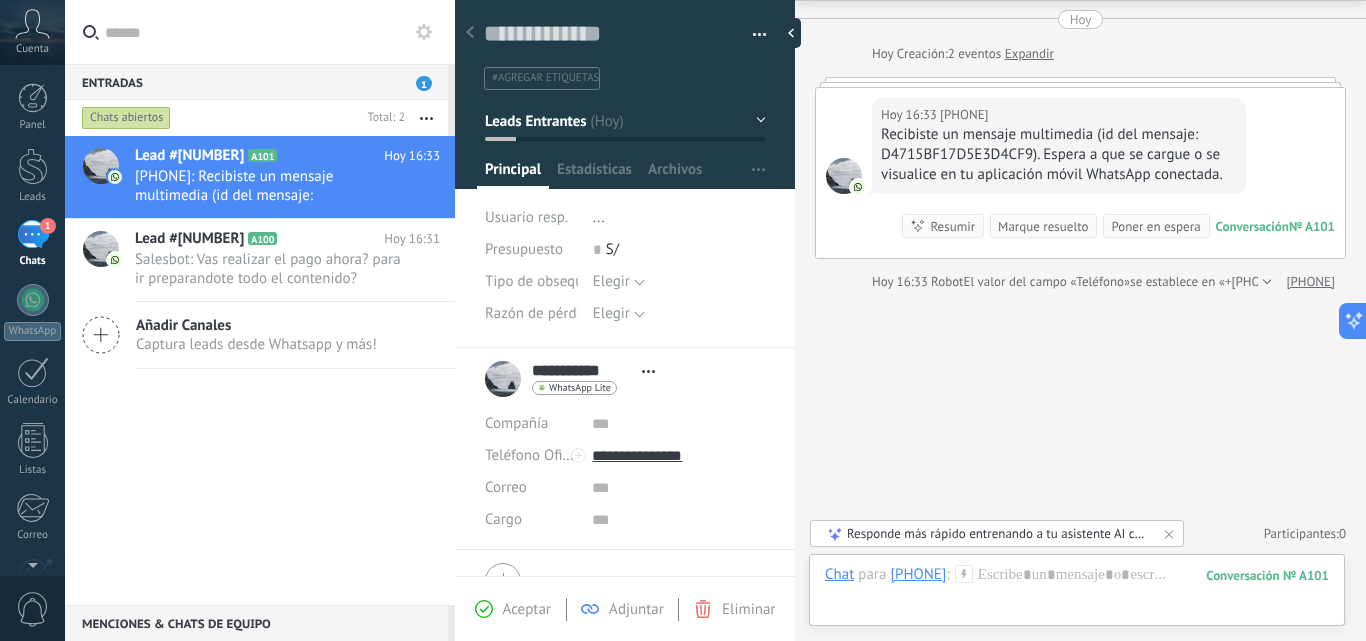 click 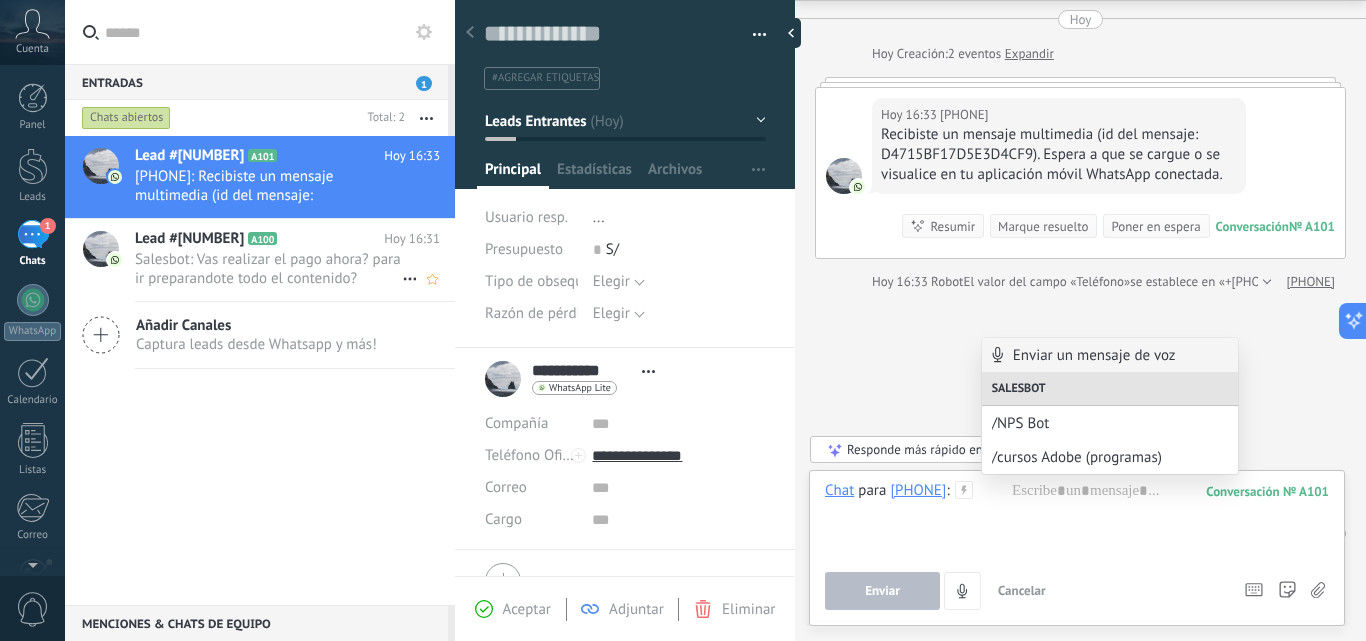 click on "Salesbot: Vas realizar el pago ahora? para ir preparandote todo el contenido?" at bounding box center [268, 269] 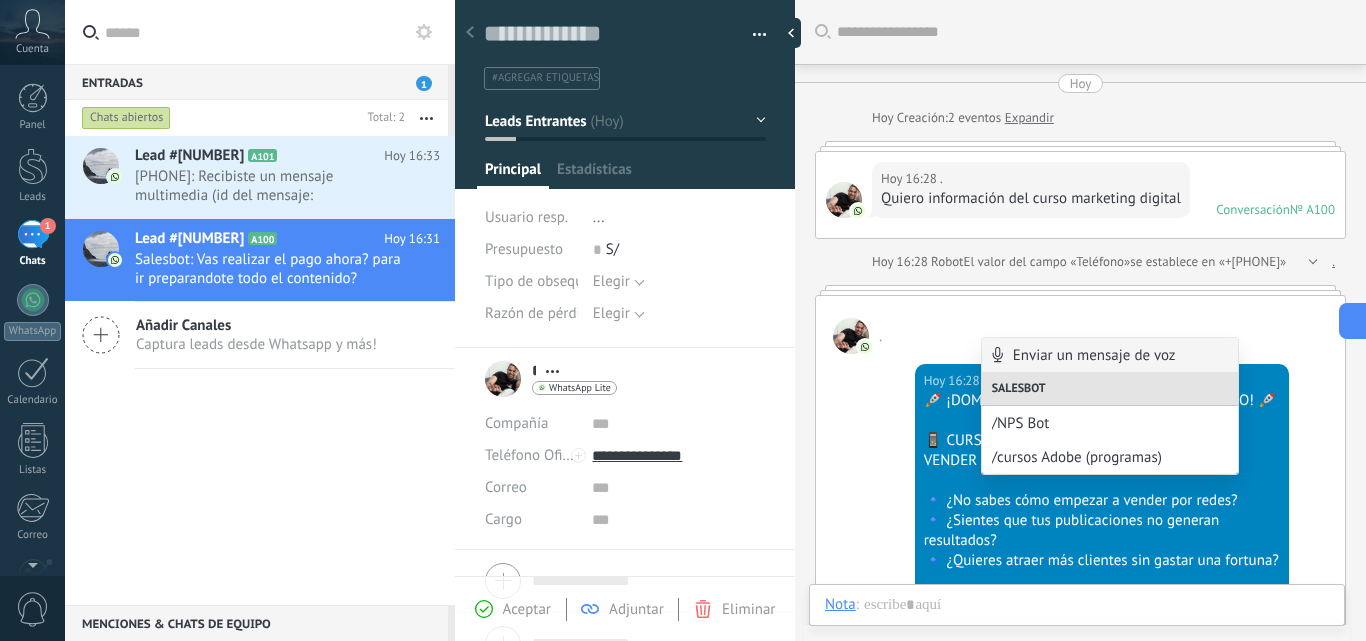 scroll, scrollTop: 30, scrollLeft: 0, axis: vertical 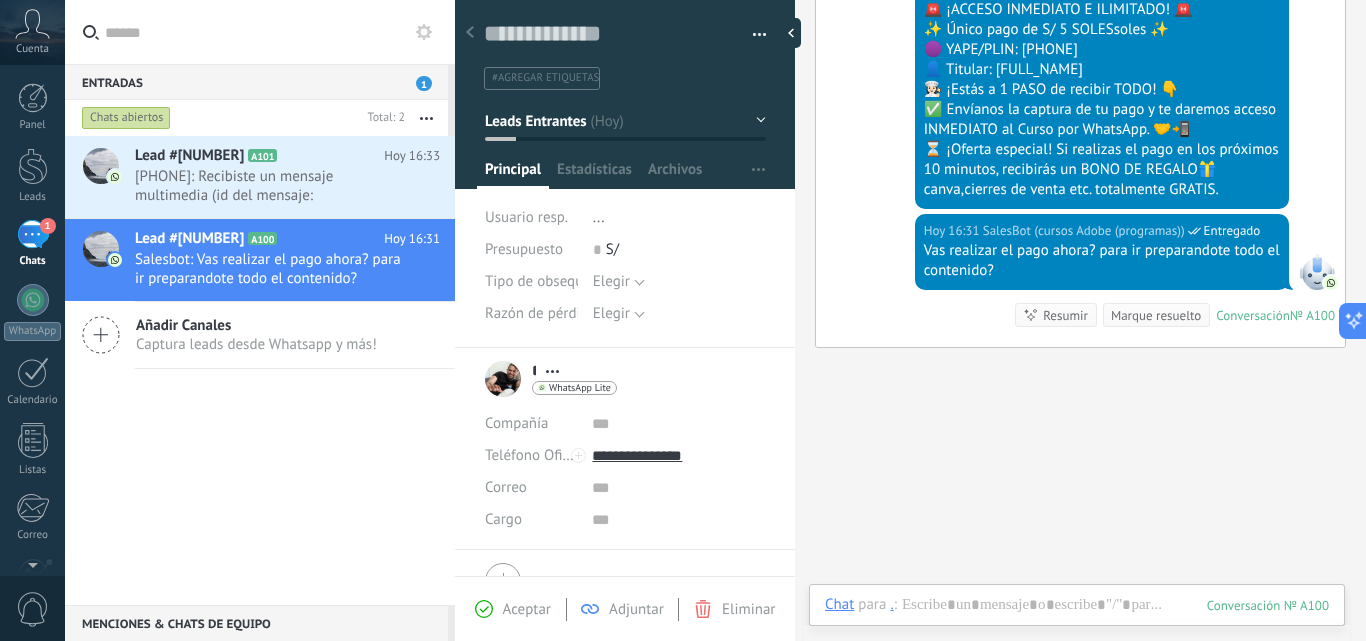 click on "Buscar Carga más Hoy Hoy Creación:  2  eventos   Expandir Hoy 16:28 .  Quiero información del curso marketing digital Conversación  № A100 Conversación № A100 Hoy 16:28 Robot  El valor del campo «Teléfono»  se establece en «+51[PHONE]» . .  Hoy 16:28 SalesBot (curso digital)  Entregado 🚀 ¡DOMINA EL MARKETING DIGITAL DESDE CERO! 🚀   📱 CURSO TODO-EN-UNO PARA EMPRENDER Y VENDER MÁS EN INTERNET   🔹 ¿No sabes cómo empezar a vender por redes? 🔹 ¿Sientes que tus publicaciones no generan resultados? 🔹 ¿Quieres atraer más clientes sin gastar una fortuna?   ✨ Con este curso aprenderás paso a paso:   ✅ Cómo usar Chatbots para responder 24/7 ✅ Crear campañas con Facebook Ads y TikTok Ads ✅ Vender por WhatsApp Business de forma profesional ✅ Hacer anuncios con Google Ads y Twitter Ads   🔥 TODO ESTO POR SOLO S/5 SOLES🔥   💡 Invierte en tu crecimiento digital y empieza a vender como un PRO 💡     Hoy 16:28 SalesBot (curso digital)  Entregado 0" at bounding box center (1080, -128) 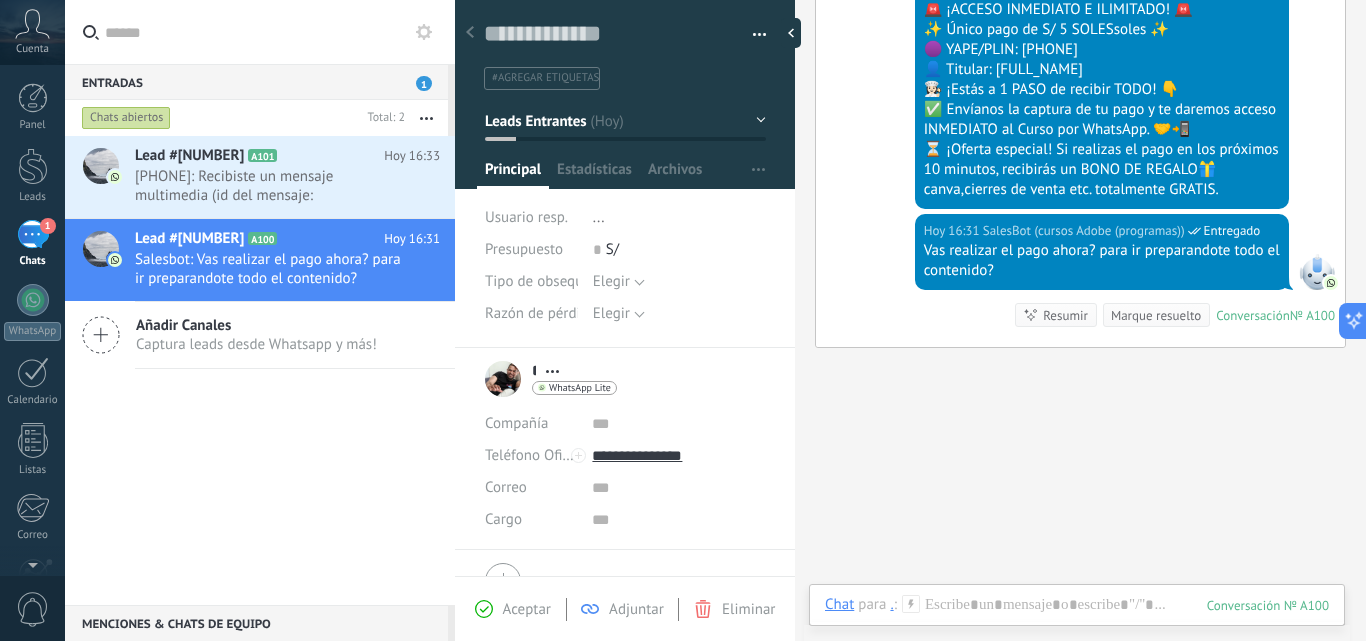 click 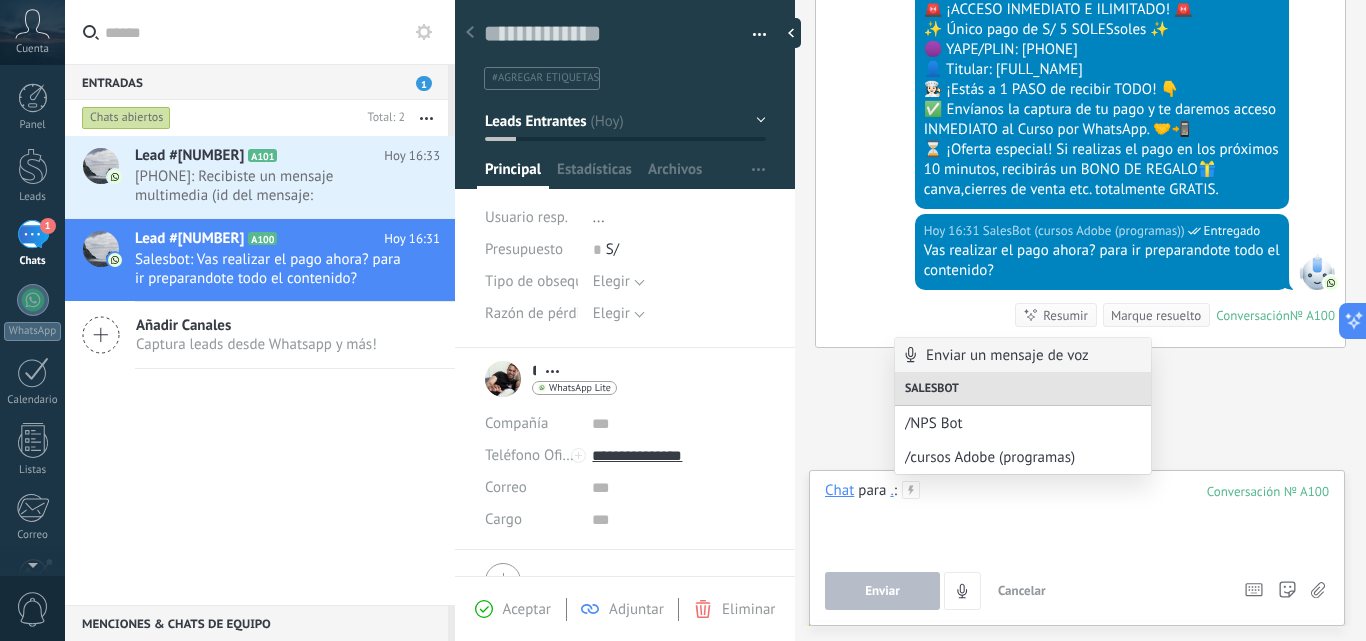 click at bounding box center (1077, 519) 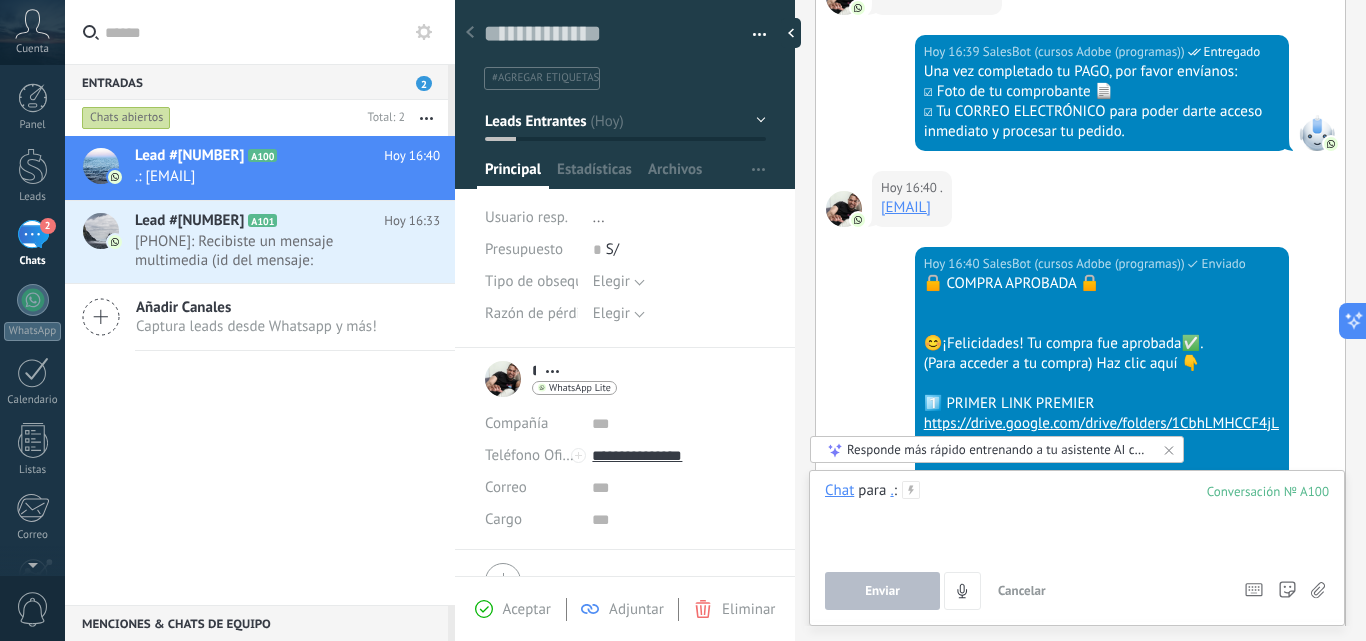 scroll, scrollTop: 1917, scrollLeft: 0, axis: vertical 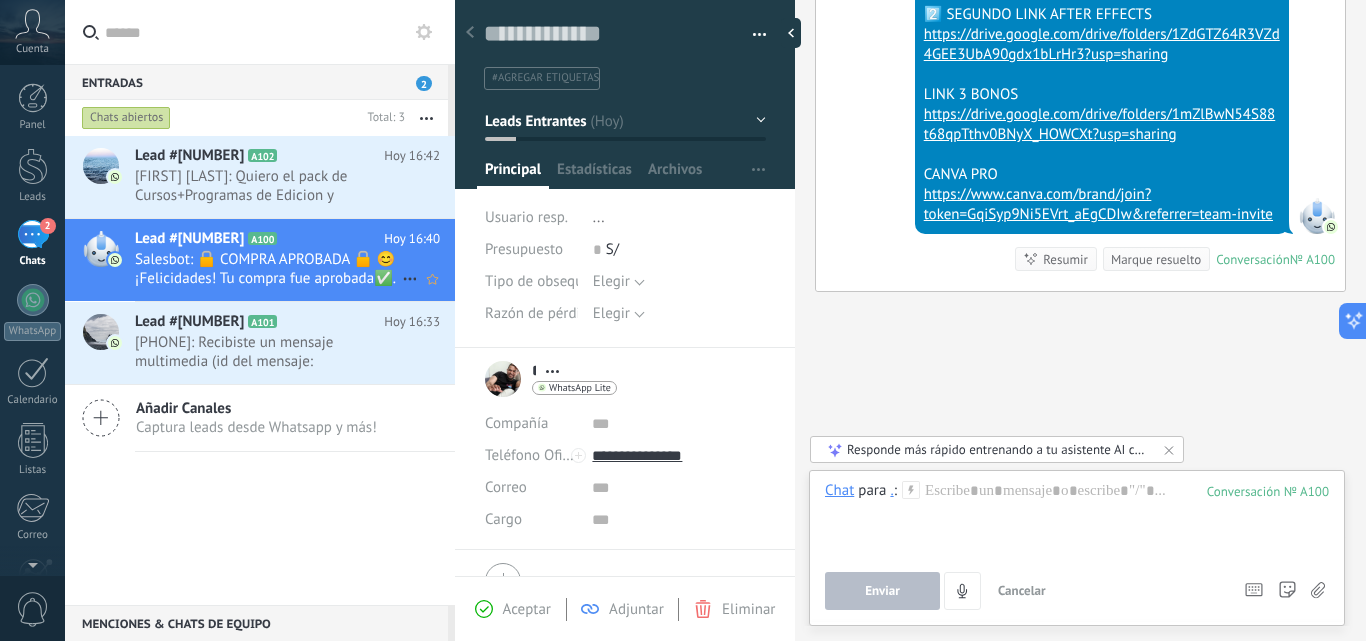 click on "Salesbot: 🔒 COMPRA APROBADA 🔒
😊¡Felicidades! Tu compra fue aprobada✅.
(Para acceder a tu compra) Haz clic aquí 👇
1️⃣ PRIMER LINK PREMIER
https://drive.google.com/drive/folders/1CbhLMHCCF4jL8U0W9r5HBwzR2ADFqK1w?usp=sharing
2️⃣ SEGUNDO LINK AFTER EFFECTS
https://drive.google.com/drive/folders/1ZdGTZ64R3VZd4GEE3UbA90gdx1bLrHr3?usp=sharing
LINK 3 BONOS
https://drive.google.com/drive/folders/1mZlBwN54S88t68qpTthv0BNyX_HOWCXt?usp=sharing
CANVA PRO
https://www.canva.com/brand/join?token=GqiSyp9Ni5EVrt_aEgCDIw&referrer=team-invite" at bounding box center [295, 260] 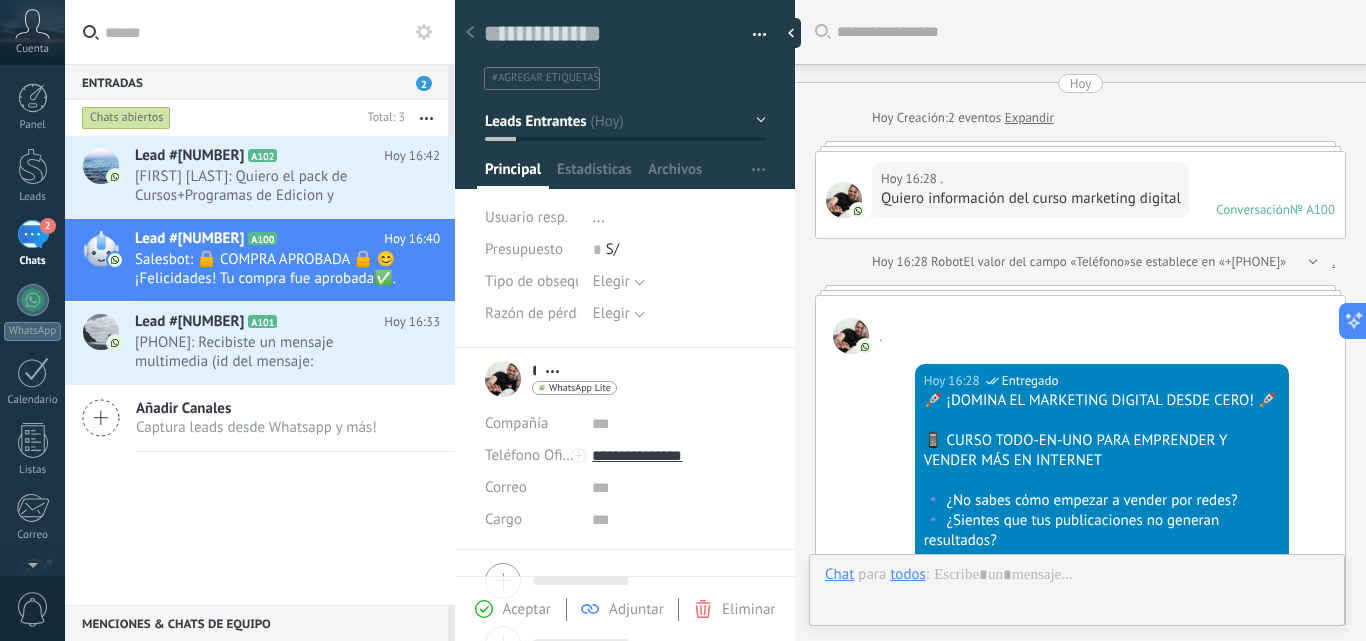 scroll, scrollTop: 30, scrollLeft: 0, axis: vertical 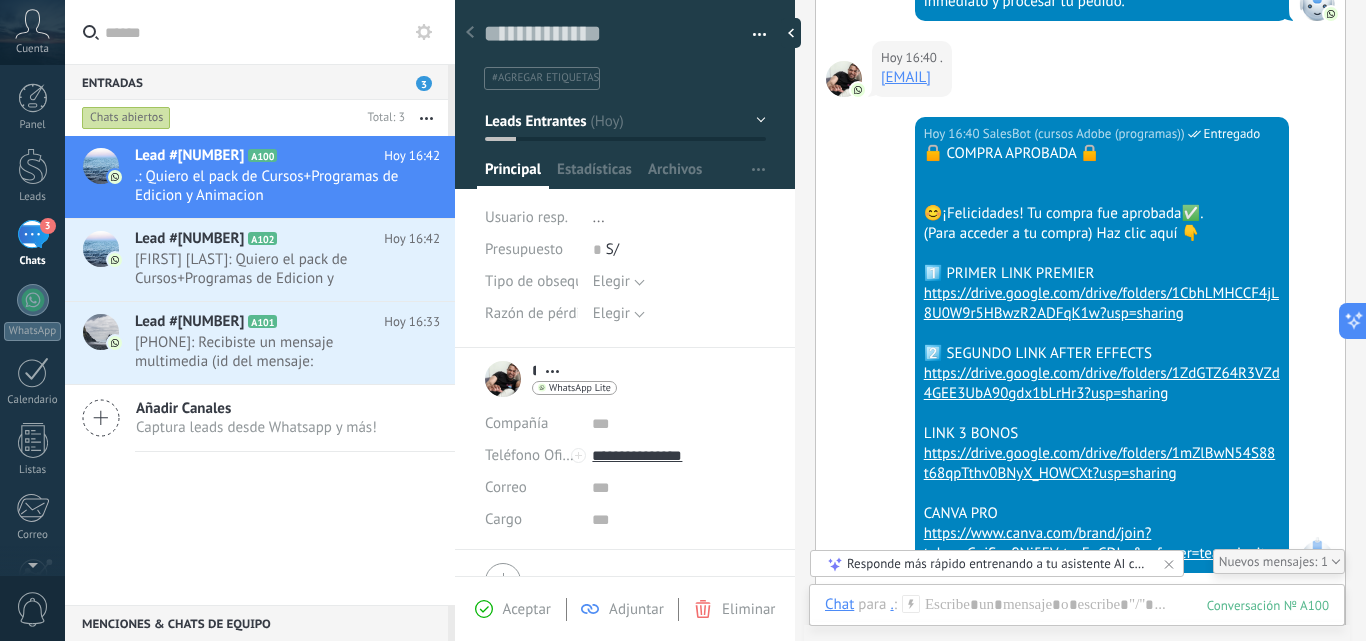 click 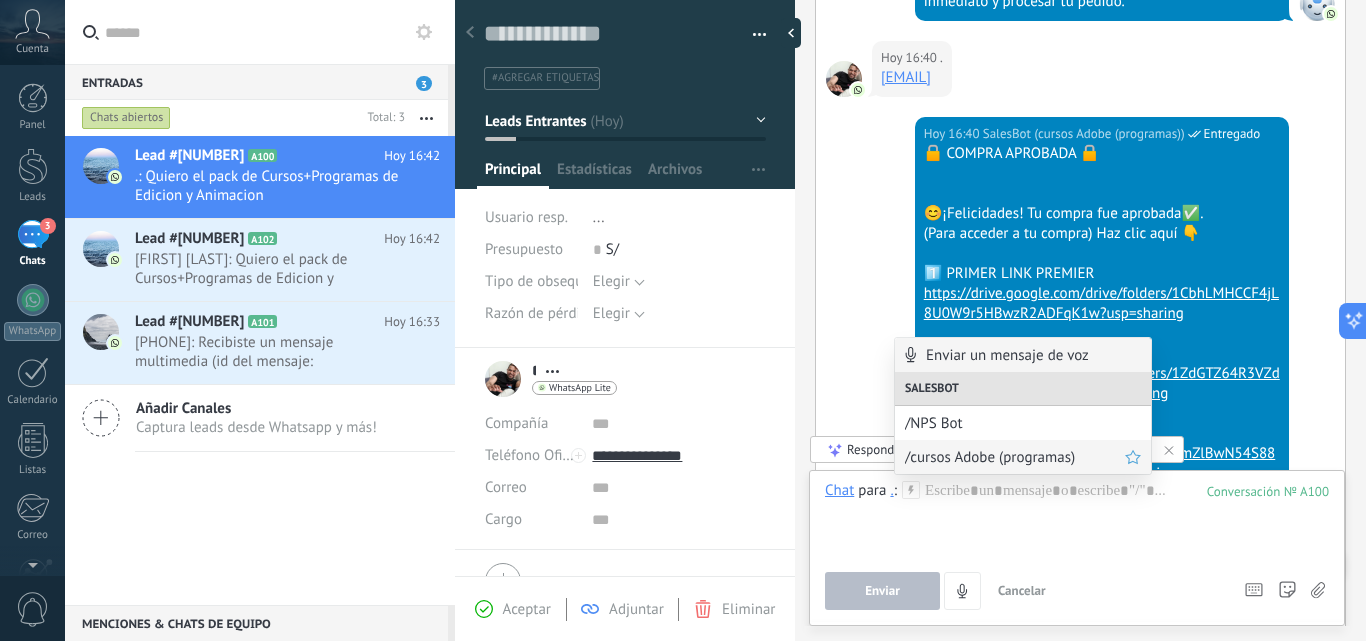 click on "/cursos Adobe (programas)" at bounding box center [1015, 457] 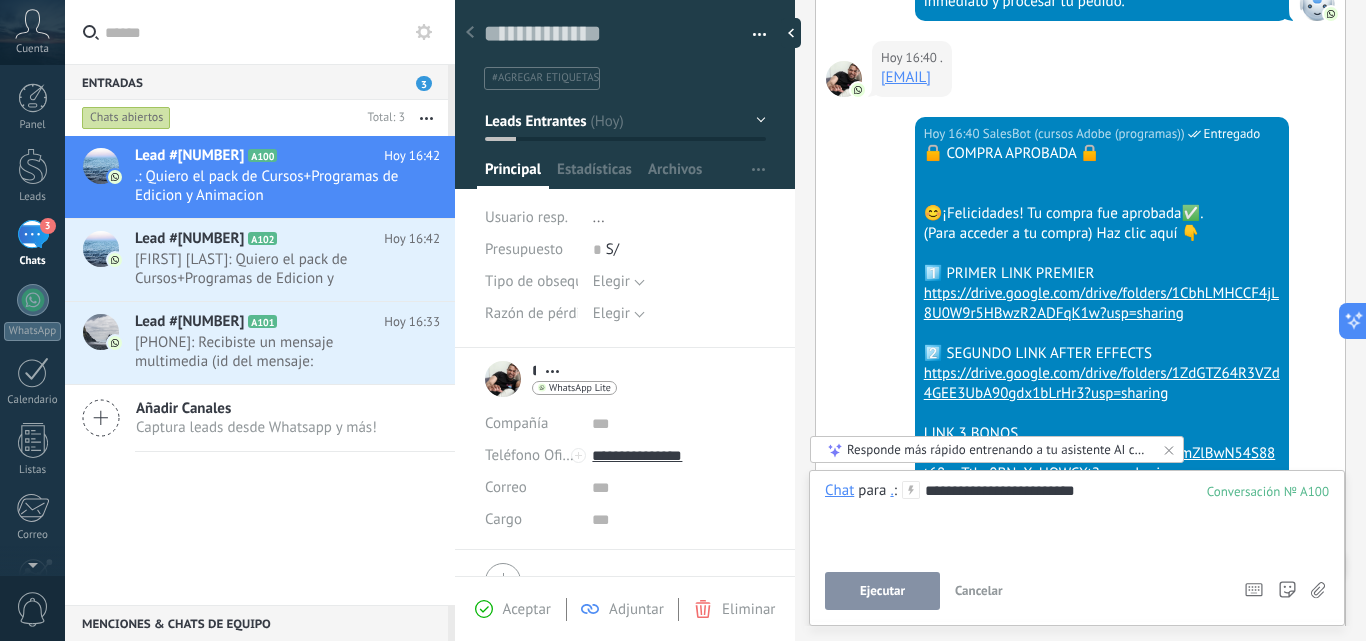 click on "Ejecutar" at bounding box center [882, 591] 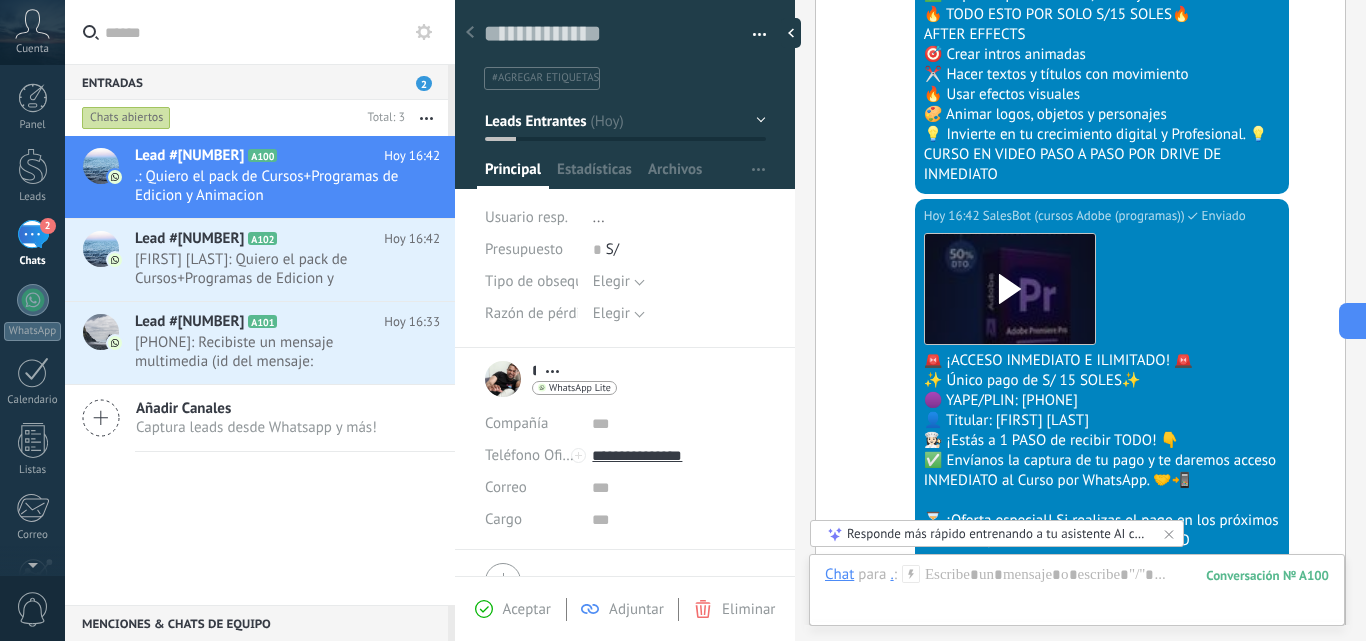 scroll, scrollTop: 3220, scrollLeft: 0, axis: vertical 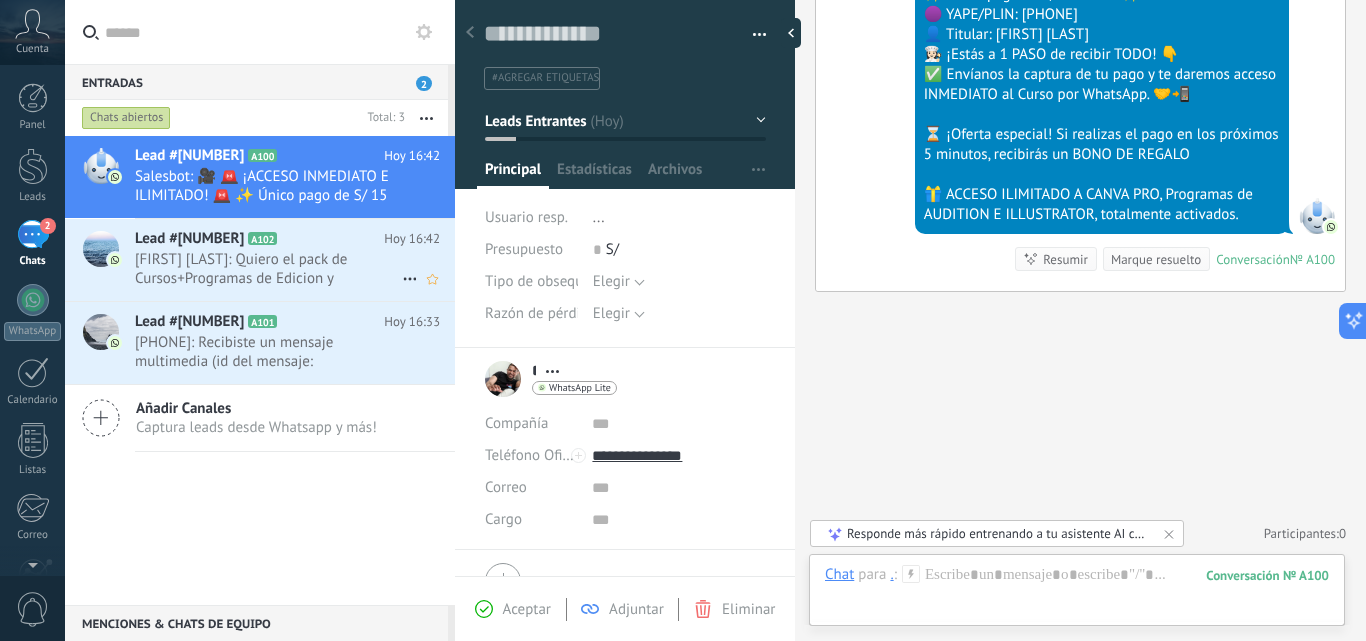 click at bounding box center [100, 260] 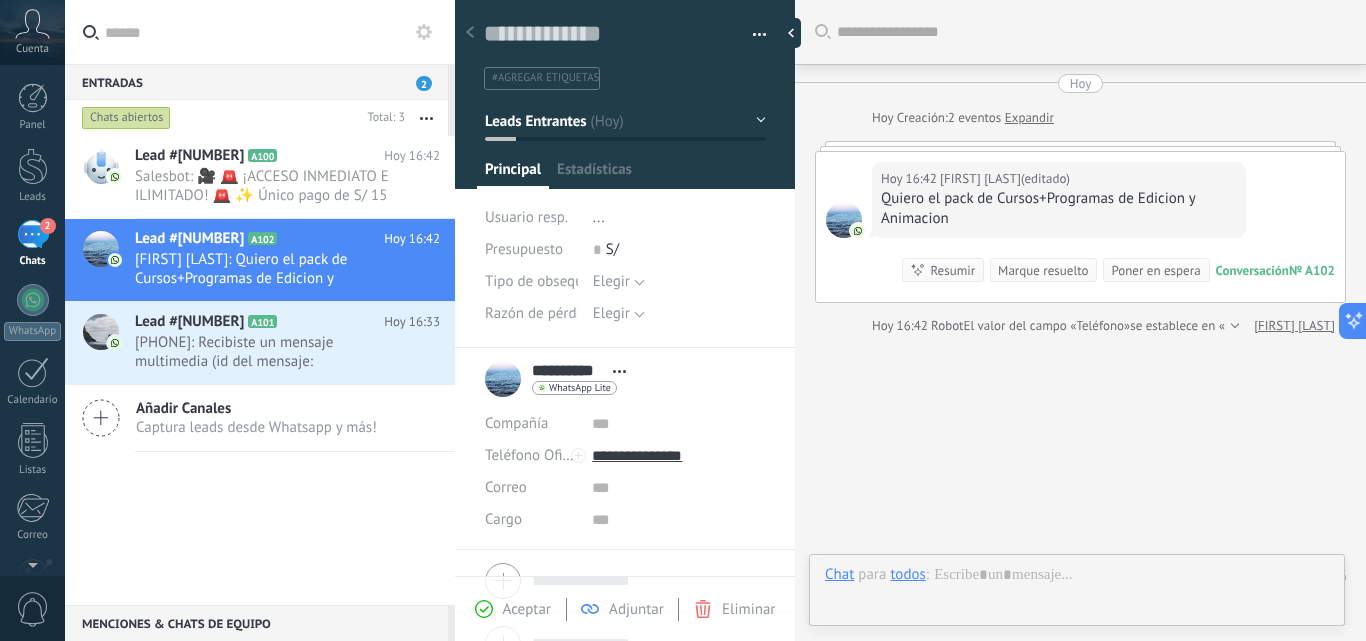 scroll, scrollTop: 44, scrollLeft: 0, axis: vertical 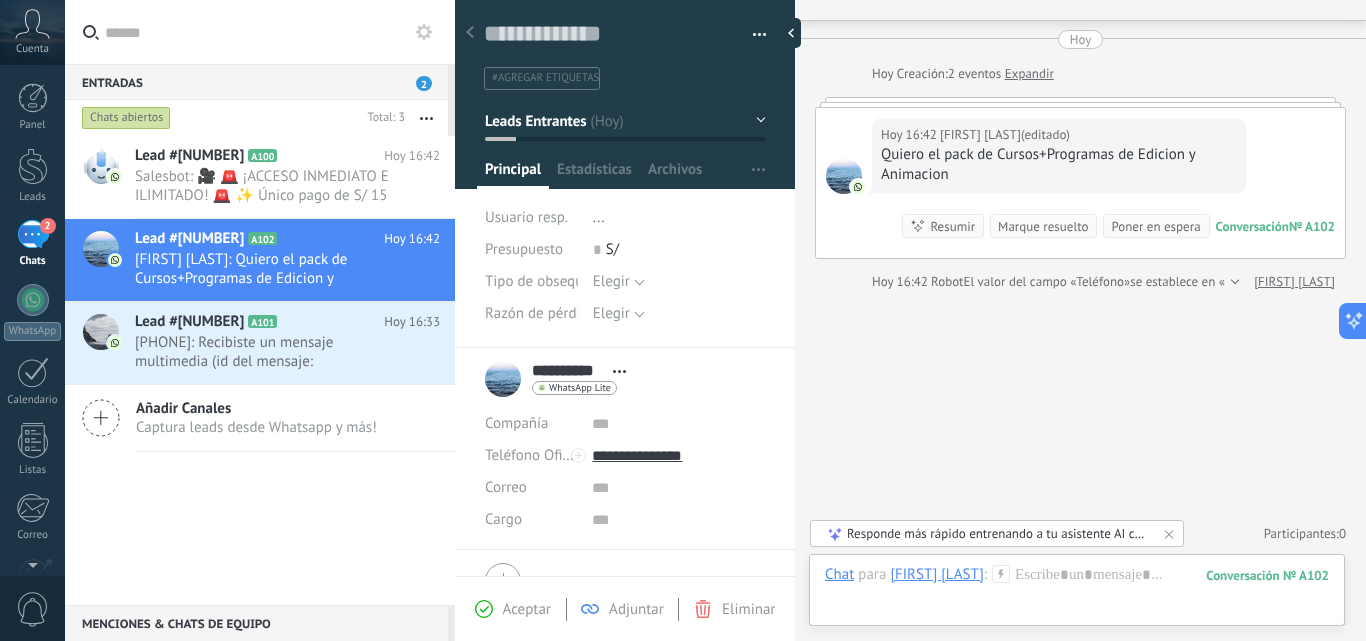 click 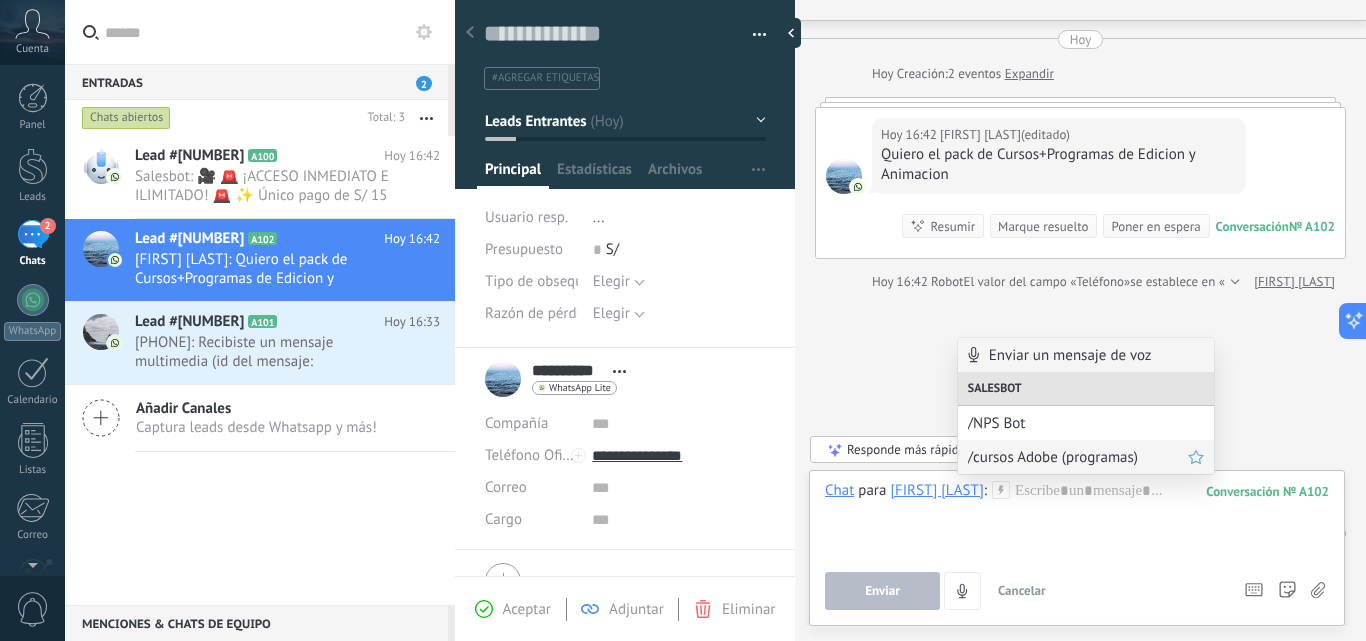 click on "/cursos Adobe (programas)" at bounding box center (1078, 457) 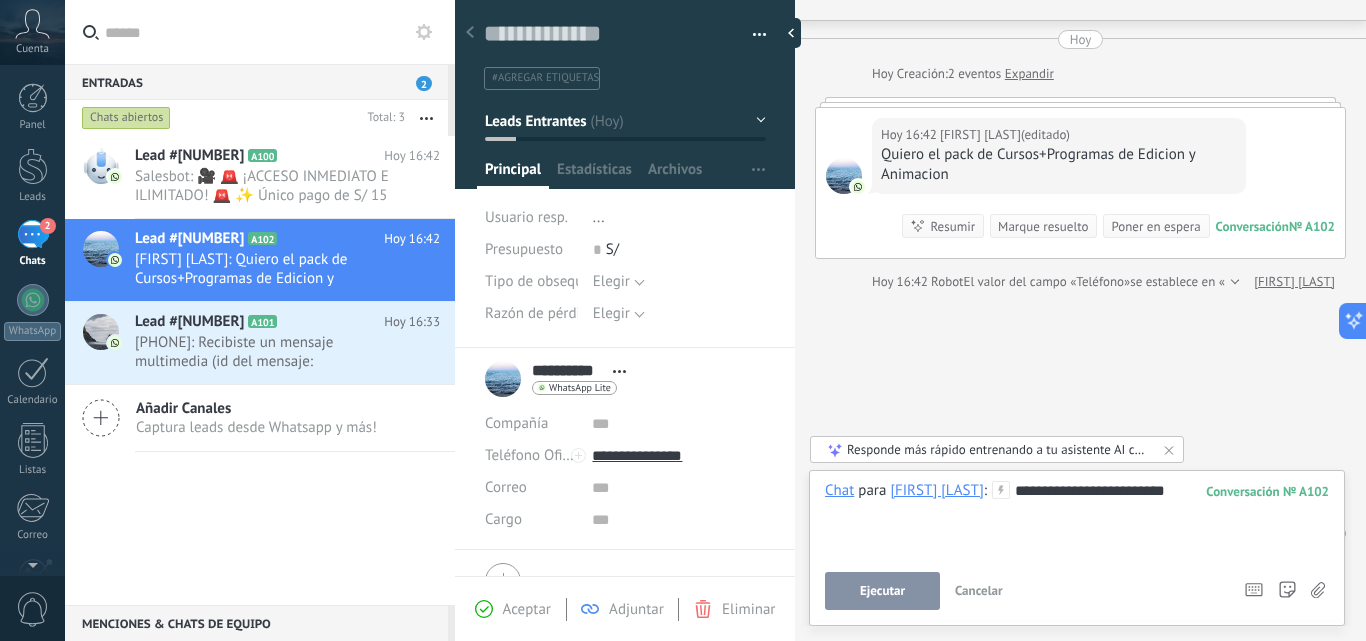 click on "Ejecutar" at bounding box center [882, 591] 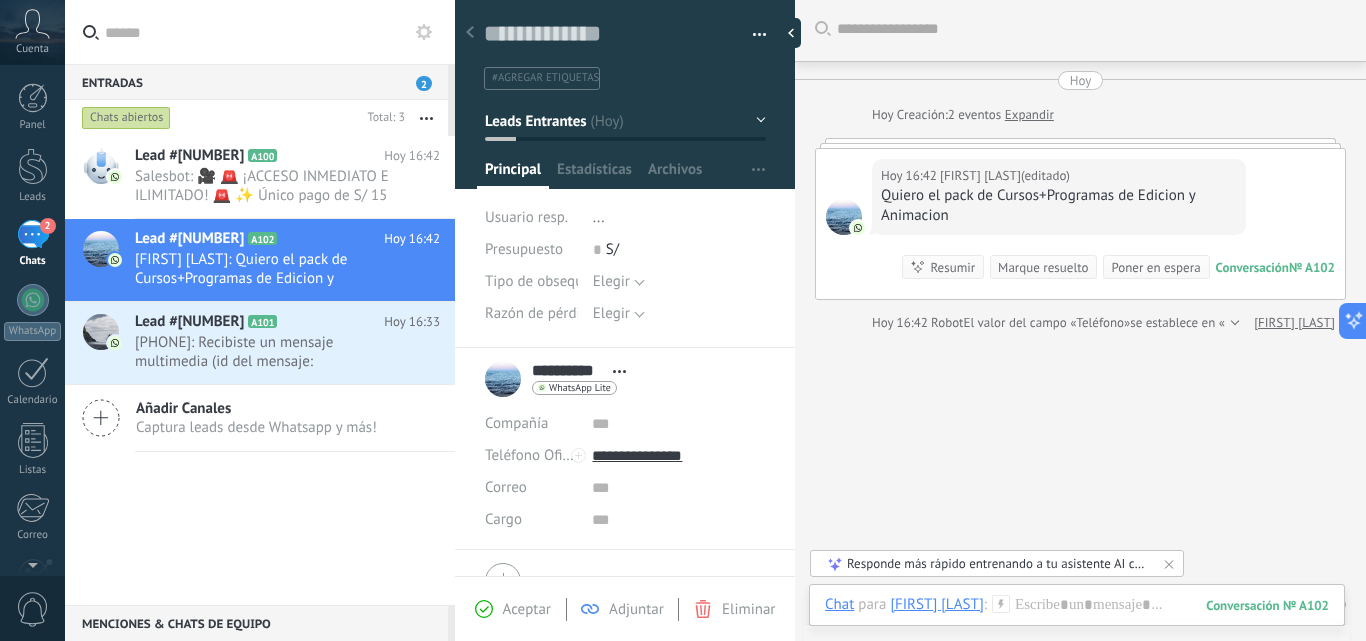 scroll, scrollTop: 0, scrollLeft: 0, axis: both 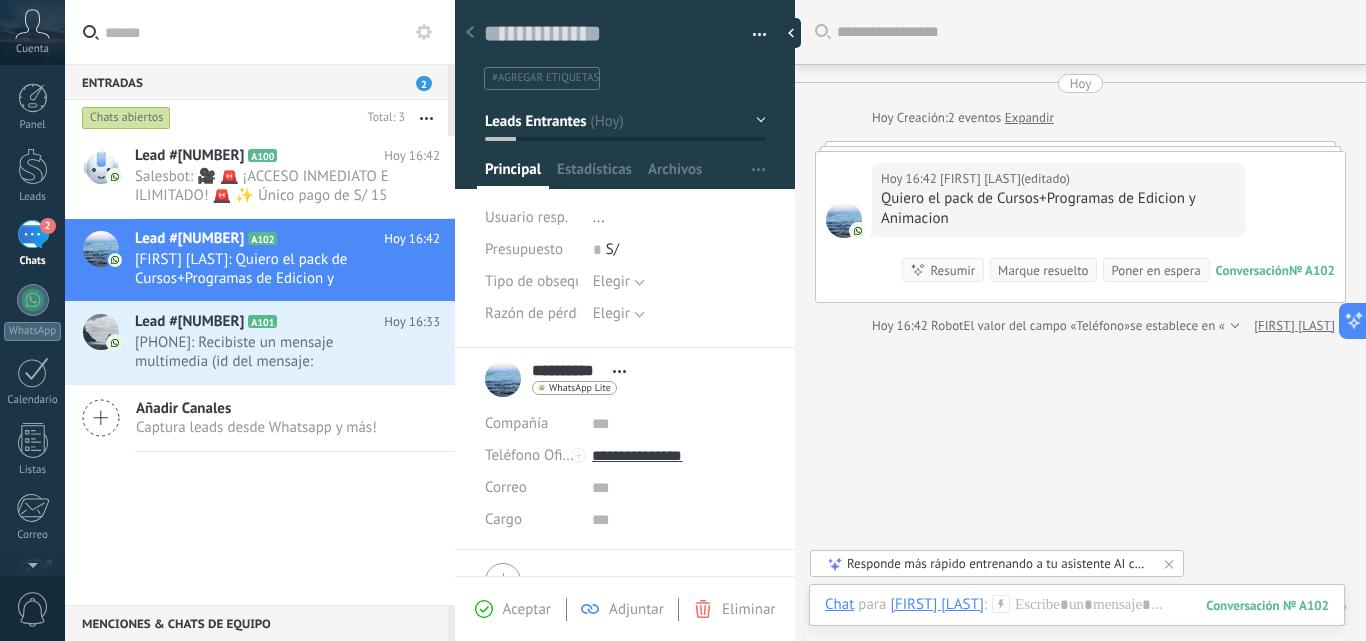 click on "Lead #[NUMBER]
A100
Hoy 16:42
Lead #[NUMBER]
A102" at bounding box center (260, 370) 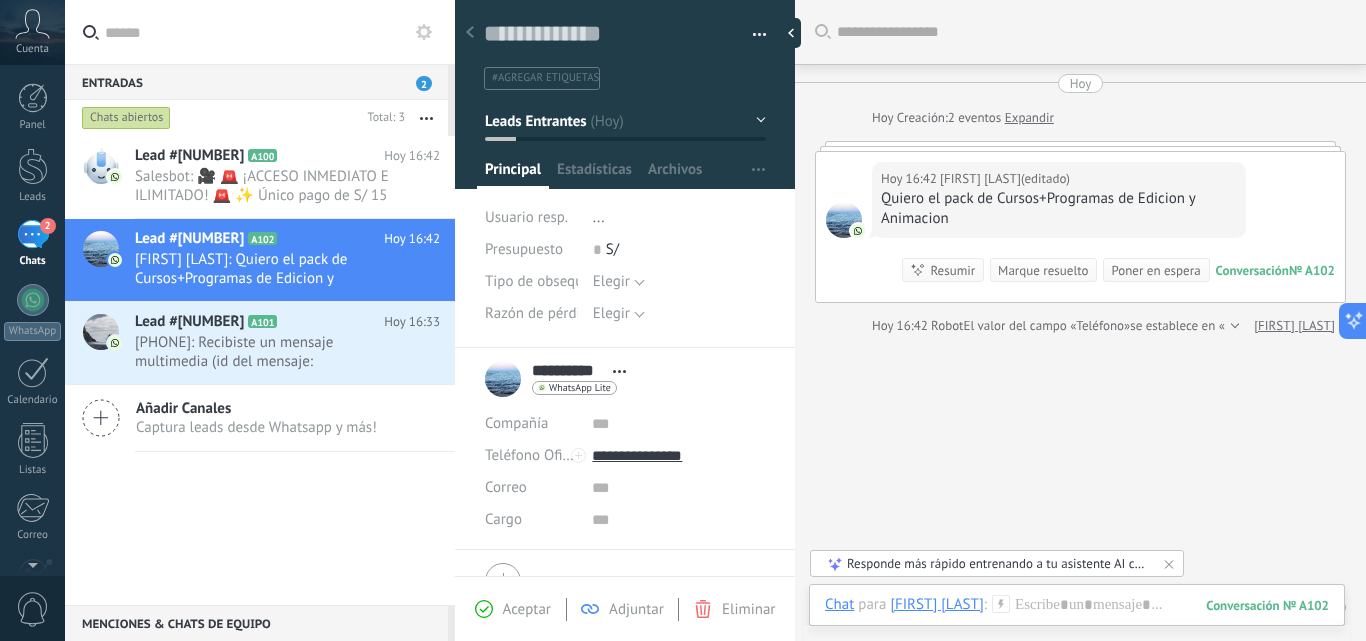 click 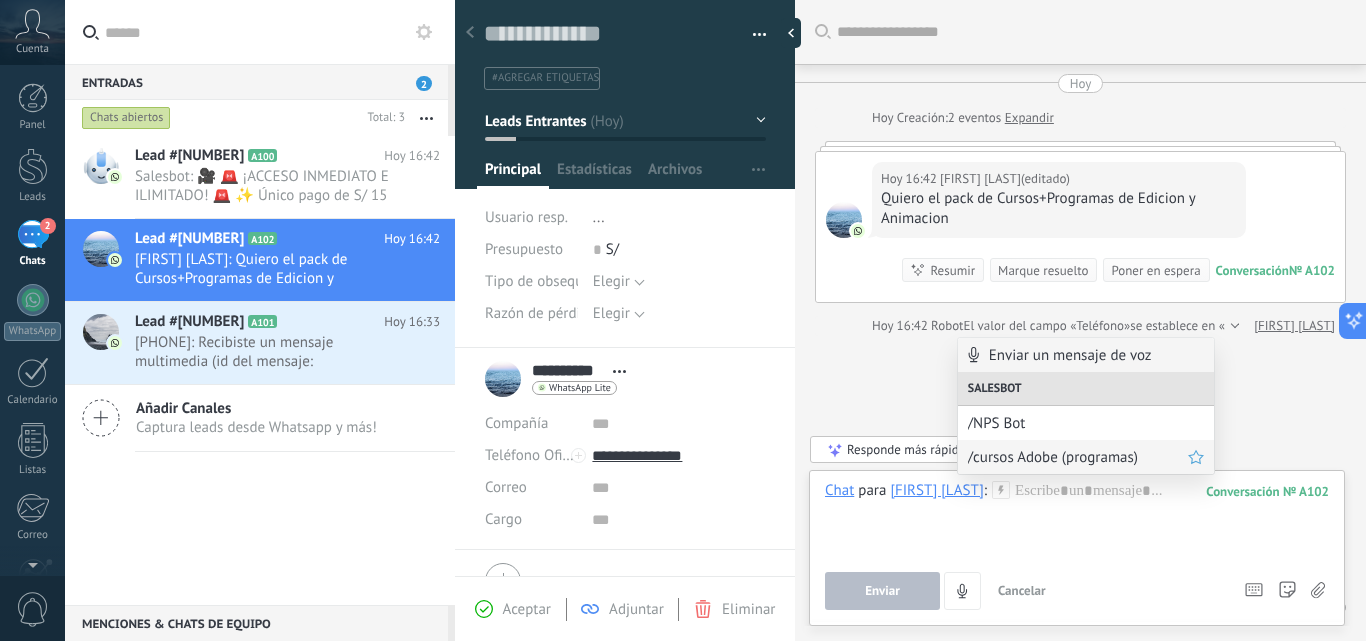 click on "/cursos Adobe (programas)" at bounding box center [1078, 457] 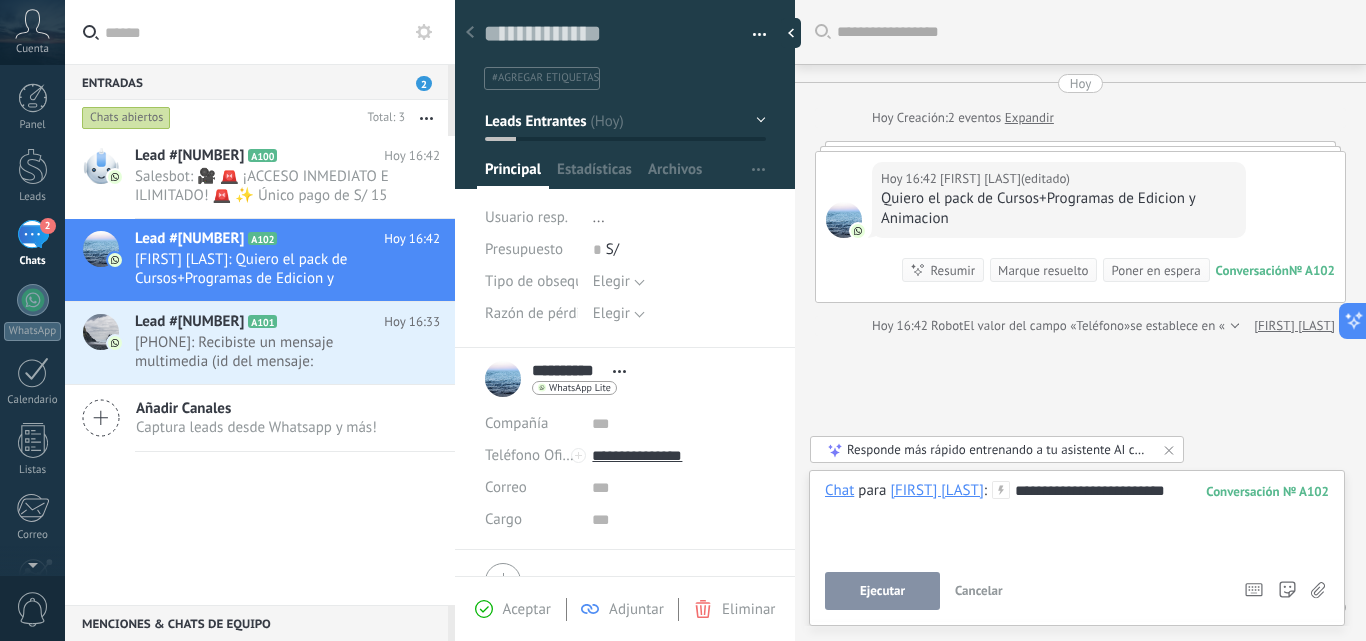 click on "Ejecutar" at bounding box center (882, 591) 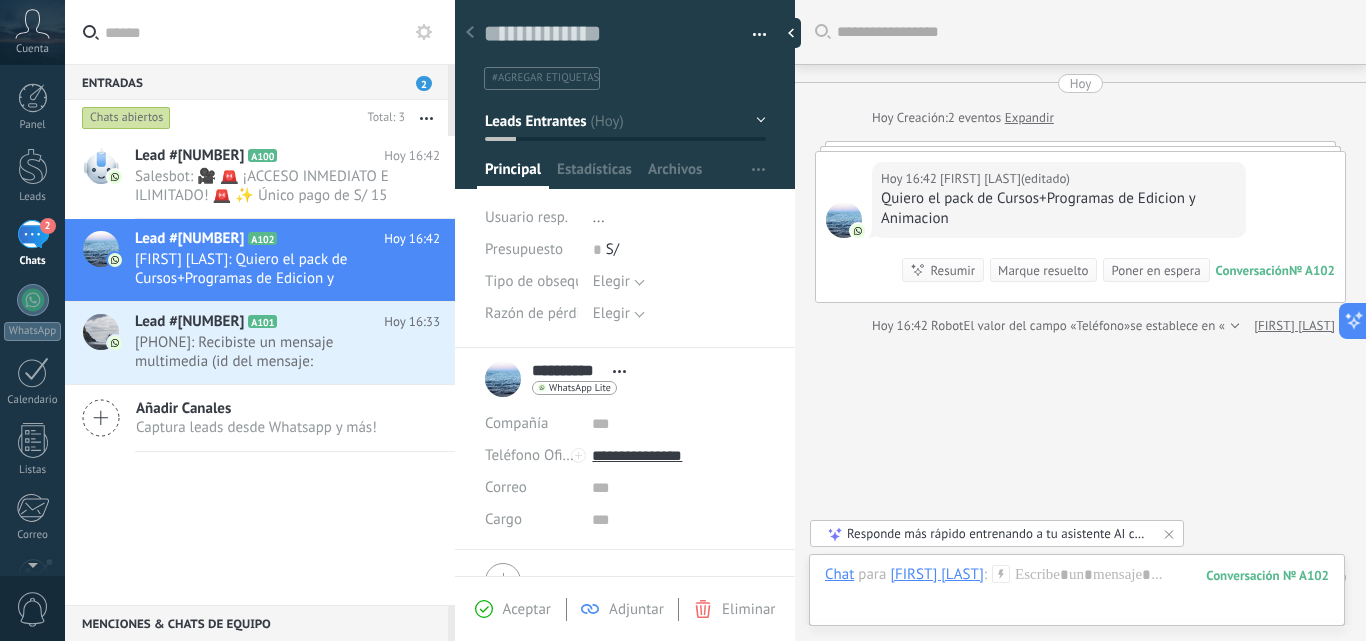 scroll, scrollTop: 44, scrollLeft: 0, axis: vertical 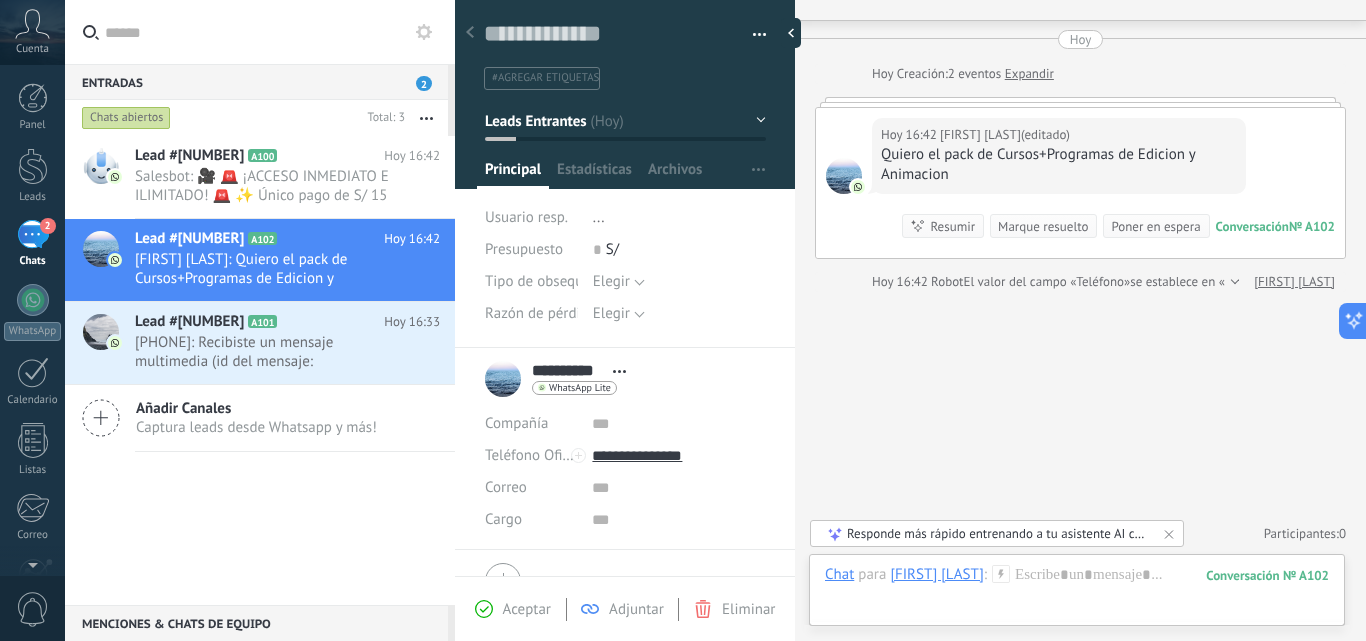 click on "Responde más rápido entrenando a tu asistente AI con tus fuentes de datos" at bounding box center [998, 533] 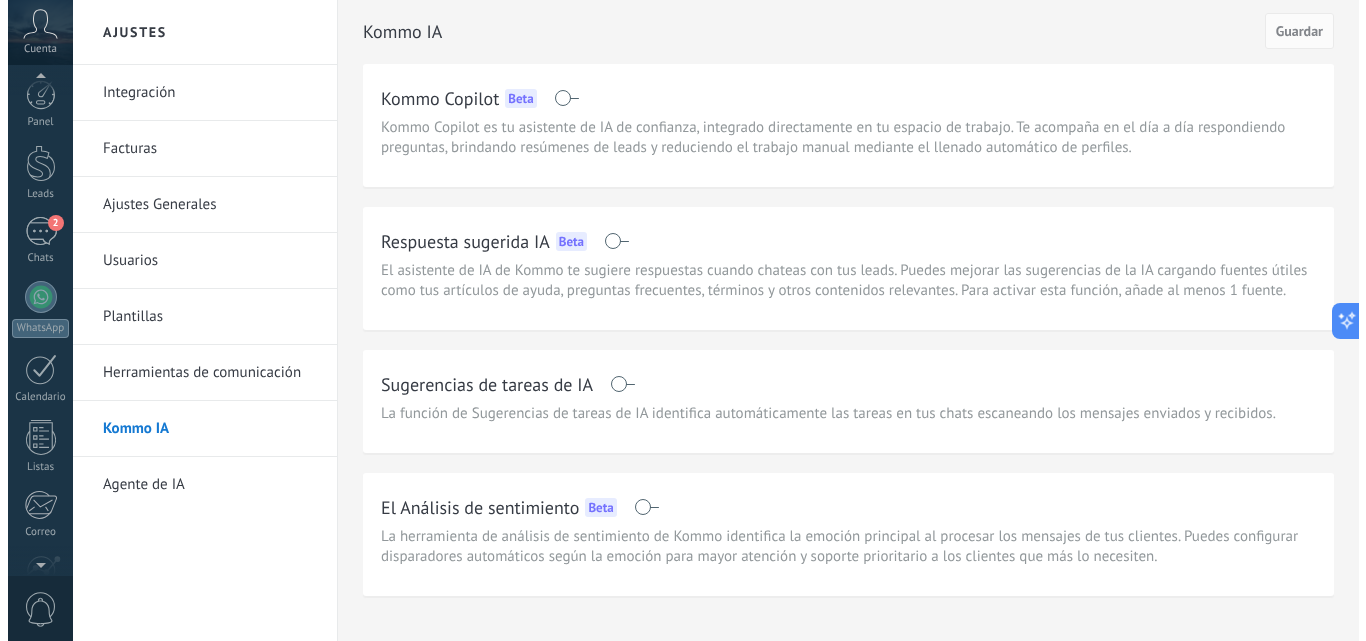 scroll, scrollTop: 0, scrollLeft: 0, axis: both 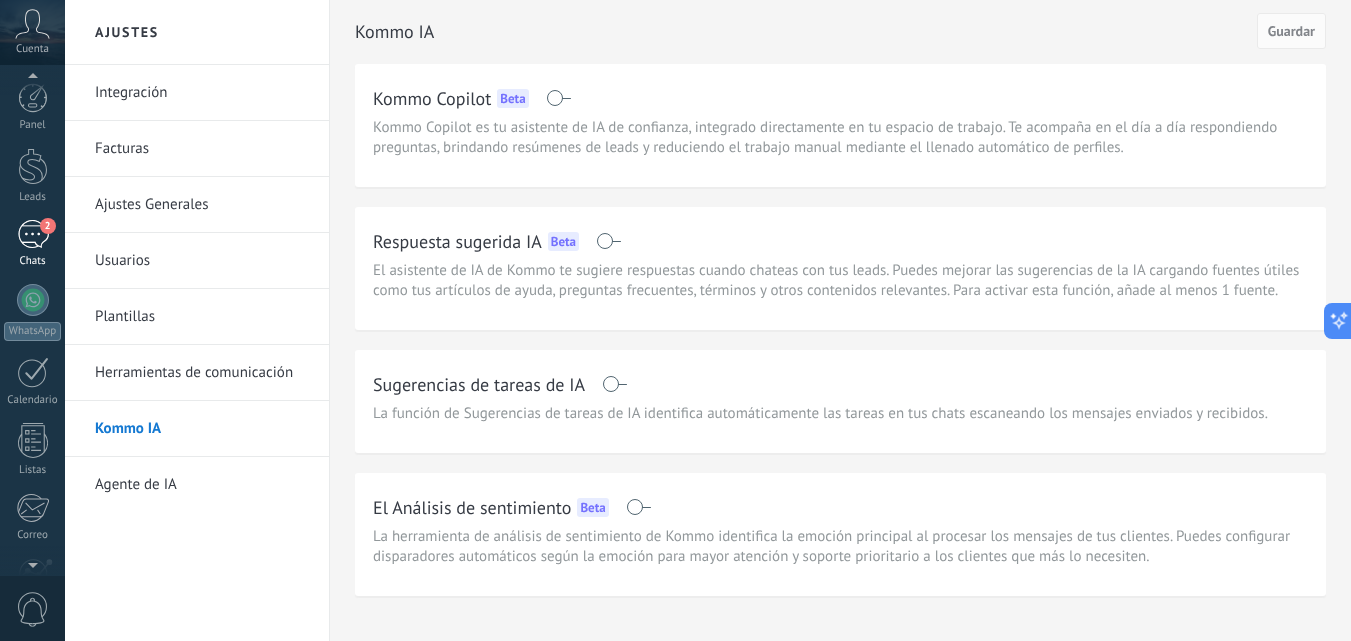 click on "2" at bounding box center (33, 234) 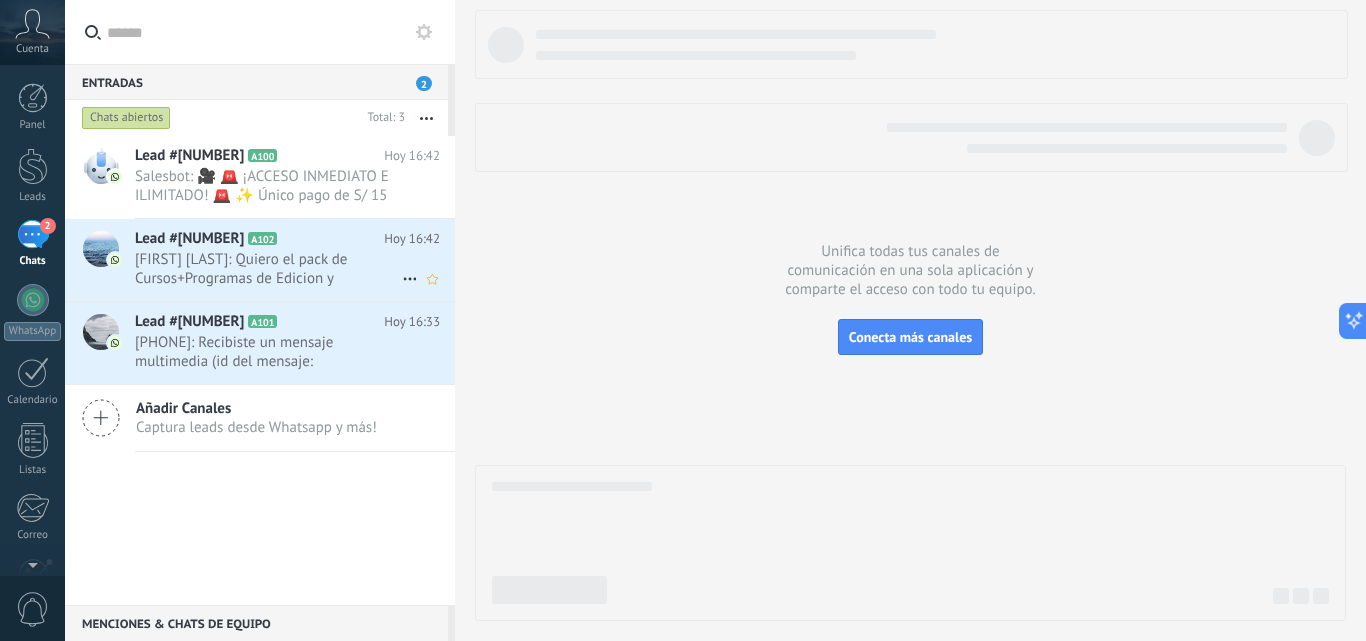click on "[FIRST] [LAST]: Quiero el pack de Cursos+Programas de Edicion y Animacion" at bounding box center (268, 269) 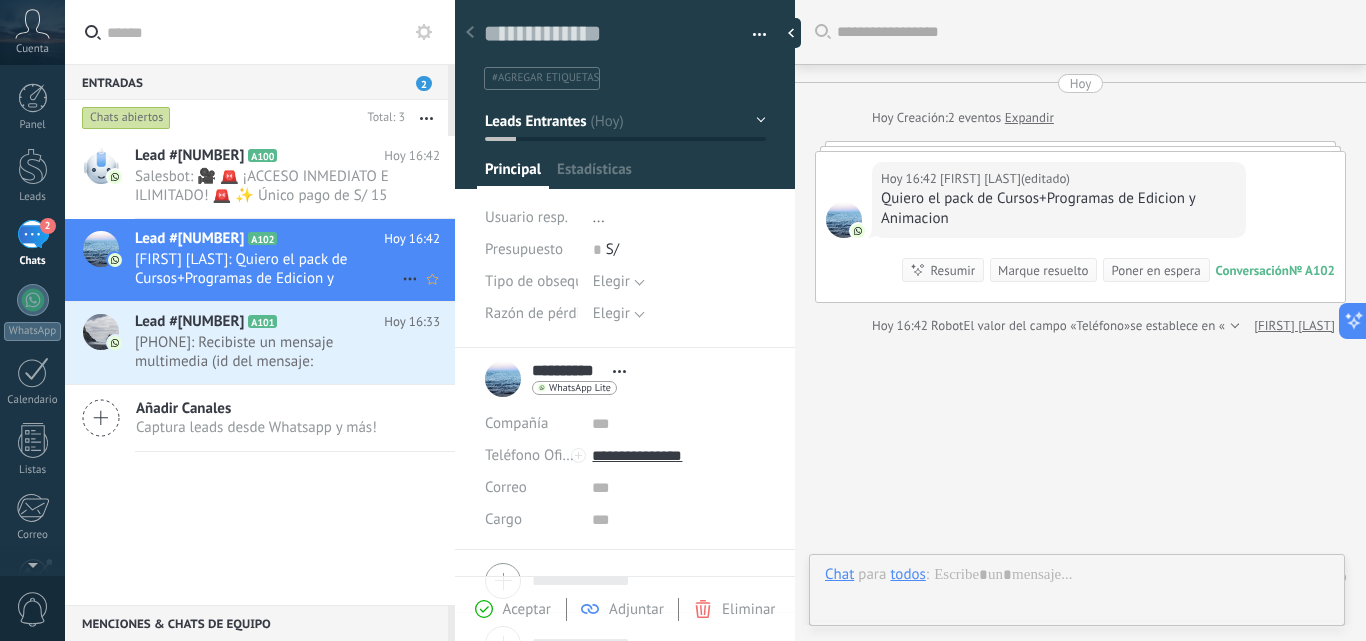 scroll, scrollTop: 44, scrollLeft: 0, axis: vertical 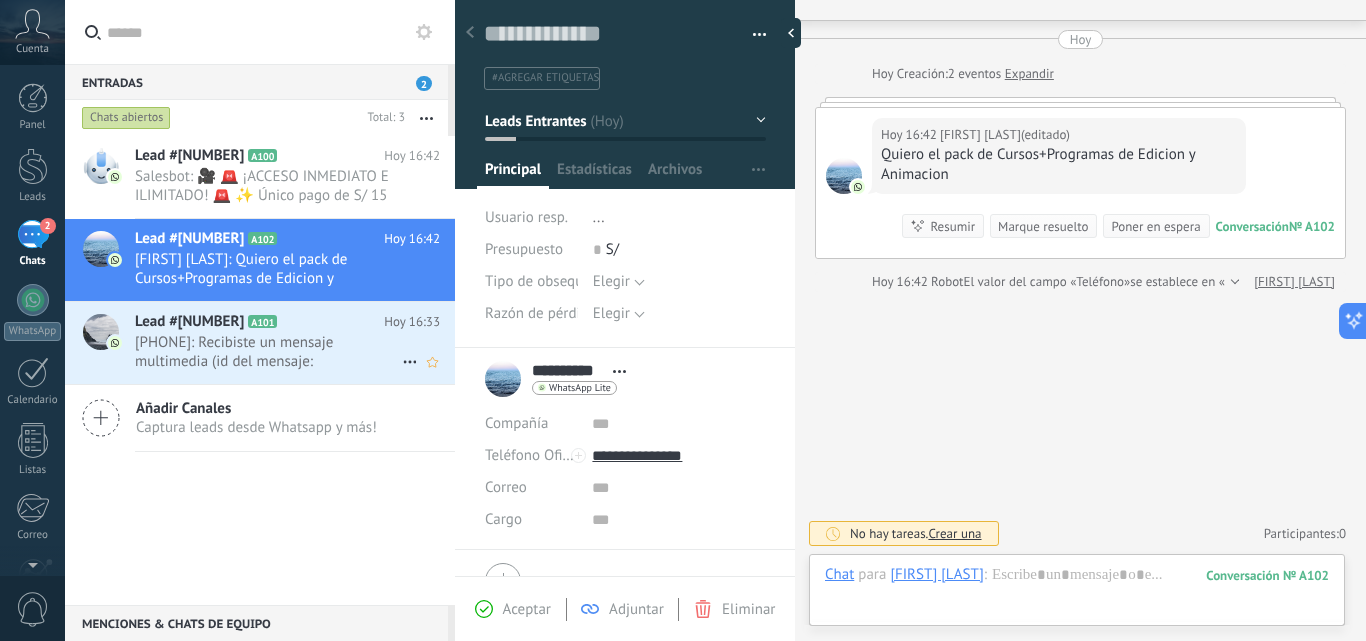 click on "[PHONE]: Recibiste un mensaje multimedia (id del mensaje: D4715BF17D5E3D4CF9). Espera a que se cargue o se visualice en..." at bounding box center [268, 352] 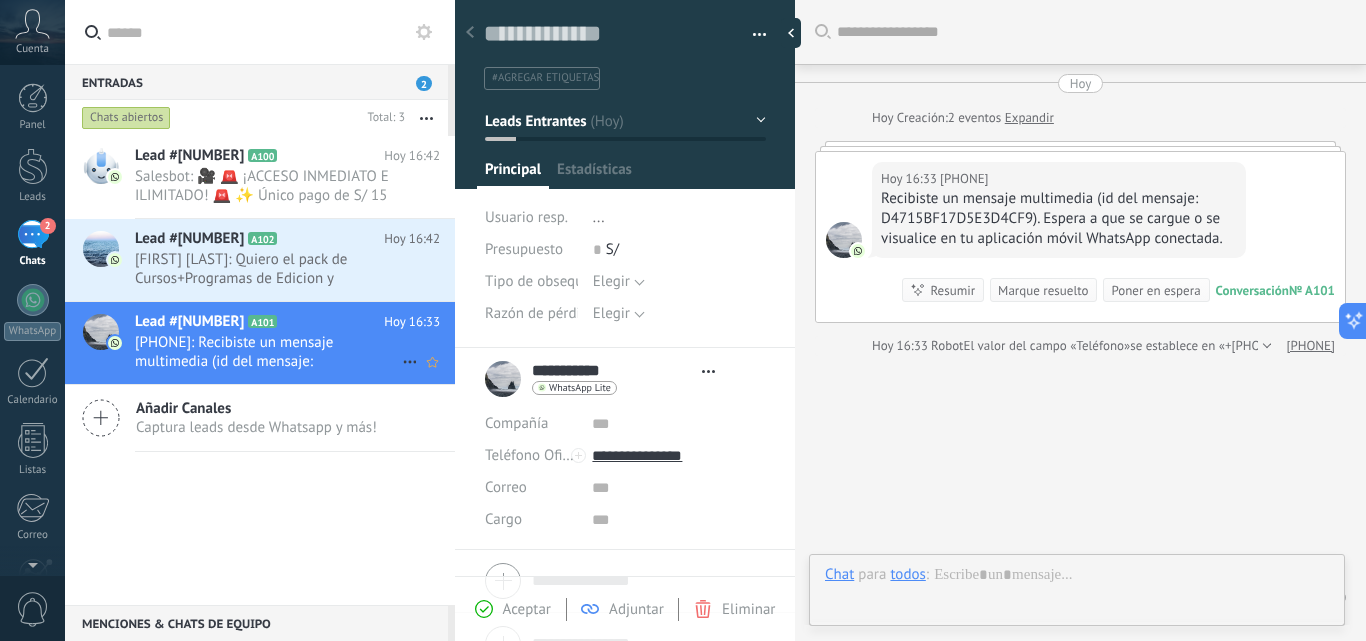 scroll, scrollTop: 30, scrollLeft: 0, axis: vertical 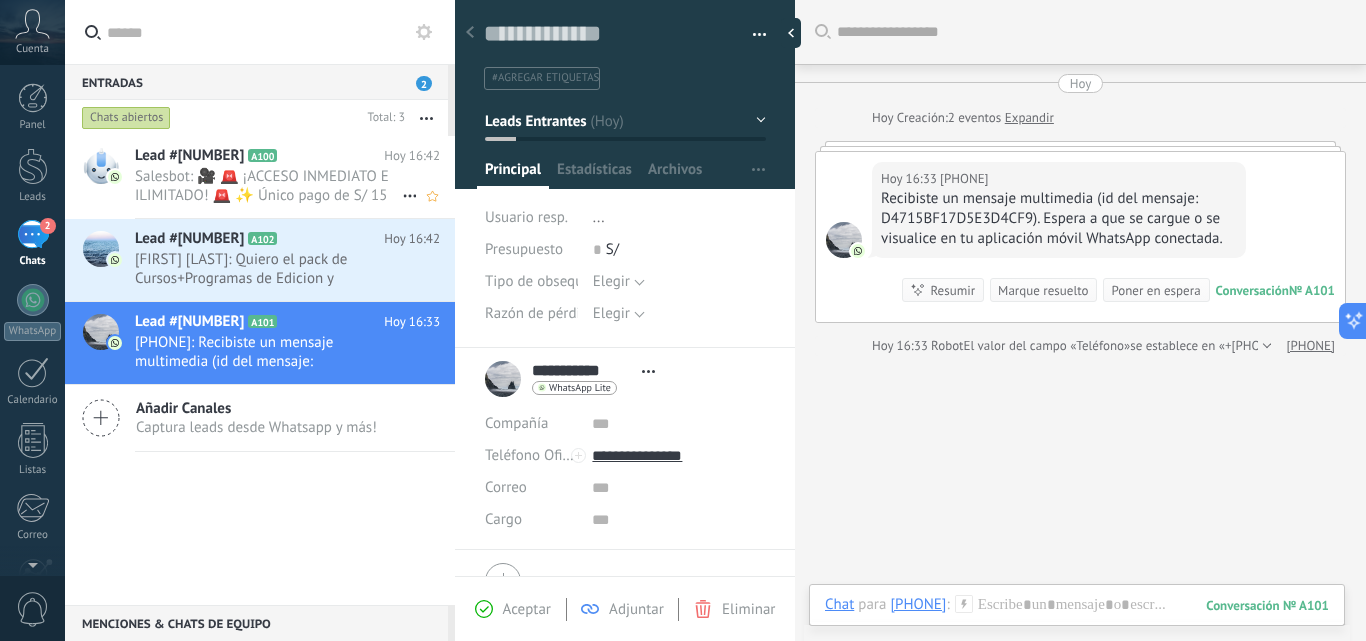 click on "Salesbot: 🎥 🚨 ¡ACCESO INMEDIATO E ILIMITADO! 🚨
✨ Único pago de S/ 15 SOLES✨
🟣 YAPE/PLIN: [PHONE]
👤 Titular: [FIRST] [LAST]..." at bounding box center [268, 186] 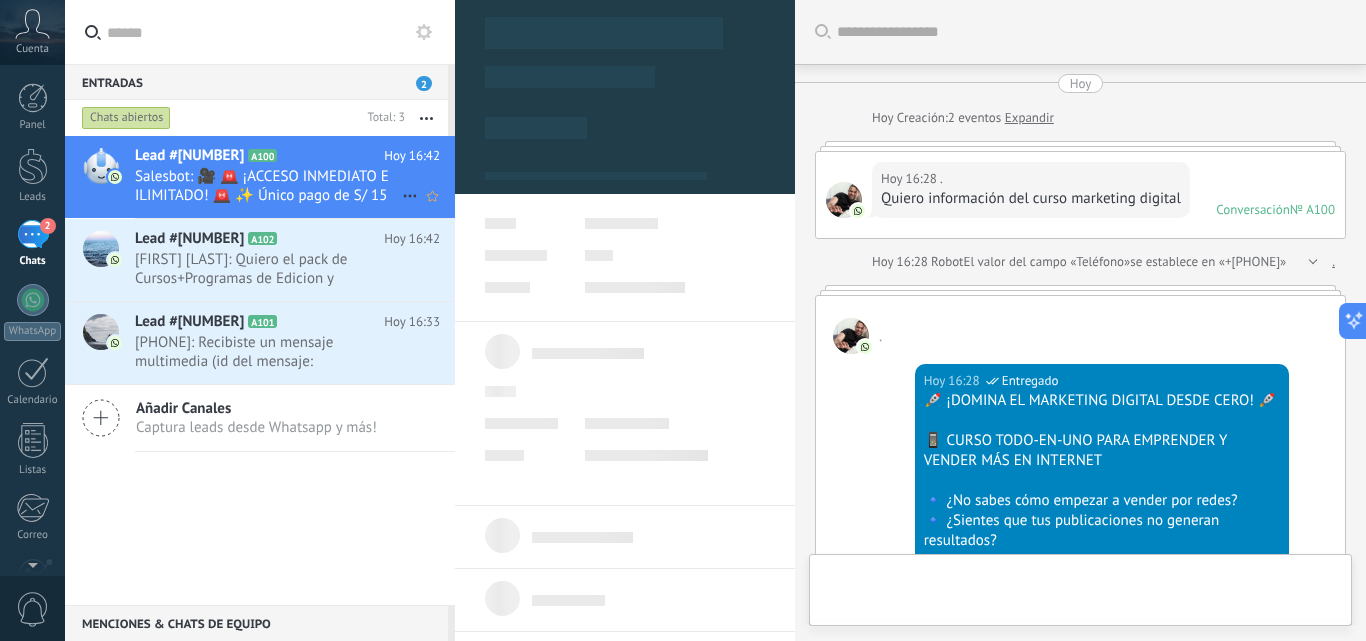type on "**********" 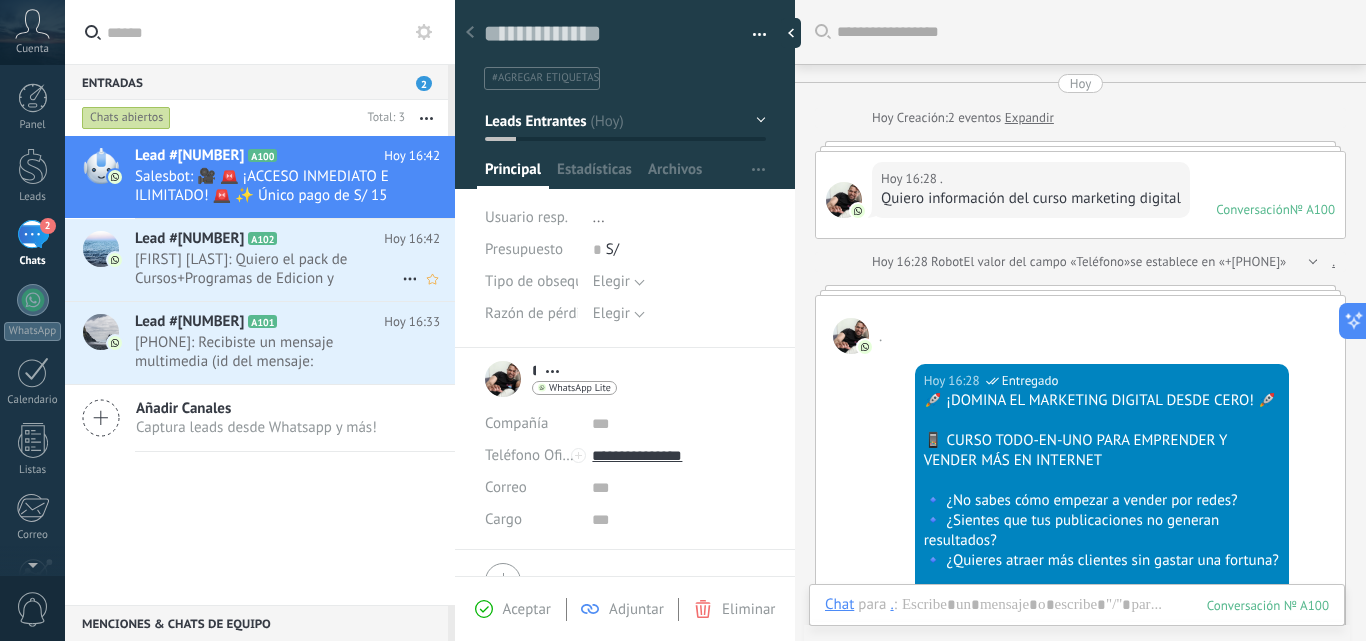 scroll, scrollTop: 2952, scrollLeft: 0, axis: vertical 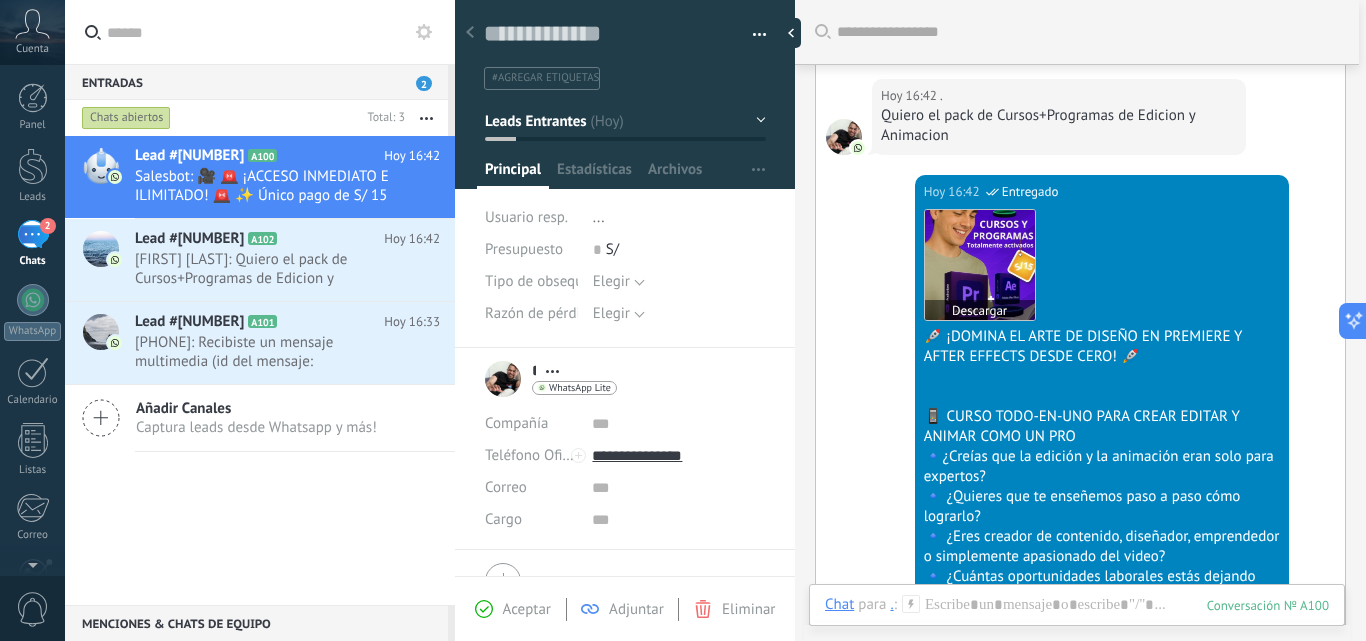 click at bounding box center (980, 265) 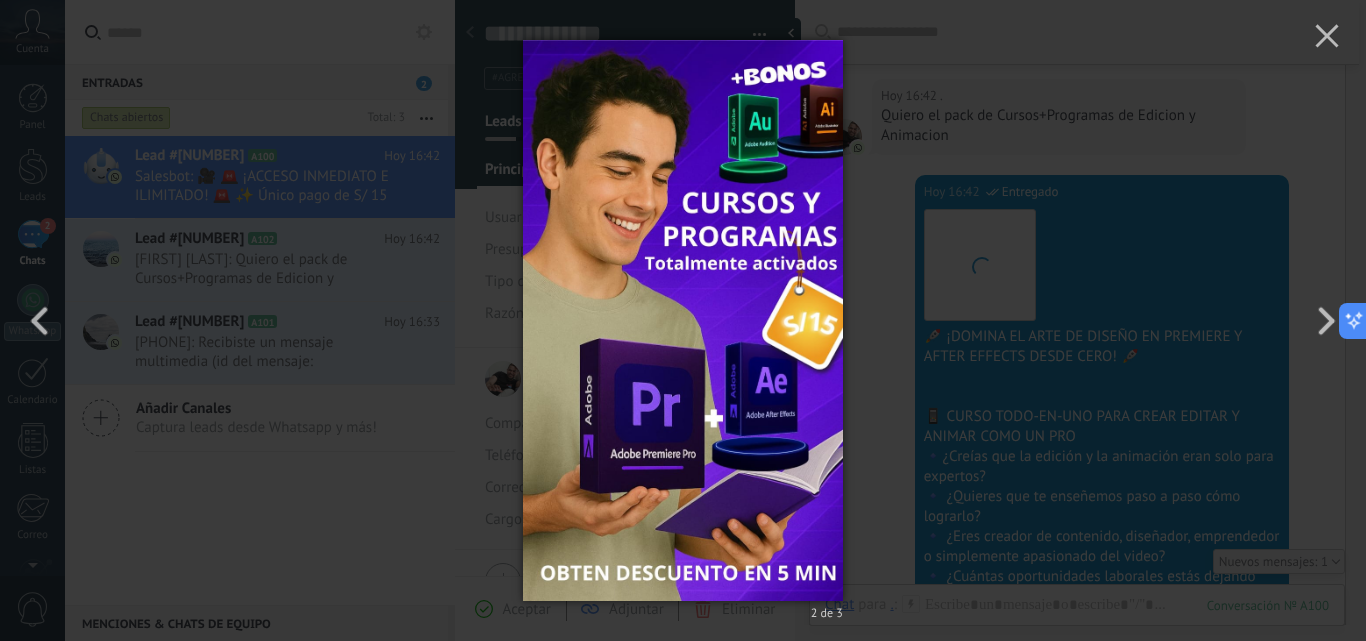 scroll, scrollTop: 2137, scrollLeft: 0, axis: vertical 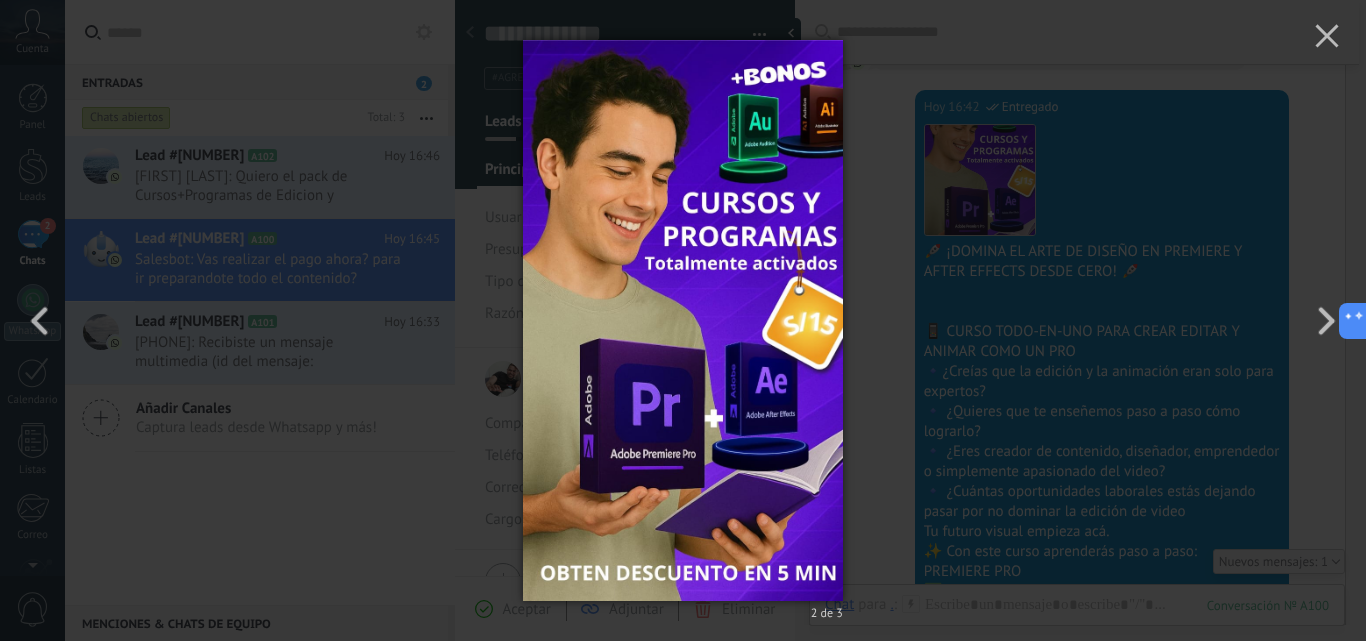 click on "2 de 3" at bounding box center [683, 320] 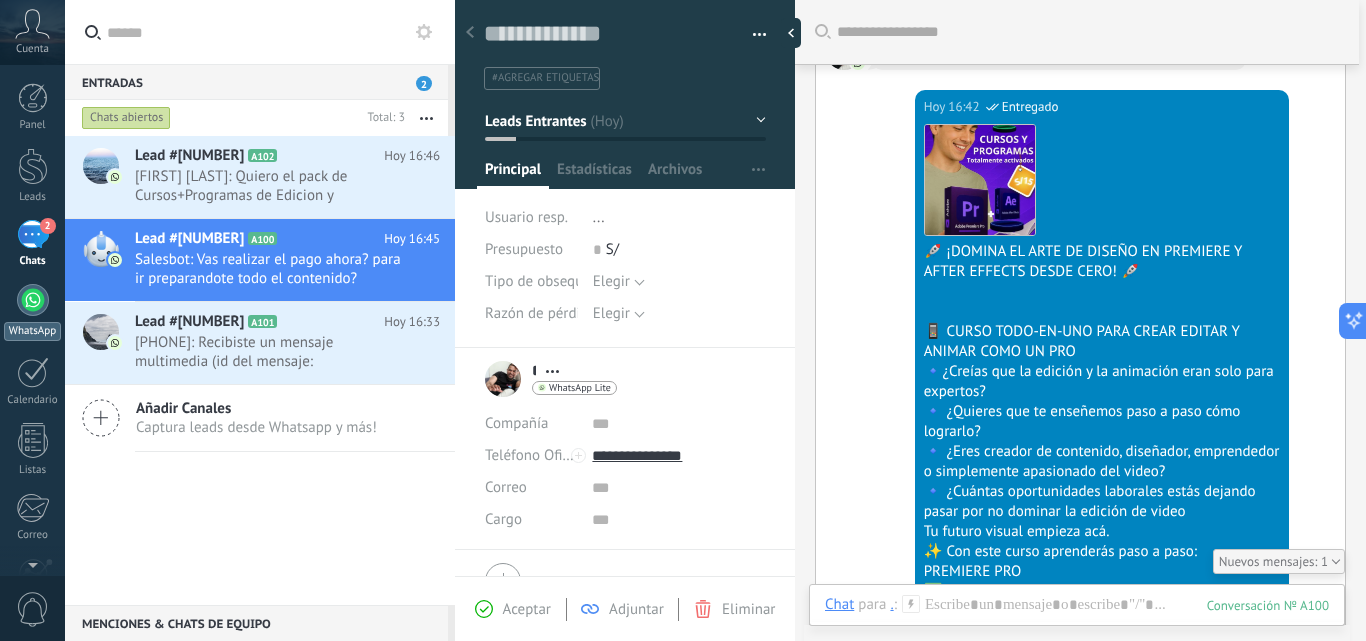 click at bounding box center (33, 300) 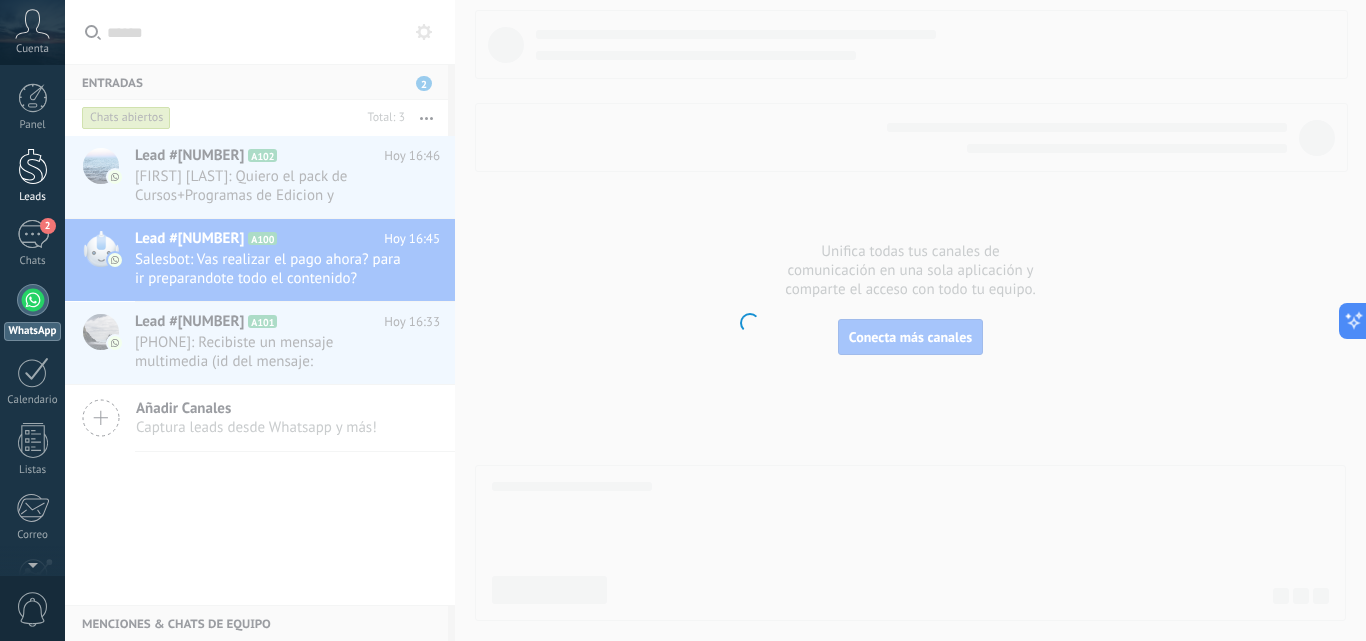 click at bounding box center (33, 166) 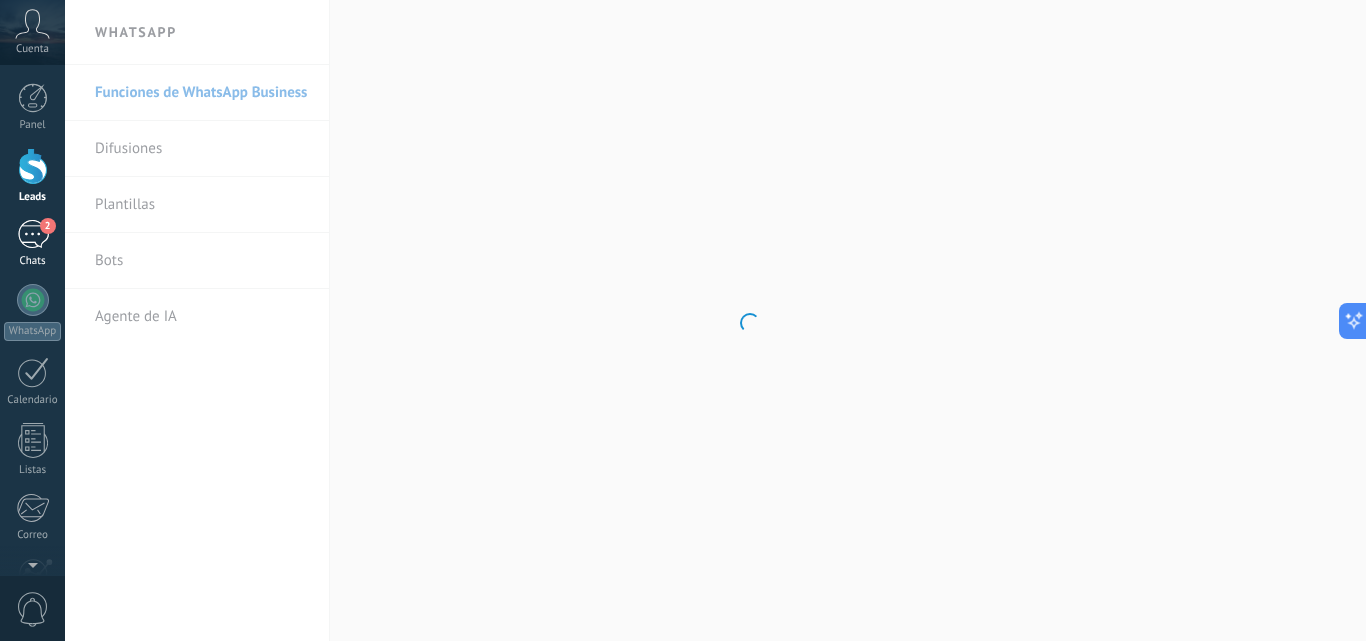 click on "2" at bounding box center (33, 234) 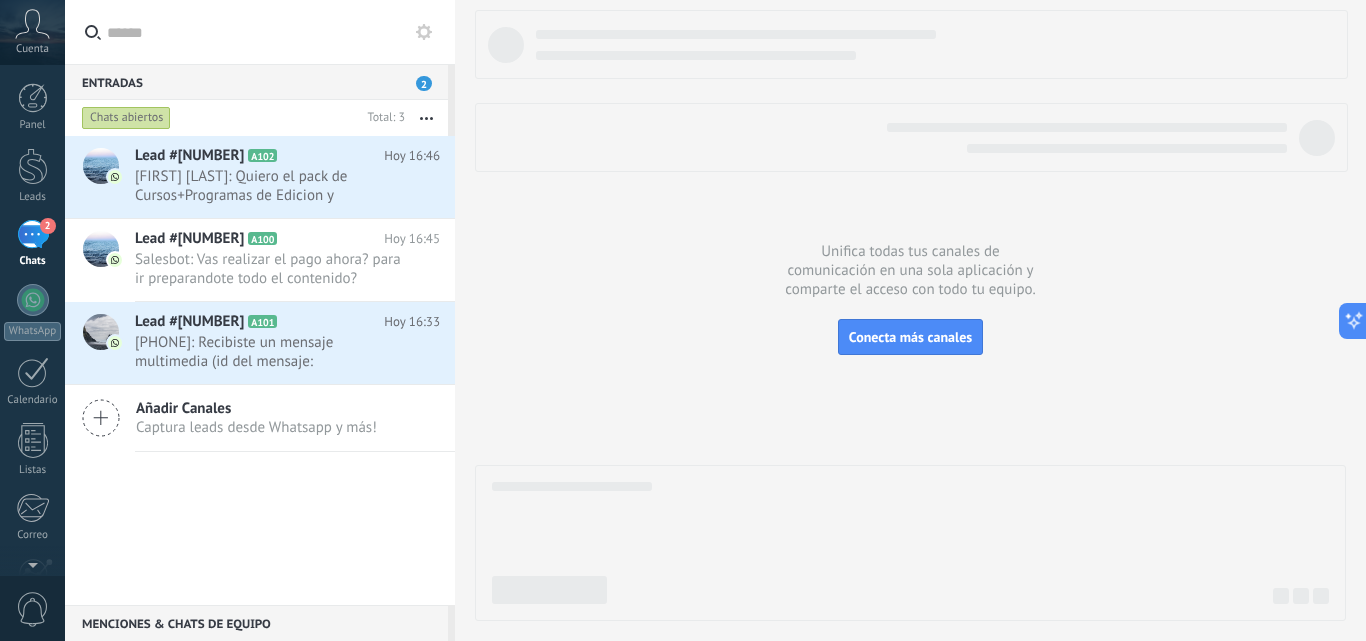 click 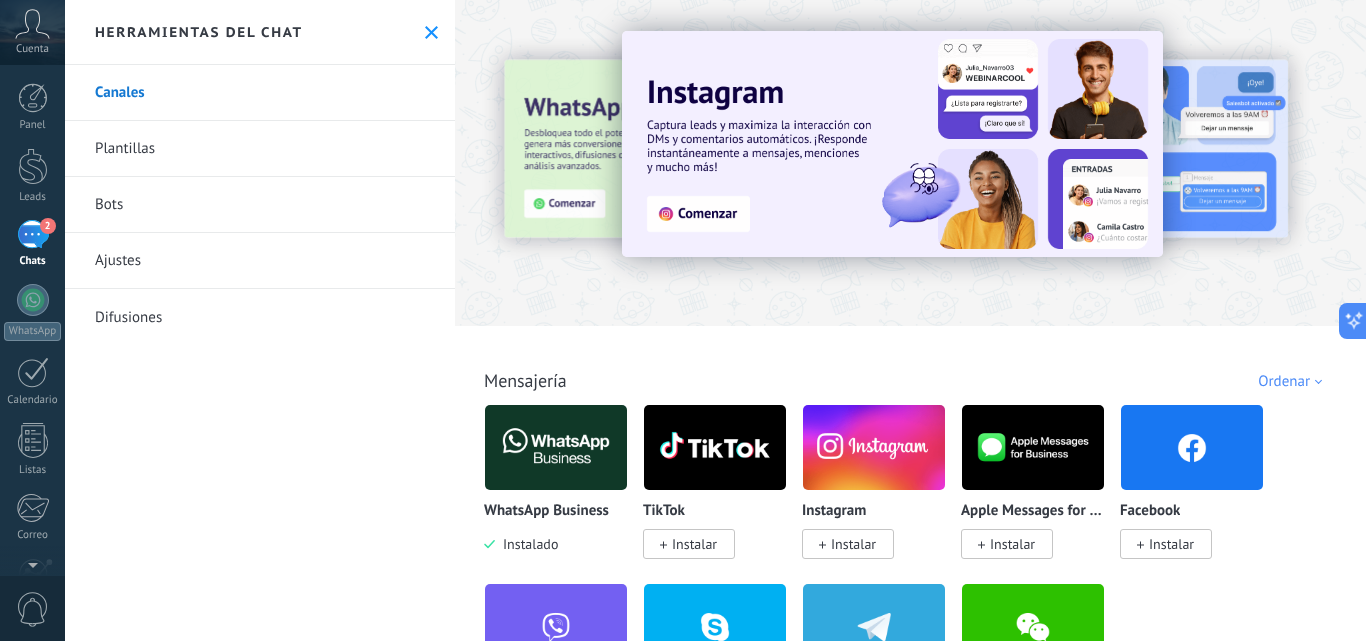 click on "Bots" at bounding box center [260, 205] 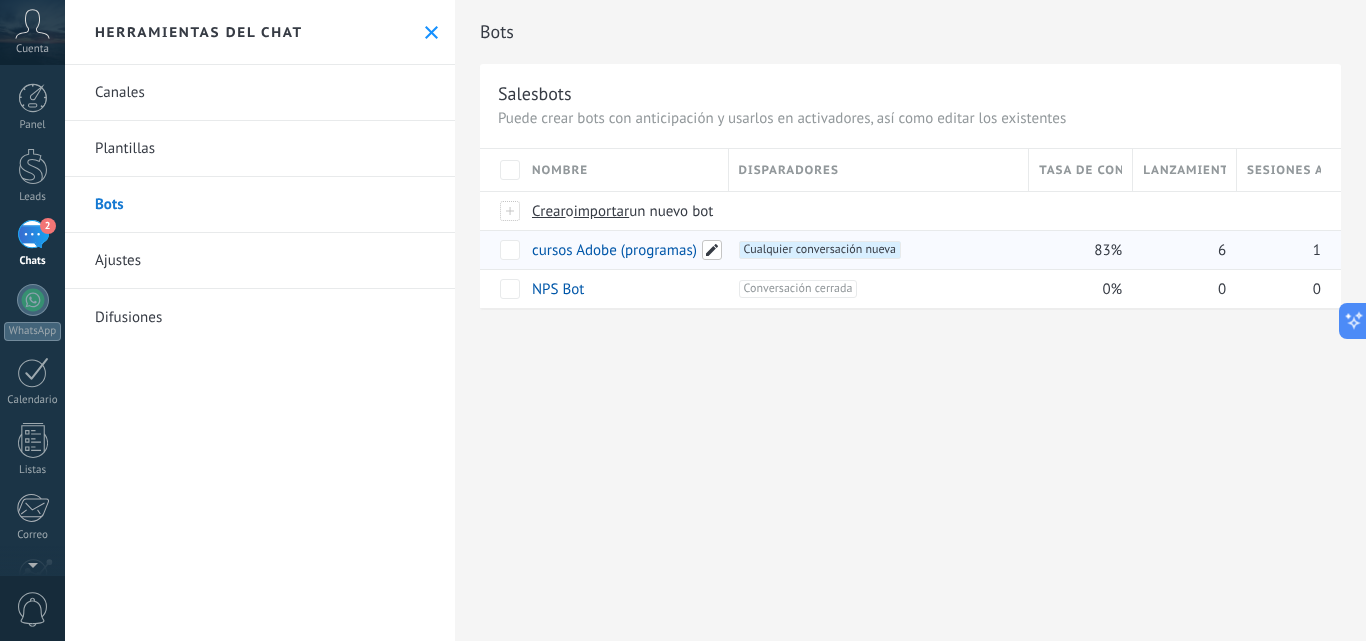 click at bounding box center (712, 250) 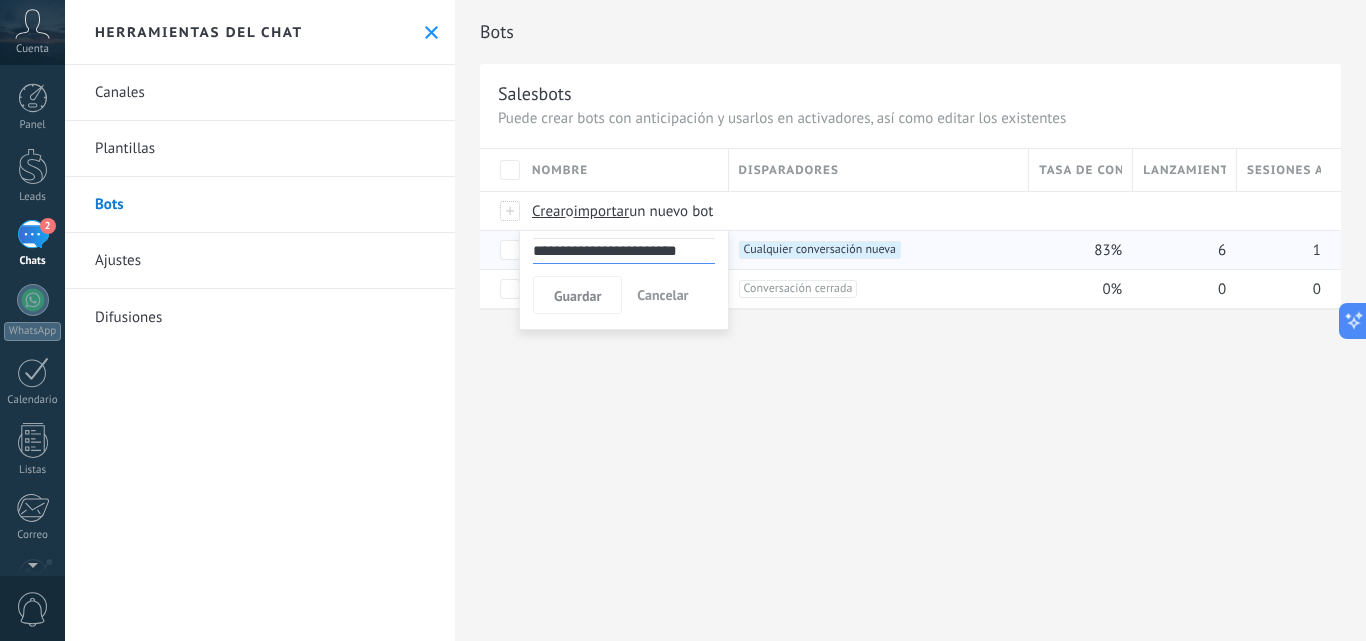 drag, startPoint x: 621, startPoint y: 249, endPoint x: 727, endPoint y: 250, distance: 106.004715 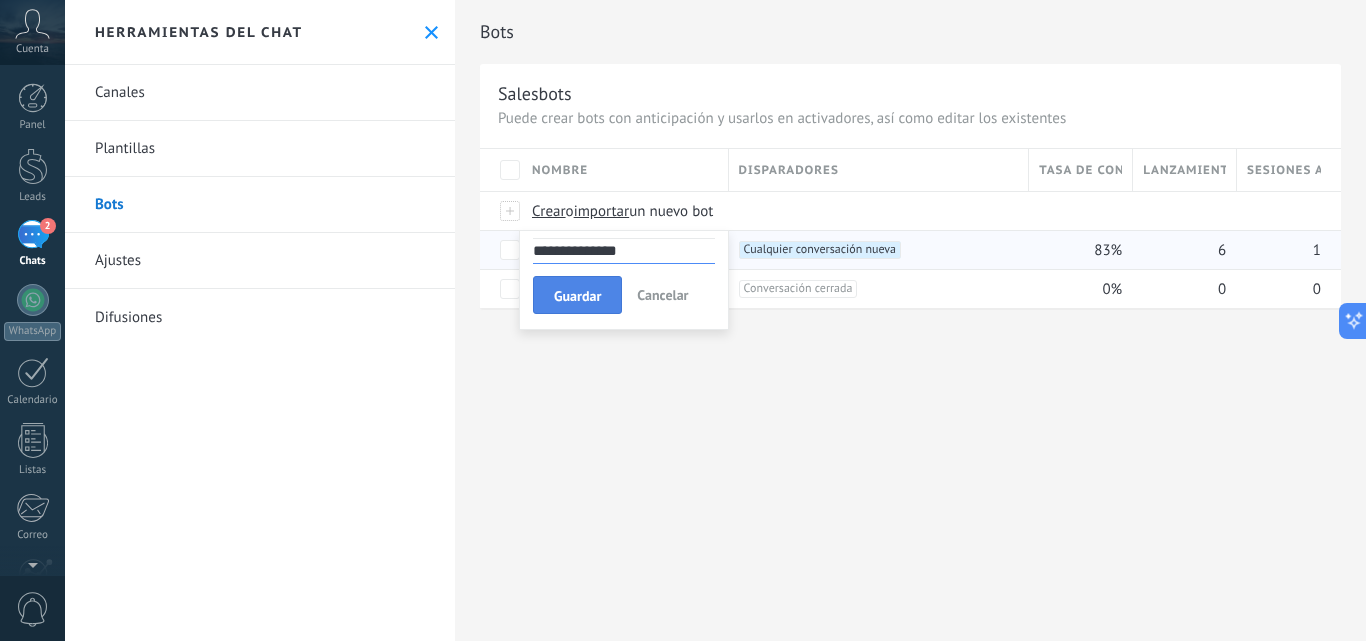 type on "**********" 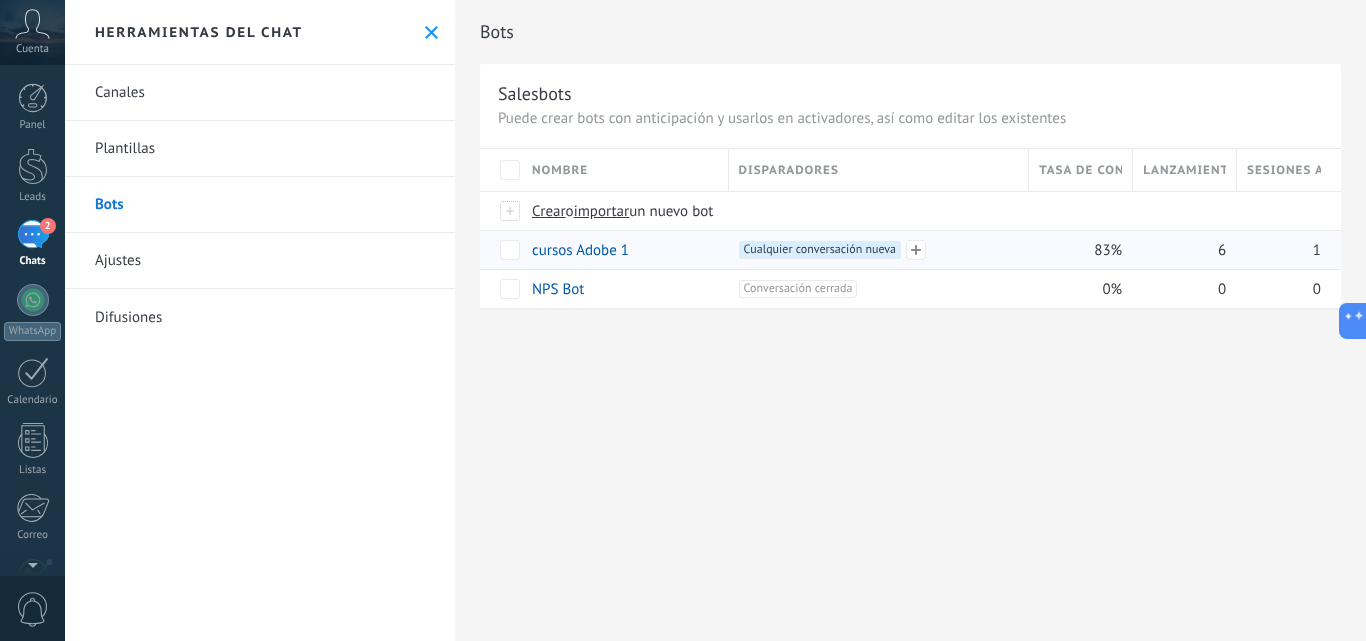 click on "Cualquier conversación nueva +0" at bounding box center (820, 250) 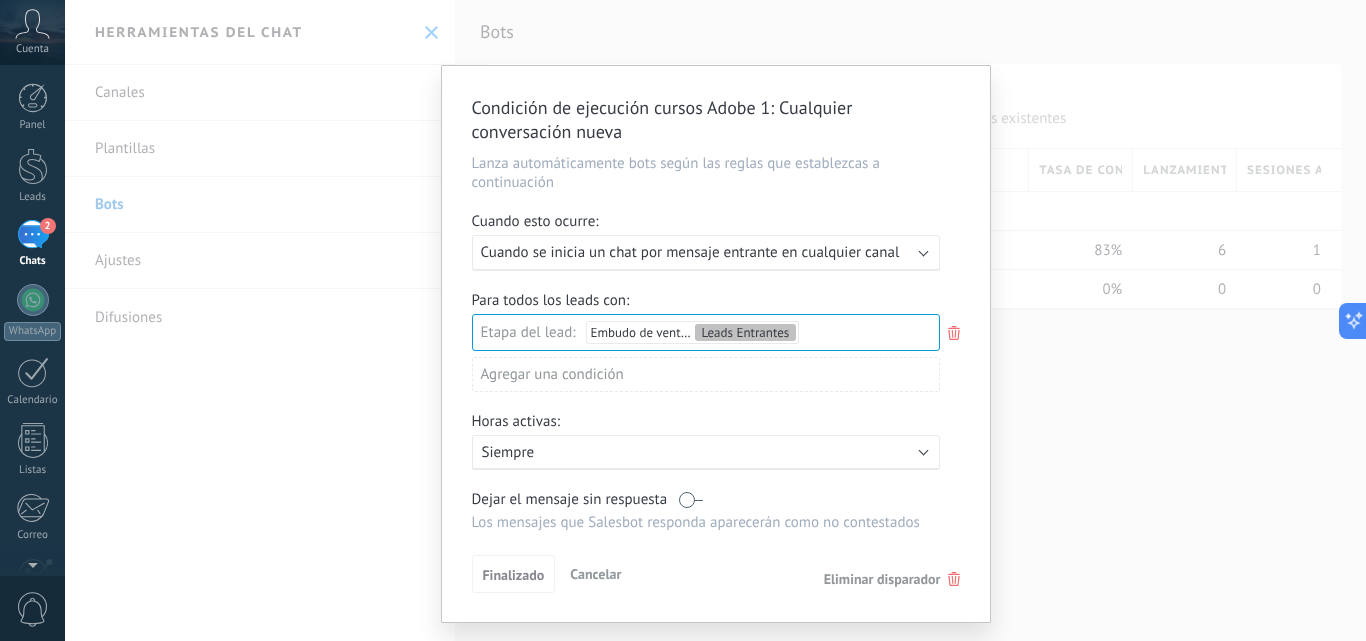 click on "Condición de ejecución cursos Adobe 1 : Cualquier conversación nueva Lanza automáticamente bots según las reglas que establezcas a continuación Cuando esto ocurre: Ejecutar:  Cuando se inicia un chat por mensaje entrante en cualquier canal Para todos los leads con: Etapa del lead: Embudo de ventas Leads Entrantes Leads Entrantes Comentario o DM Obsequio o DM enviado Cualificado Propuesta enviada Negociación Compra completada Seguimiento Ganado Perdido Agregar una condición Horas activas: Activo:  Siempre Dejar el mensaje sin respuesta Los mensajes que Salesbot responda aparecerán como no contestados Aplicar a todos los leads en esta etapa Finalizado Cancelar Eliminar disparador" at bounding box center (715, 320) 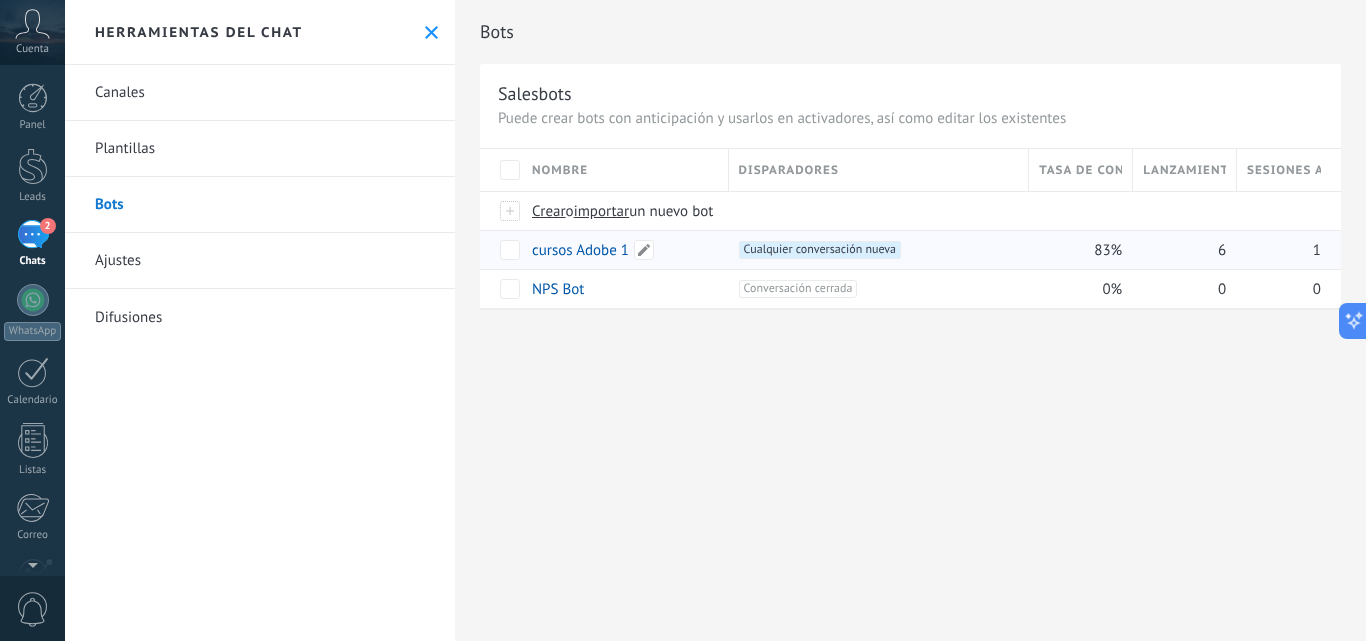 click on "cursos Adobe 1" at bounding box center (580, 250) 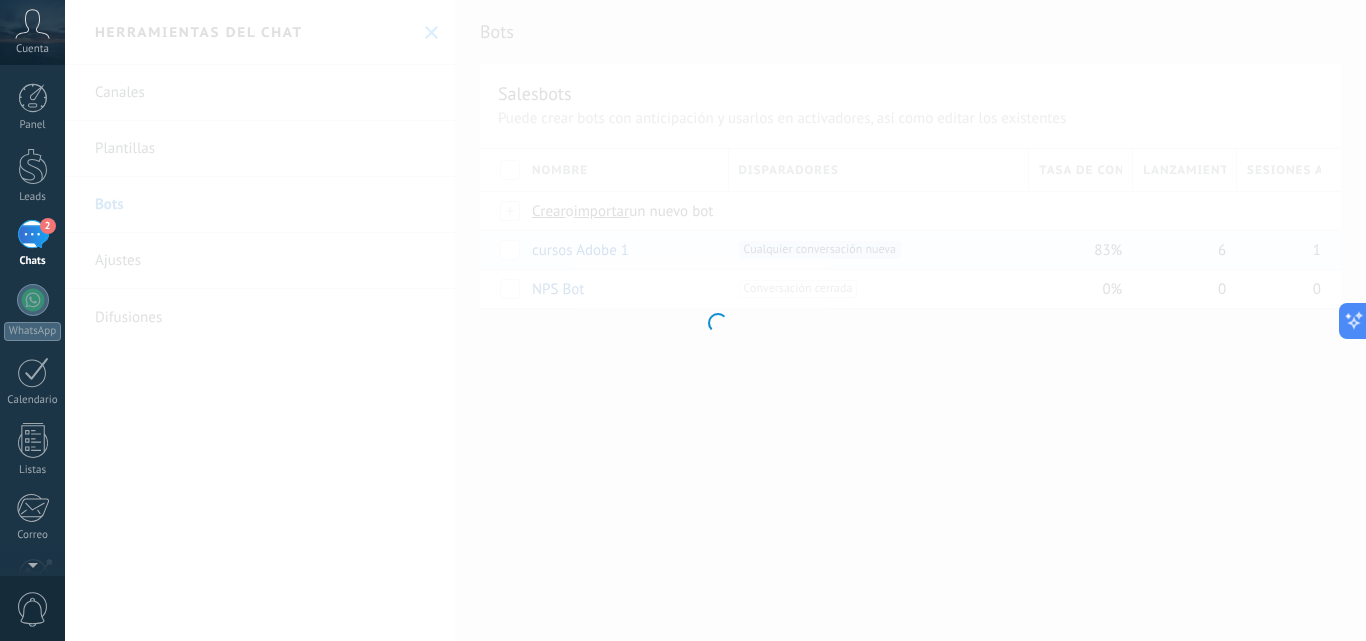 type on "**********" 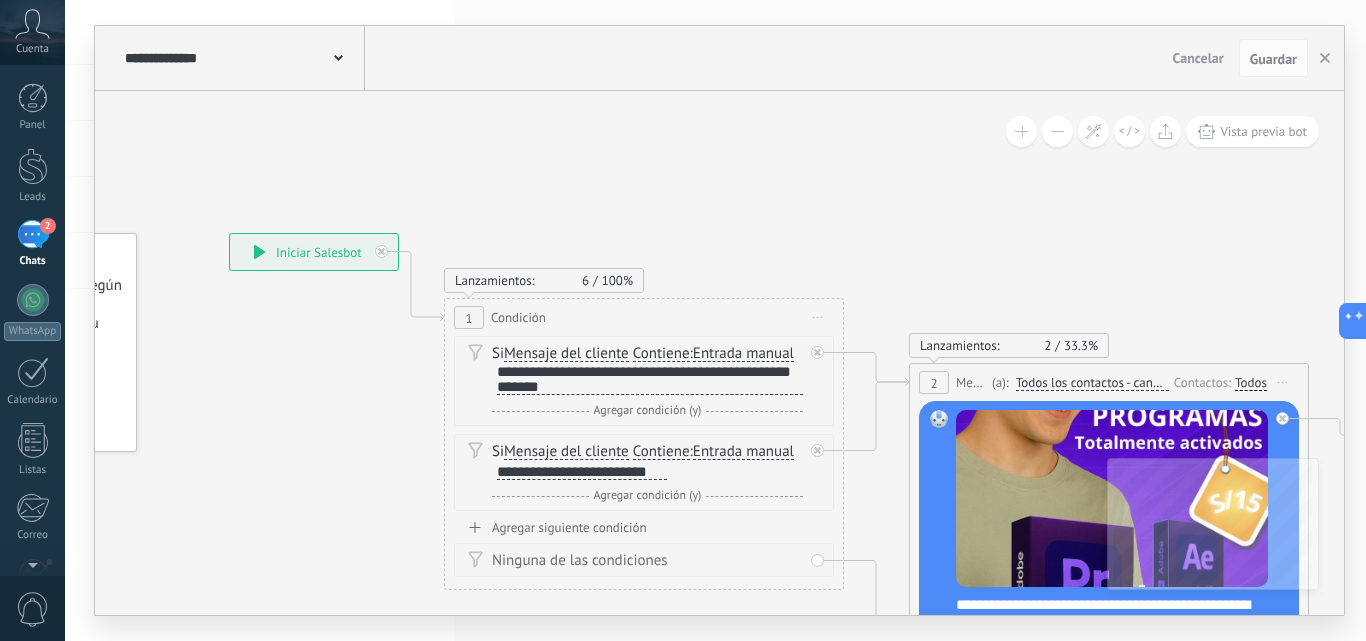 drag, startPoint x: 824, startPoint y: 204, endPoint x: 477, endPoint y: 189, distance: 347.32407 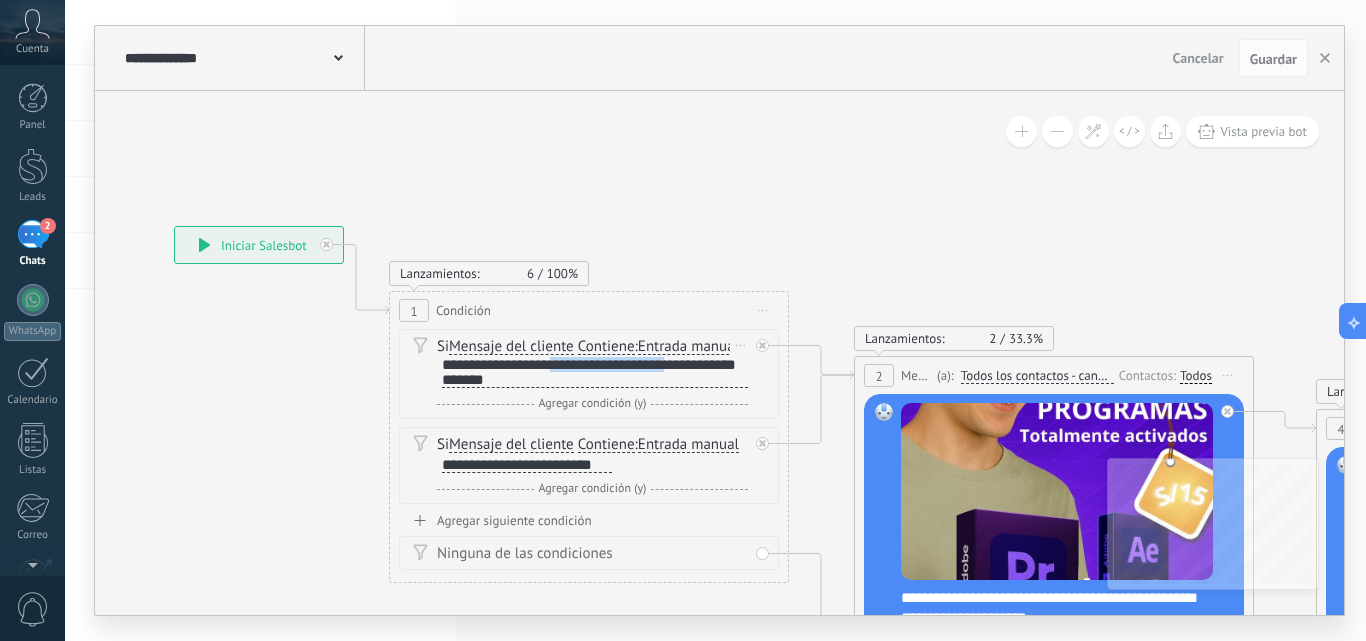 drag, startPoint x: 558, startPoint y: 365, endPoint x: 695, endPoint y: 368, distance: 137.03284 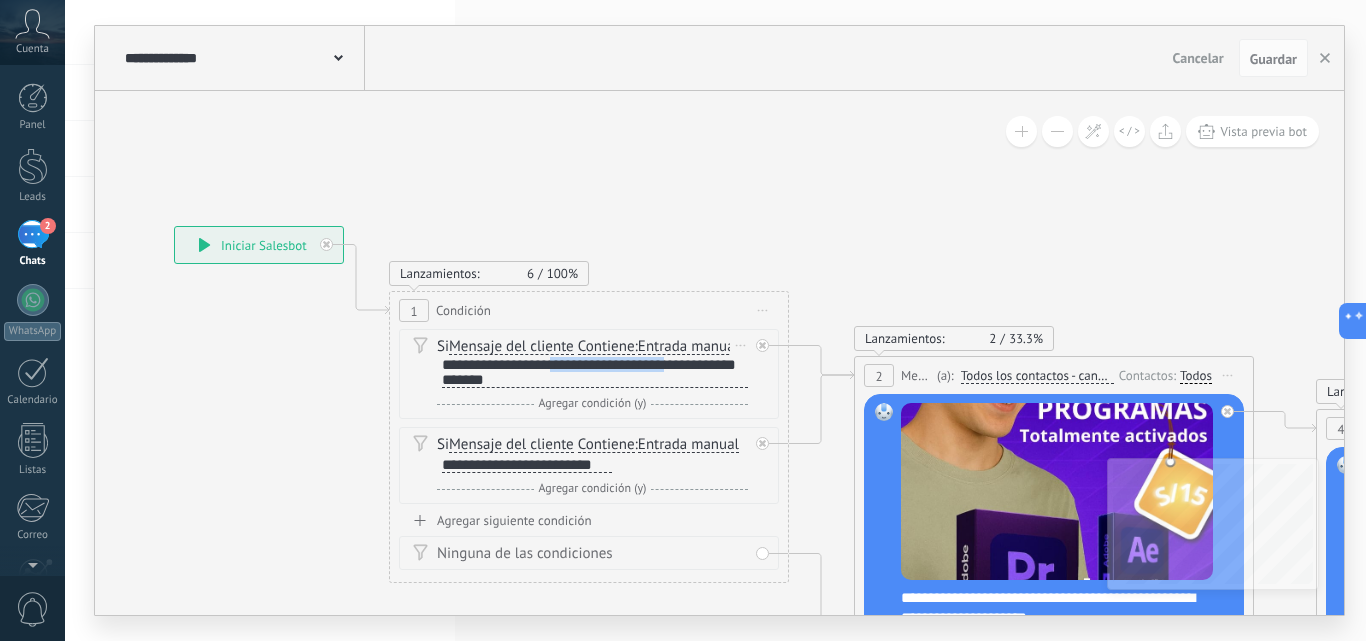 type 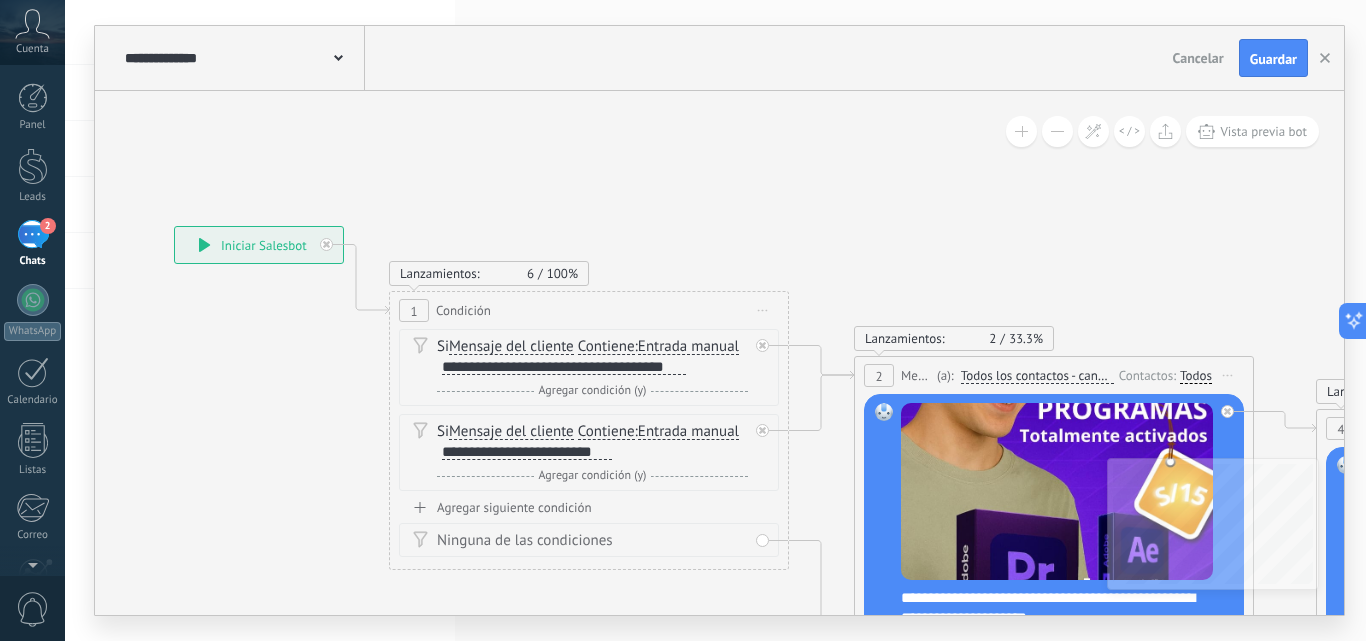 click 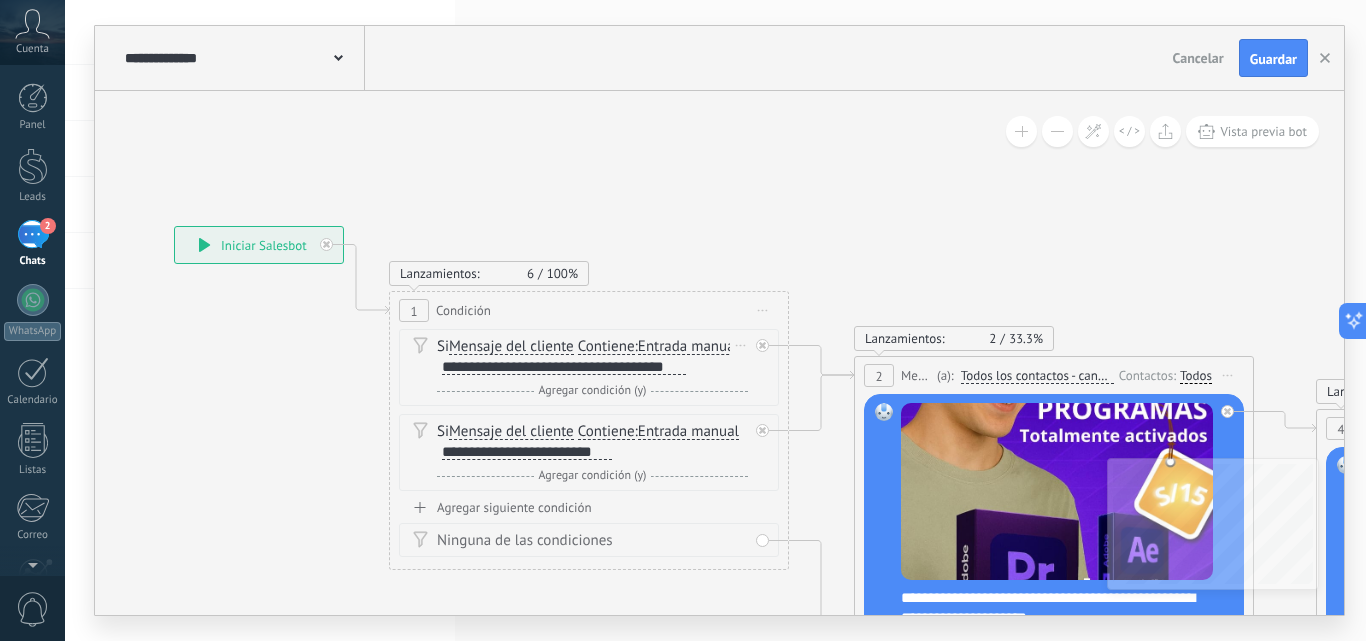 drag, startPoint x: 687, startPoint y: 371, endPoint x: 472, endPoint y: 364, distance: 215.11392 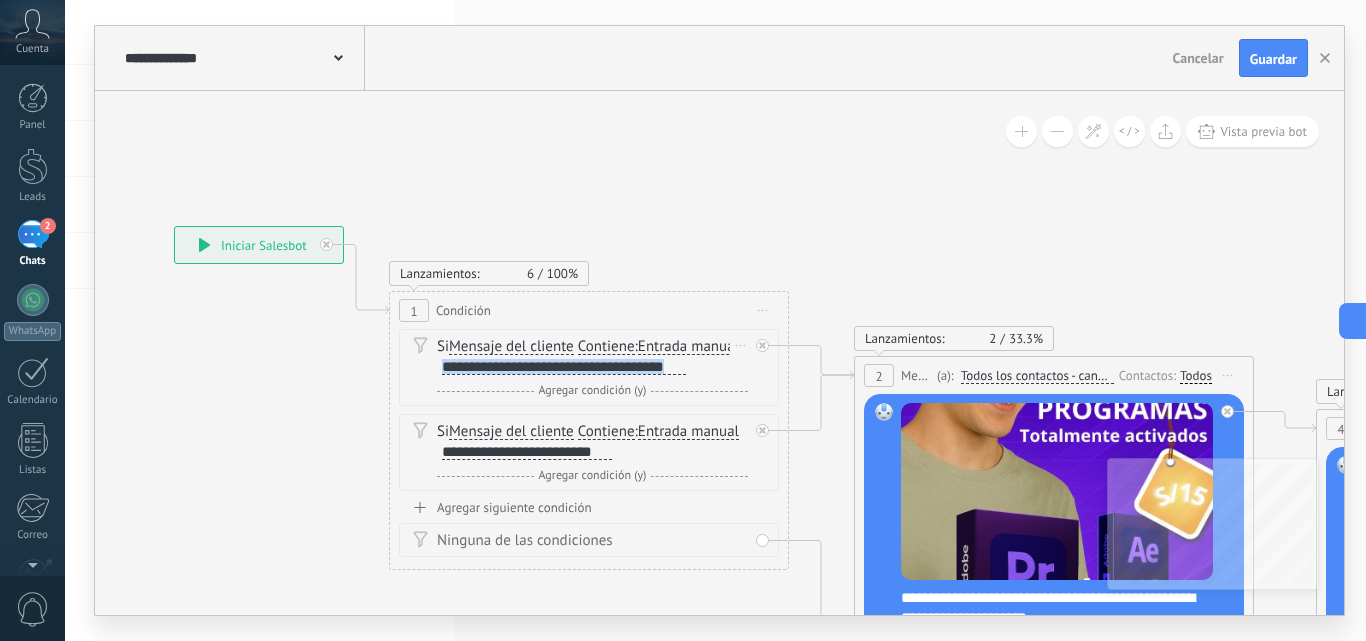 drag, startPoint x: 443, startPoint y: 366, endPoint x: 723, endPoint y: 364, distance: 280.00714 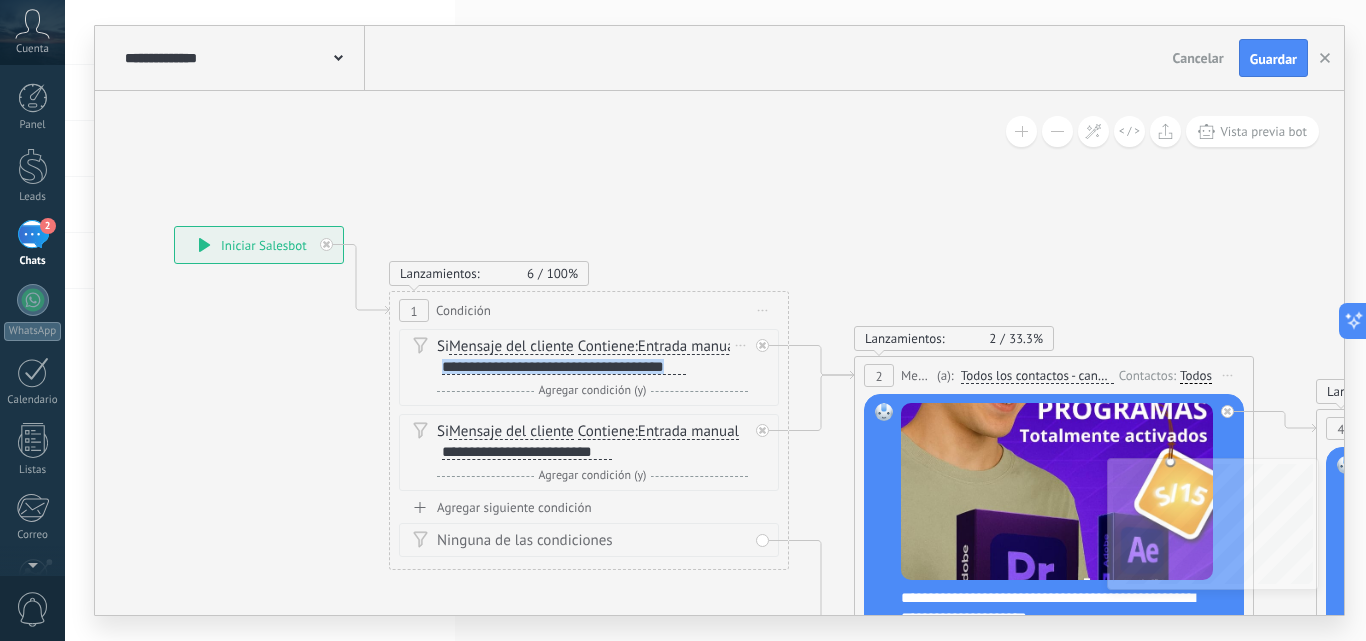 copy on "**********" 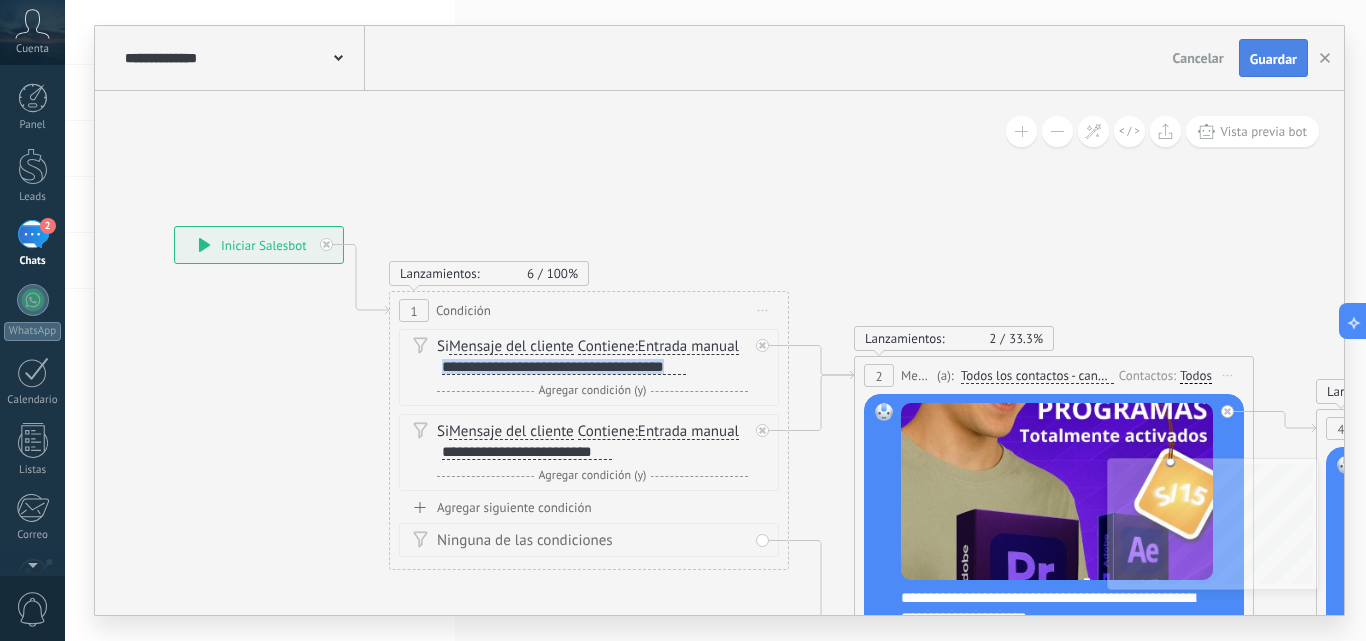 click on "Guardar" at bounding box center (1273, 59) 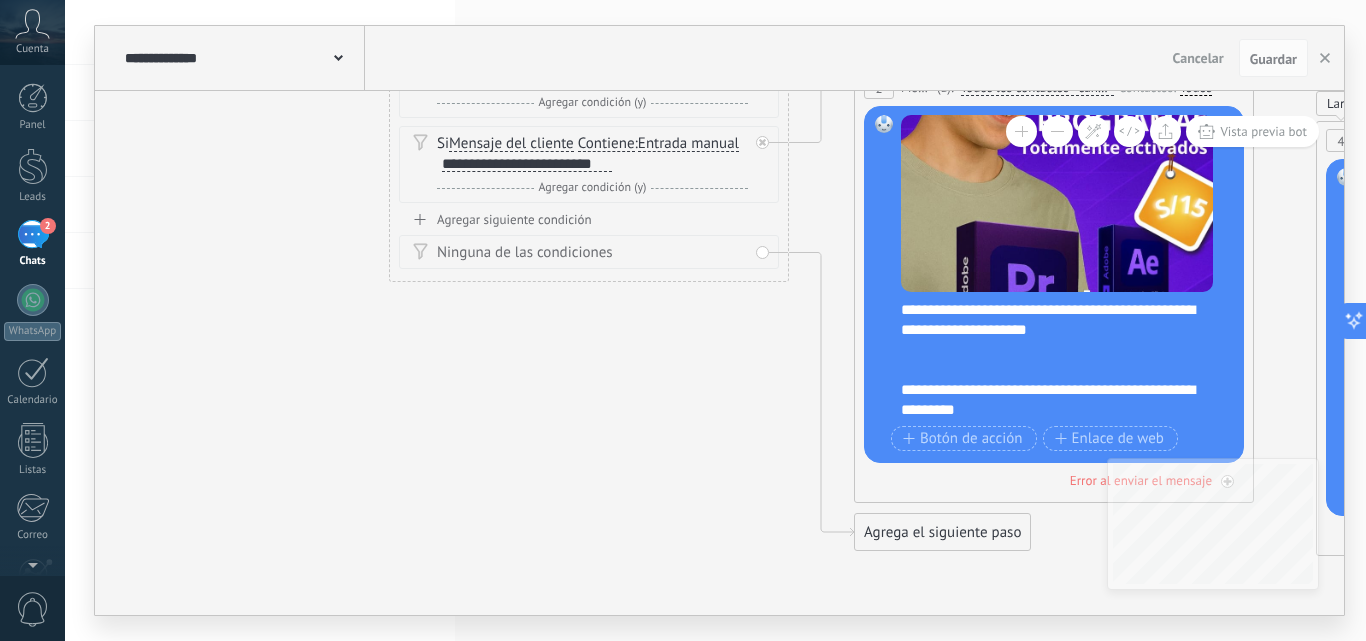 click 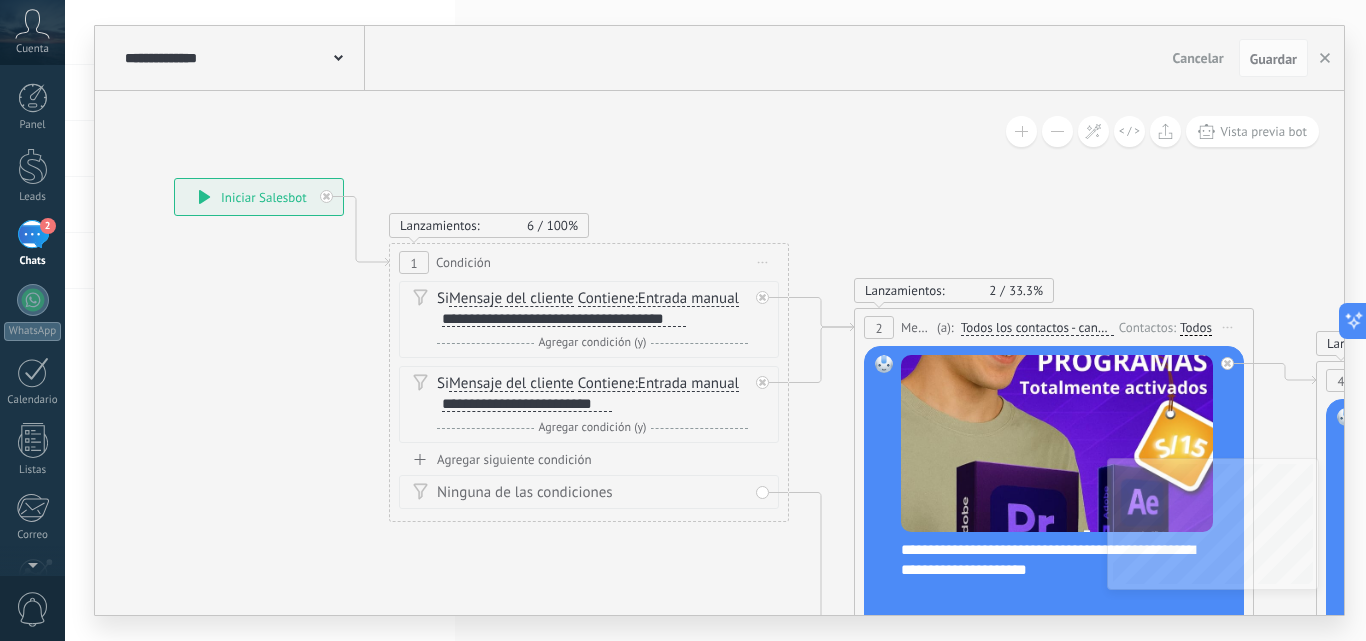 click on "33.3%" at bounding box center (1026, 290) 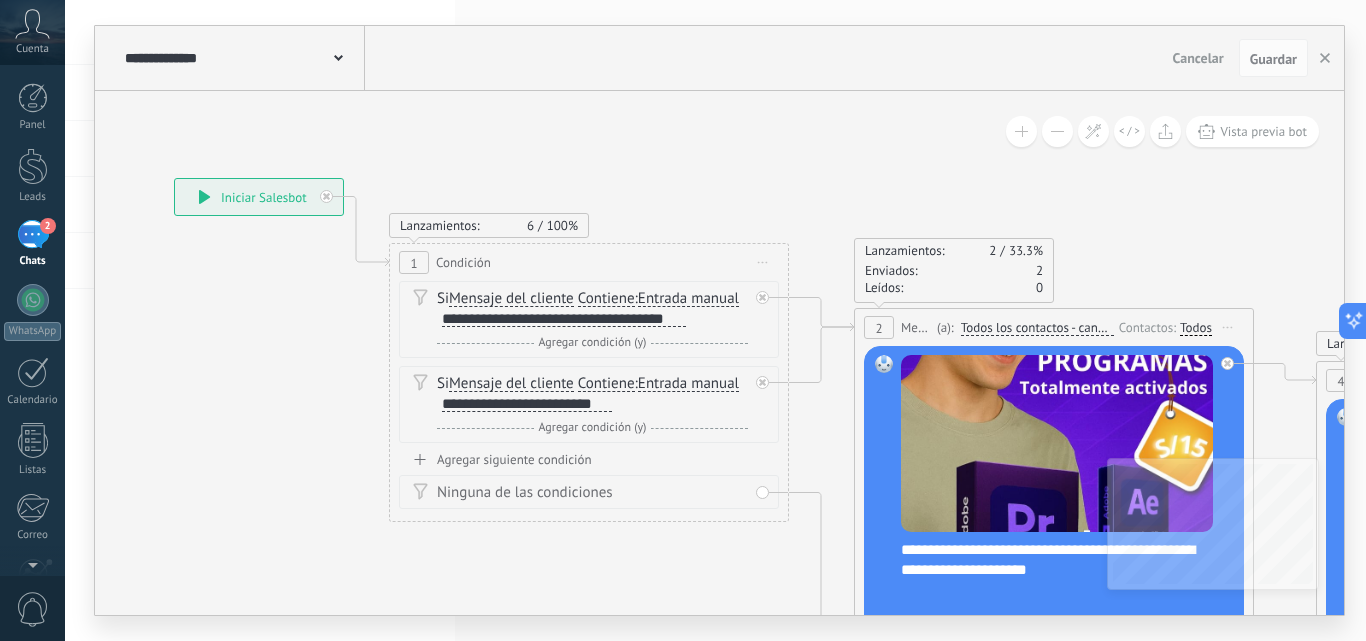 click 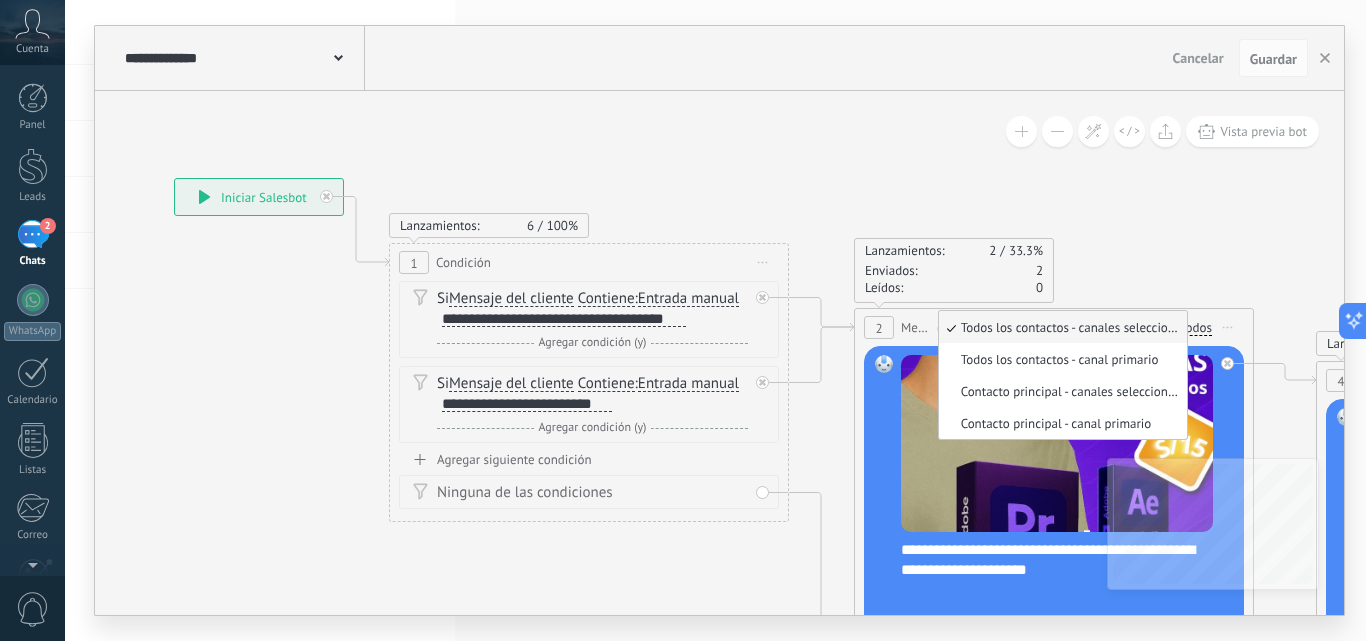 click on "Todos los contactos - canales seleccionados" at bounding box center [1060, 327] 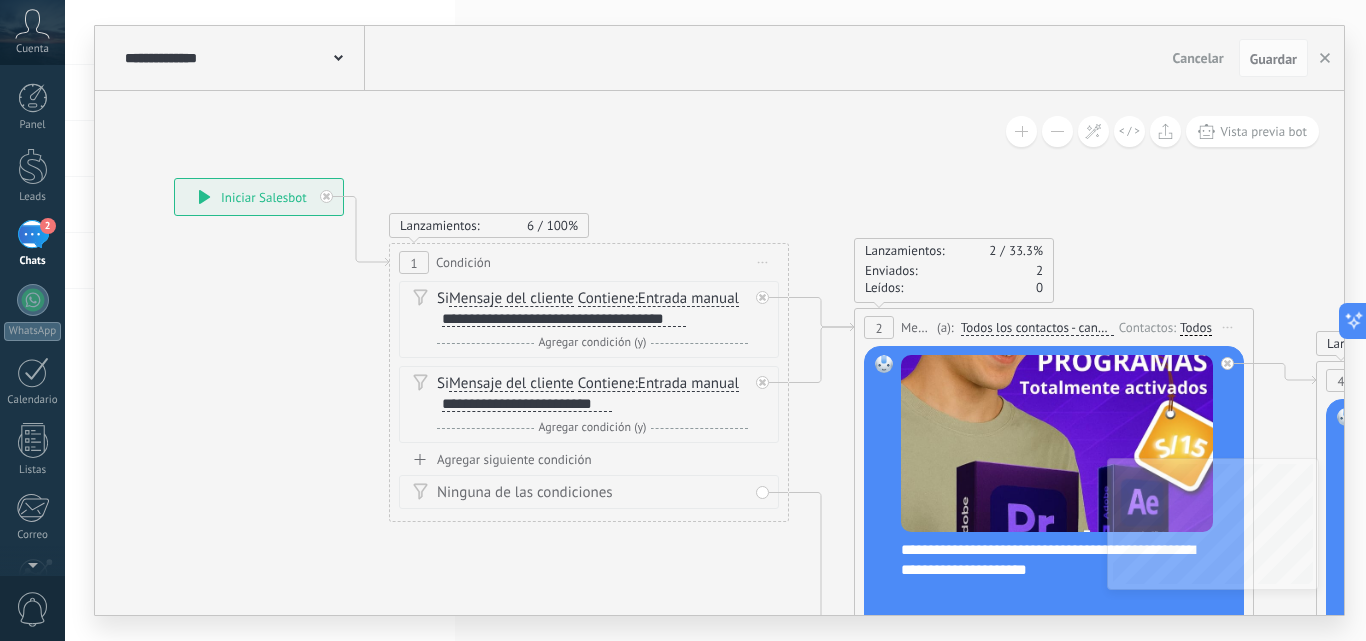 click on "Lanzamientos:
2
33.3%
Enviados:
2
Leídos:
0" at bounding box center (1054, 270) 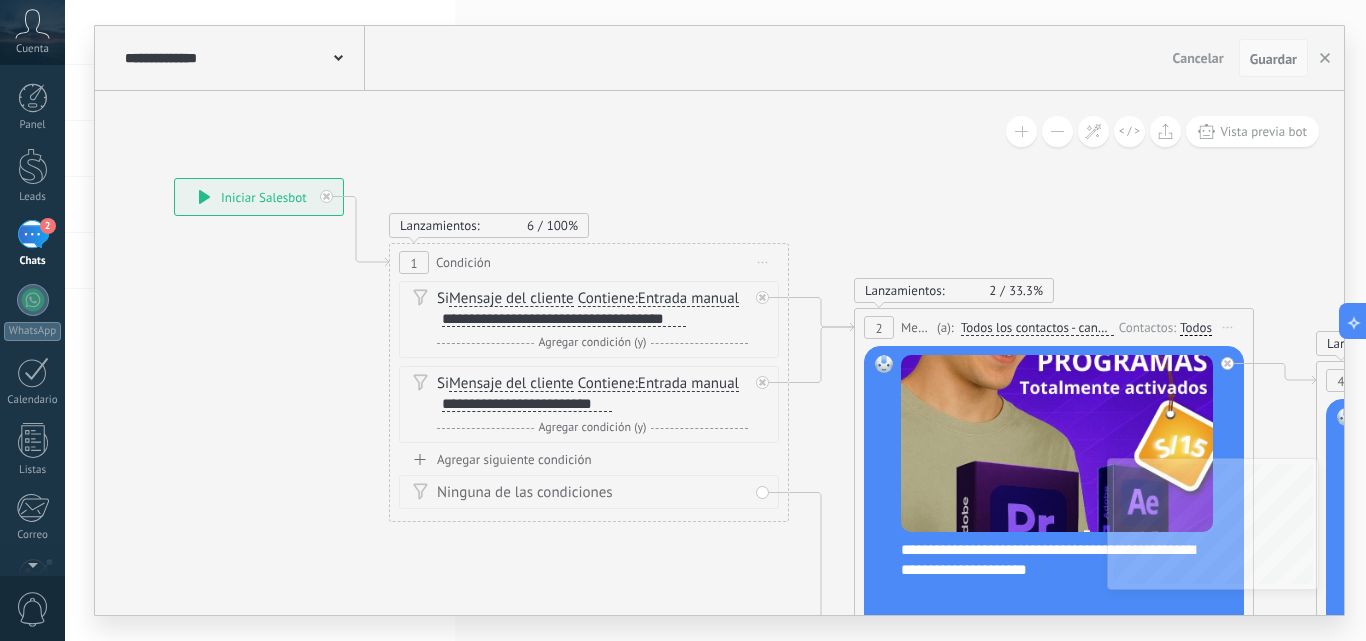 click on "Guardar" at bounding box center (1273, 58) 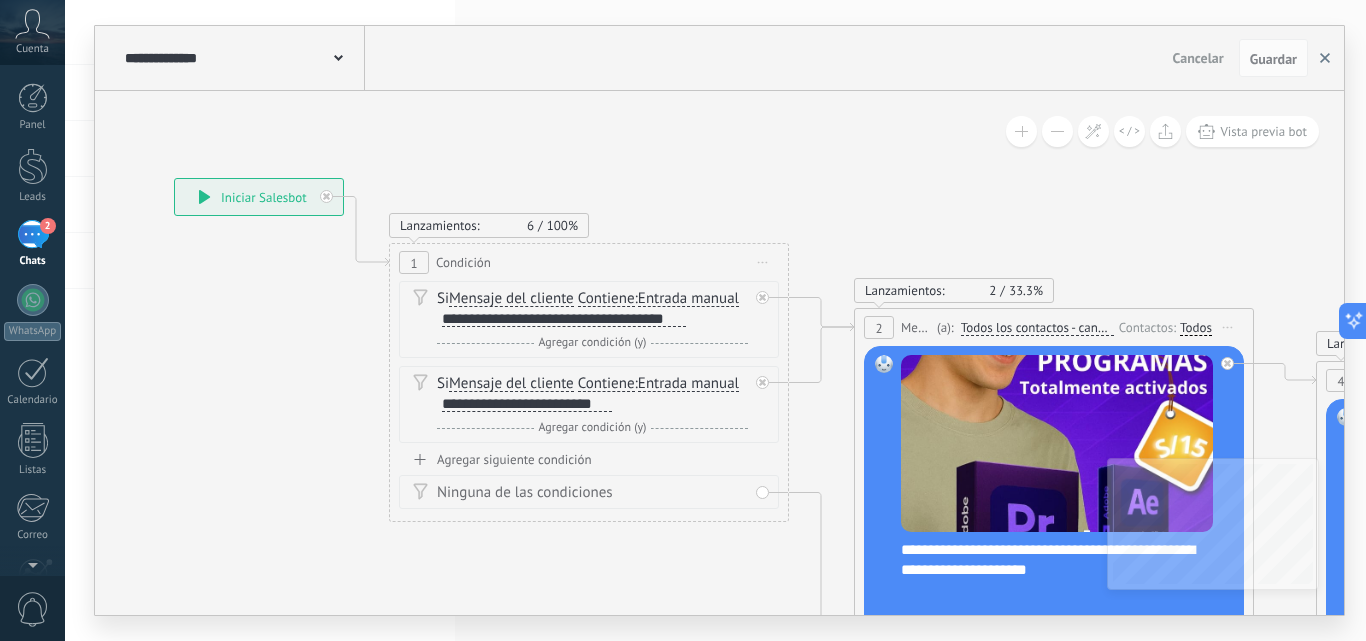 drag, startPoint x: 1326, startPoint y: 62, endPoint x: 1202, endPoint y: 238, distance: 215.29515 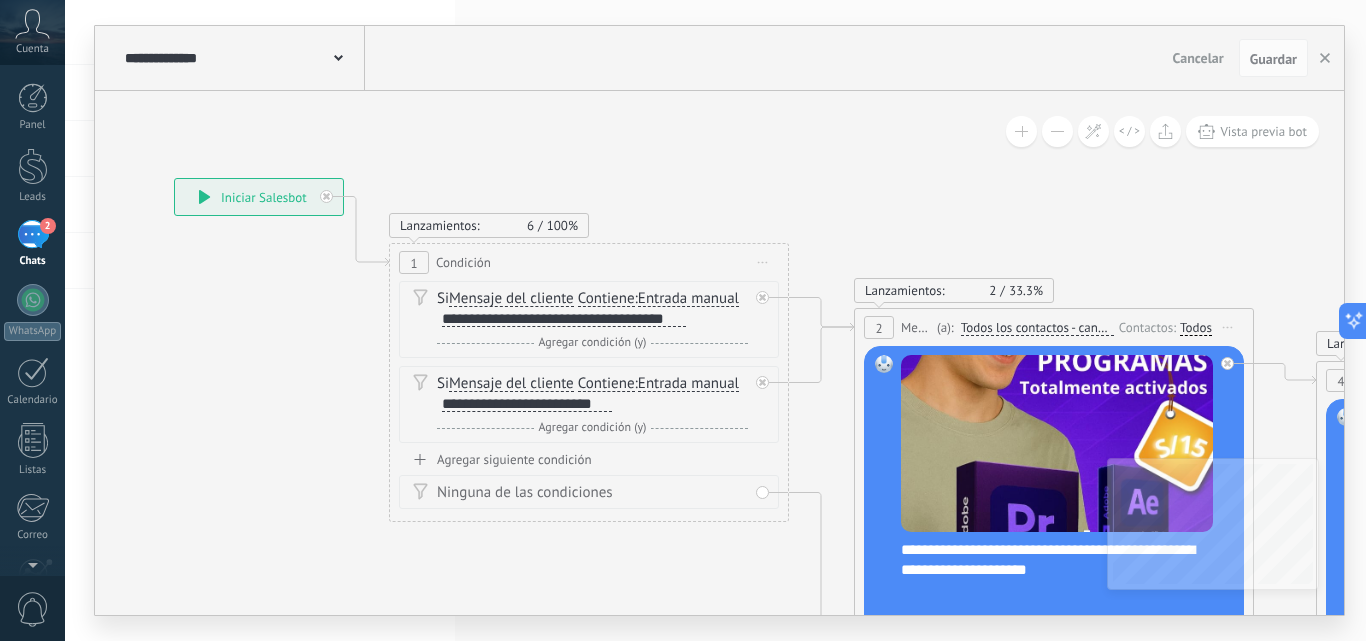 click on "Lanzamientos:" at bounding box center (440, 225) 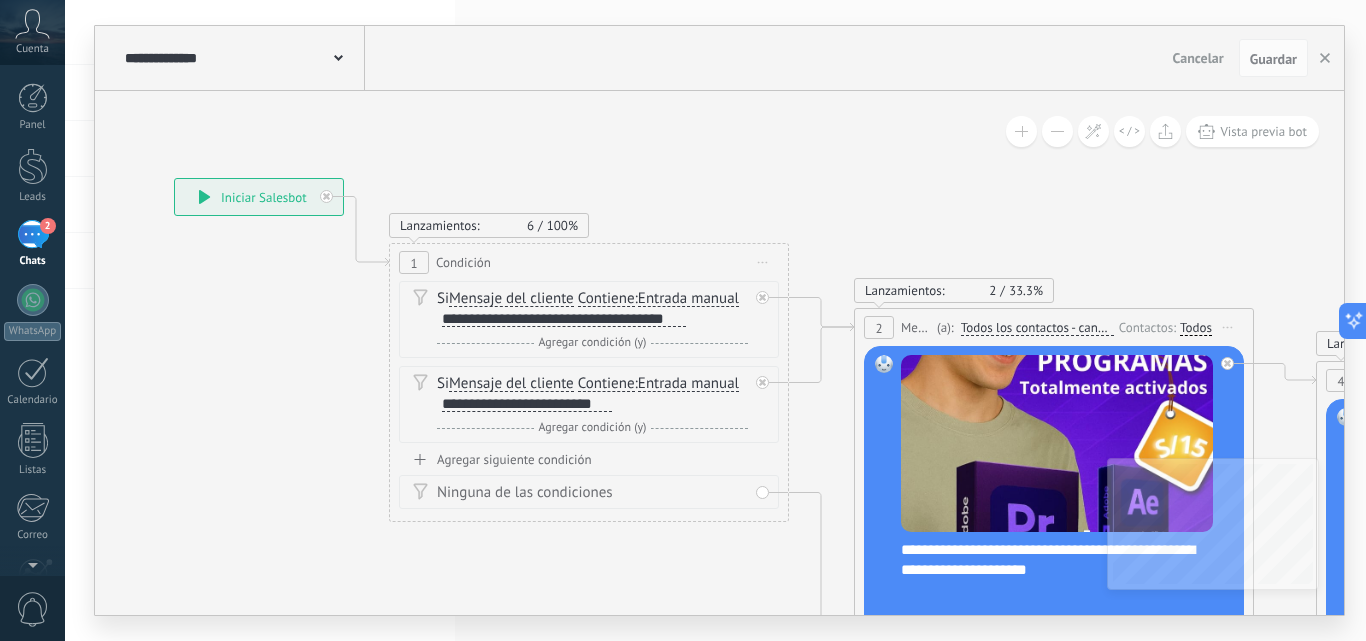 click on "Condición" at bounding box center [463, 262] 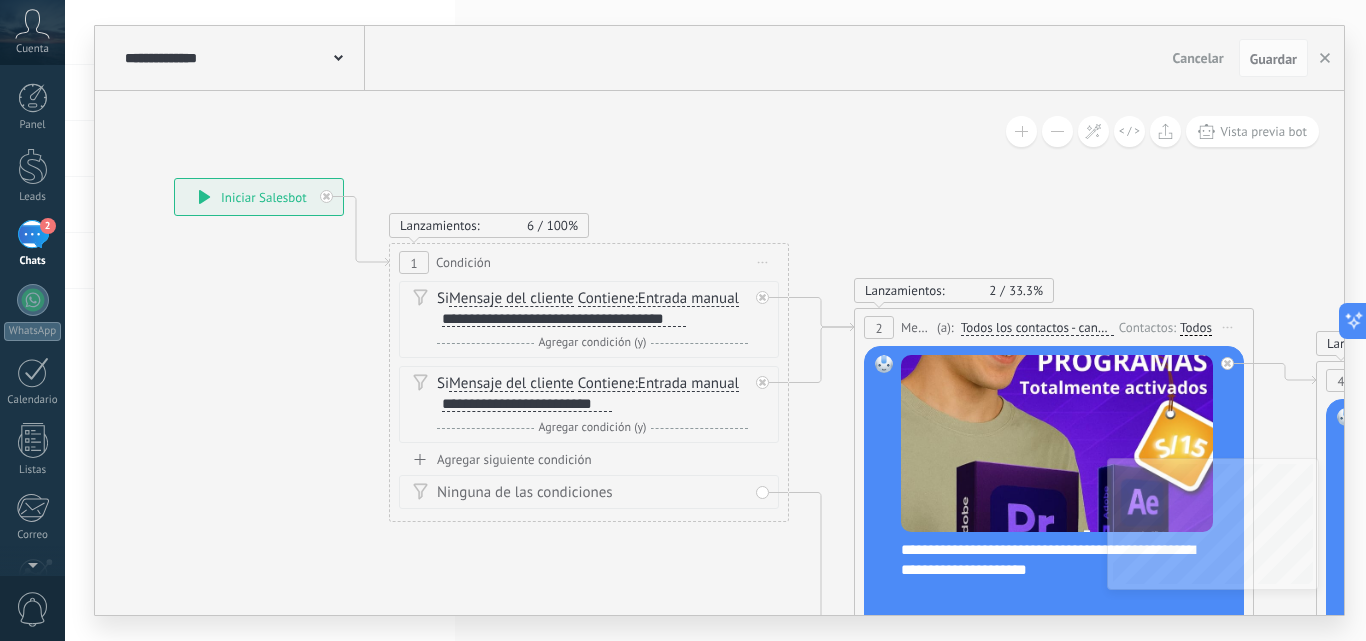 click on "Lanzamientos:" at bounding box center [905, 290] 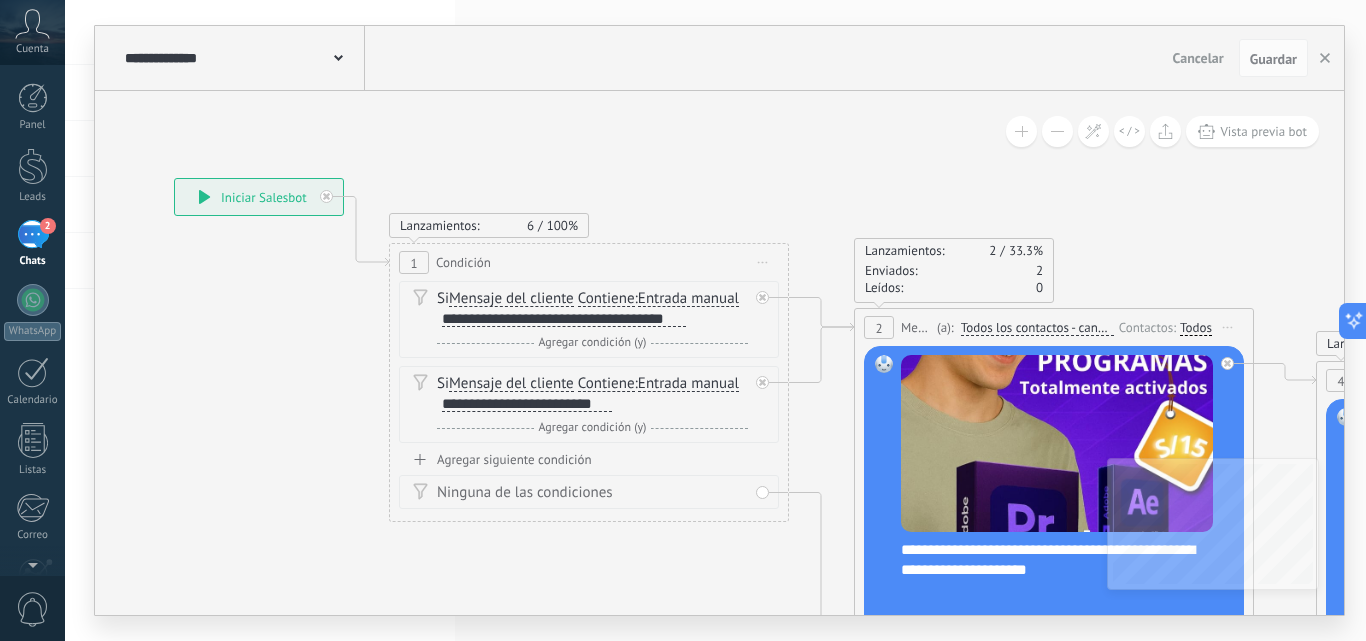 click on "Lanzamientos:" at bounding box center (440, 225) 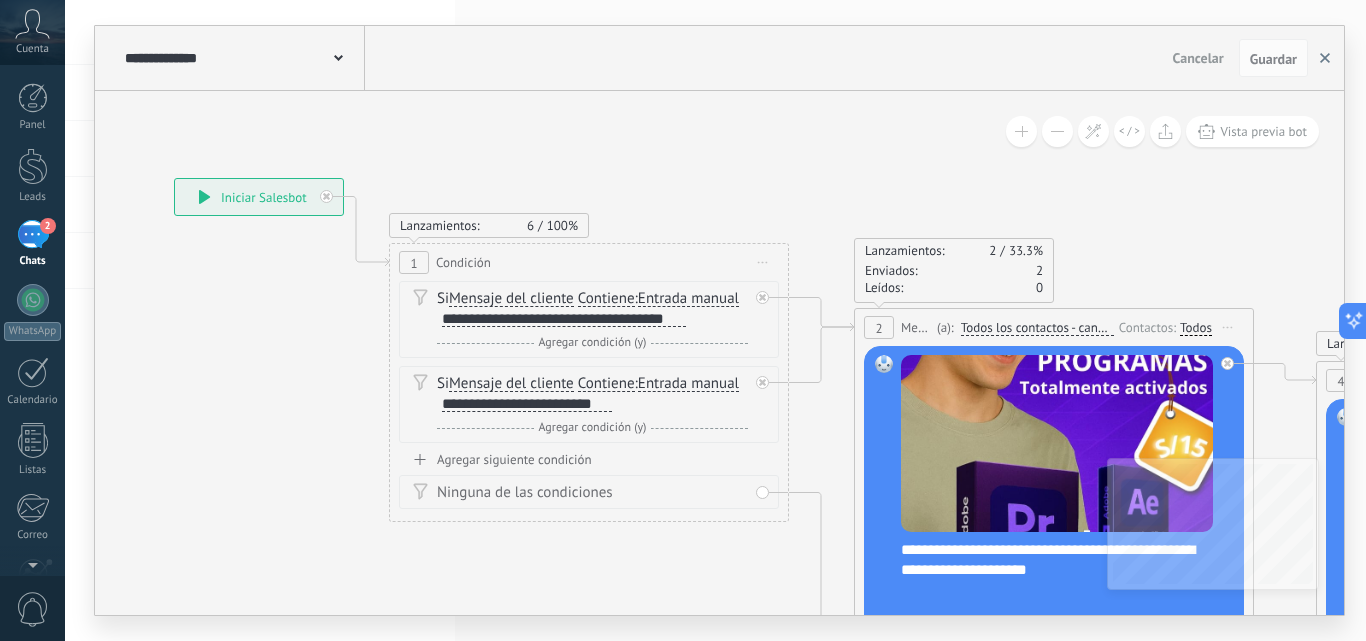 click 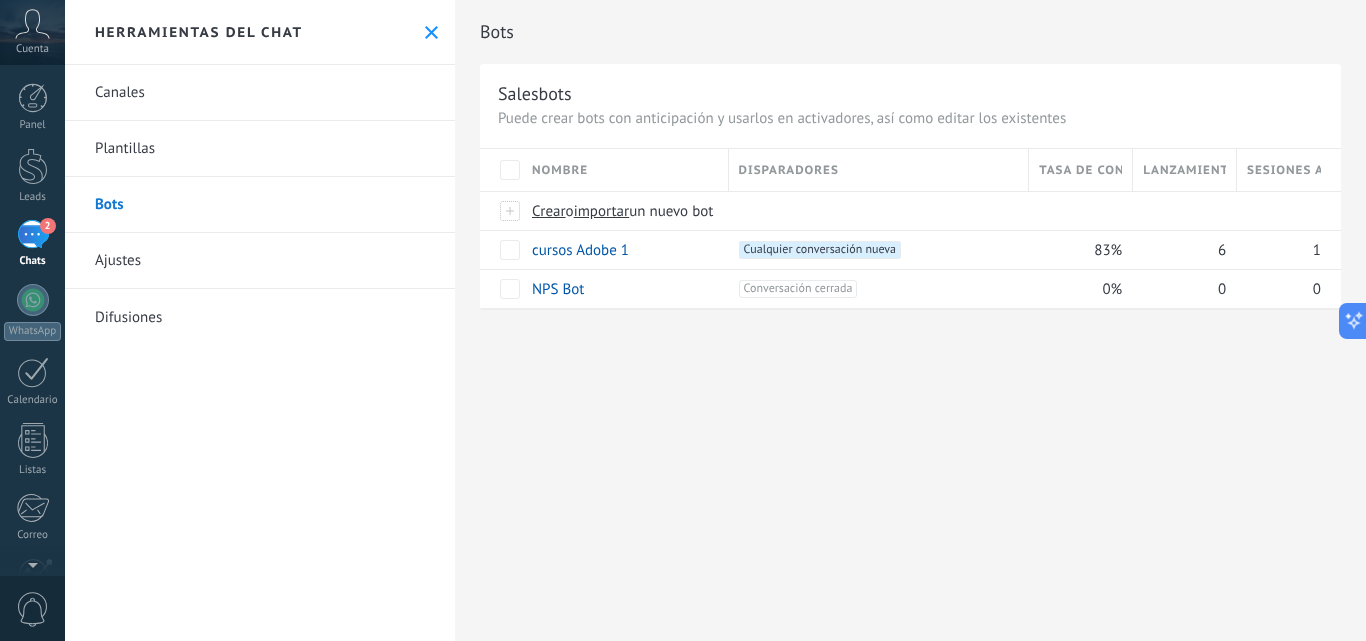 click on "Bots Salesbots Puede crear bots con anticipación y usarlos en activadores, así como editar los existentes Actualizar a Avanzado Nombre Disparadores Tasa de conversión Lanzamientos totales Sesiones activas        Crear  o  importar  un nuevo bot              cursos Adobe 1 +1 Cualquier conversación nueva +0 83% 6 1        NPS Bot +1 Conversación cerrada +0 0% 0 0 Mostrar más avanzado Rastrear clics en links Reducir links largos y rastrear clics: cuando se habilita, los URLs que envías serán reemplazados con links de rastreo. Una vez clickeados, un evento se registrará en el feed del lead. Abajo seleccione las fuentes que utilizan esta característica WhatsApp Lite (WhatsApp Lite) Potenciar la IA Rusa Inglés Español Portugués Indonesio Turco Inglés Última actualización: Actualizar conjunto de datos Dejar el mensaje sin respuesta Cuando un usuario de Kommo se une a un chat, el bot entrará en modo descanso. Después de  5 minutos 10 minutos 15 minutos 30 minutos 1 hora 6 horas 24 horas" at bounding box center (910, 320) 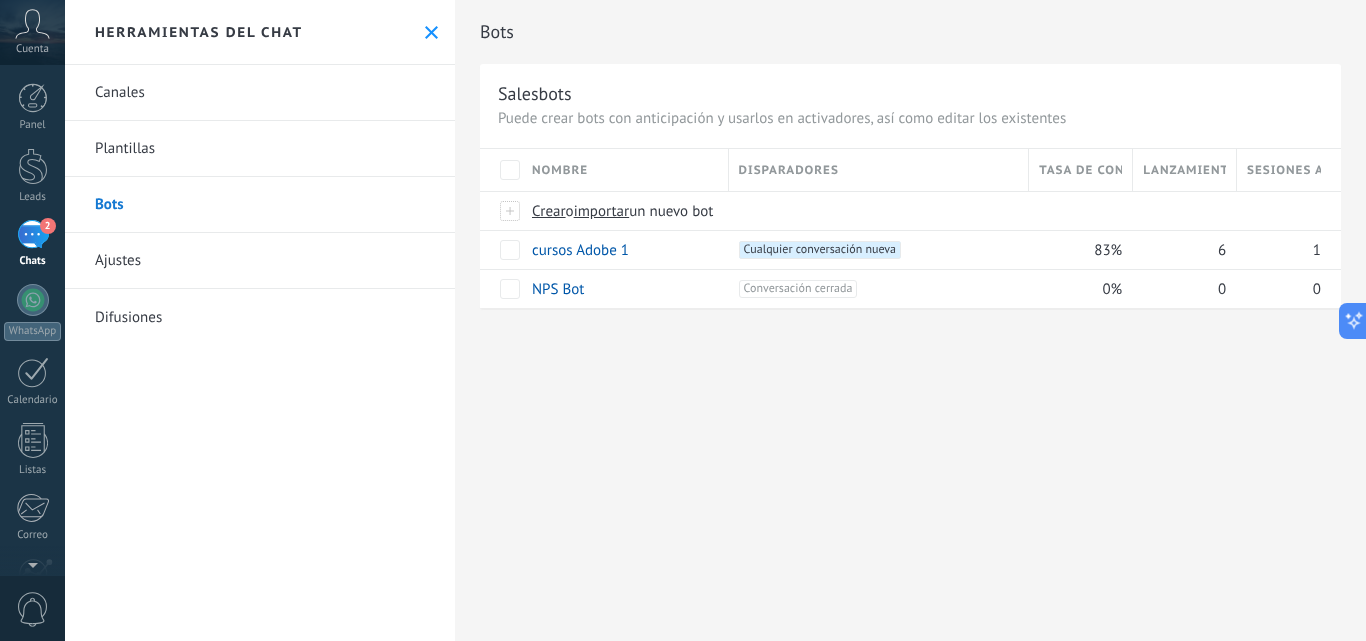 click on "2" at bounding box center (33, 234) 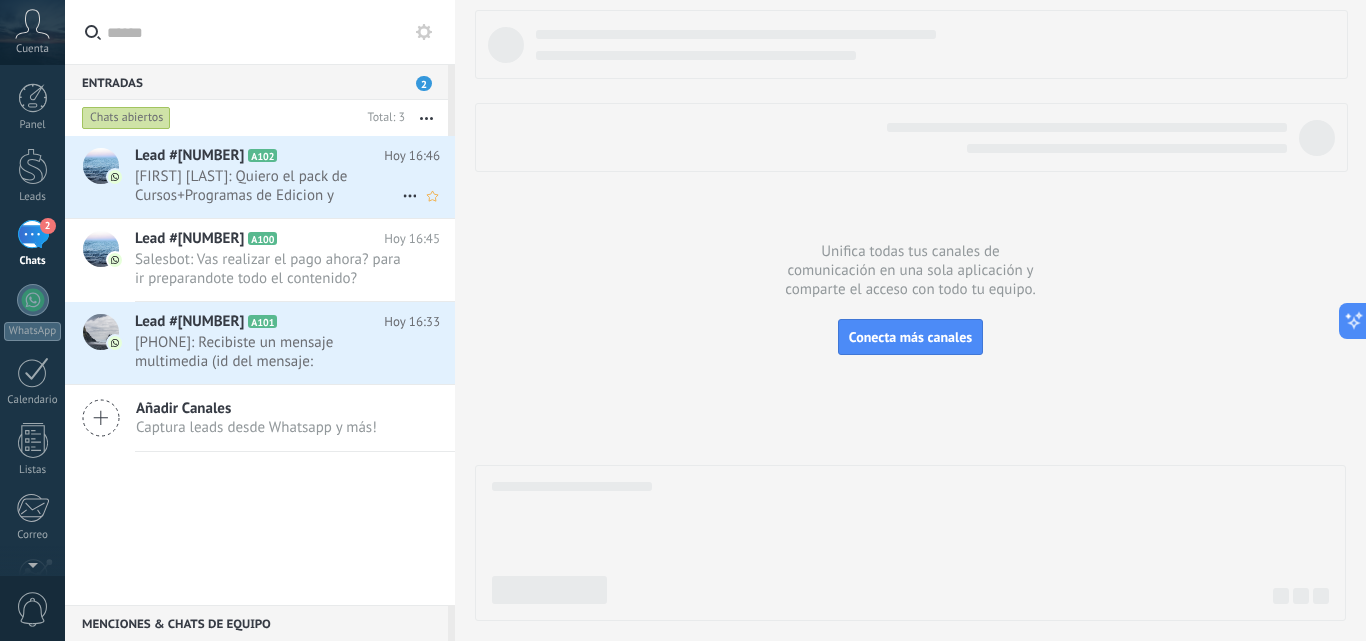 click on "Lead #1313602
A102
Hoy 16:46
[FIRST] [LAST]: Quiero el pack de Cursos+Programas de Edicion y Animacion" at bounding box center [295, 177] 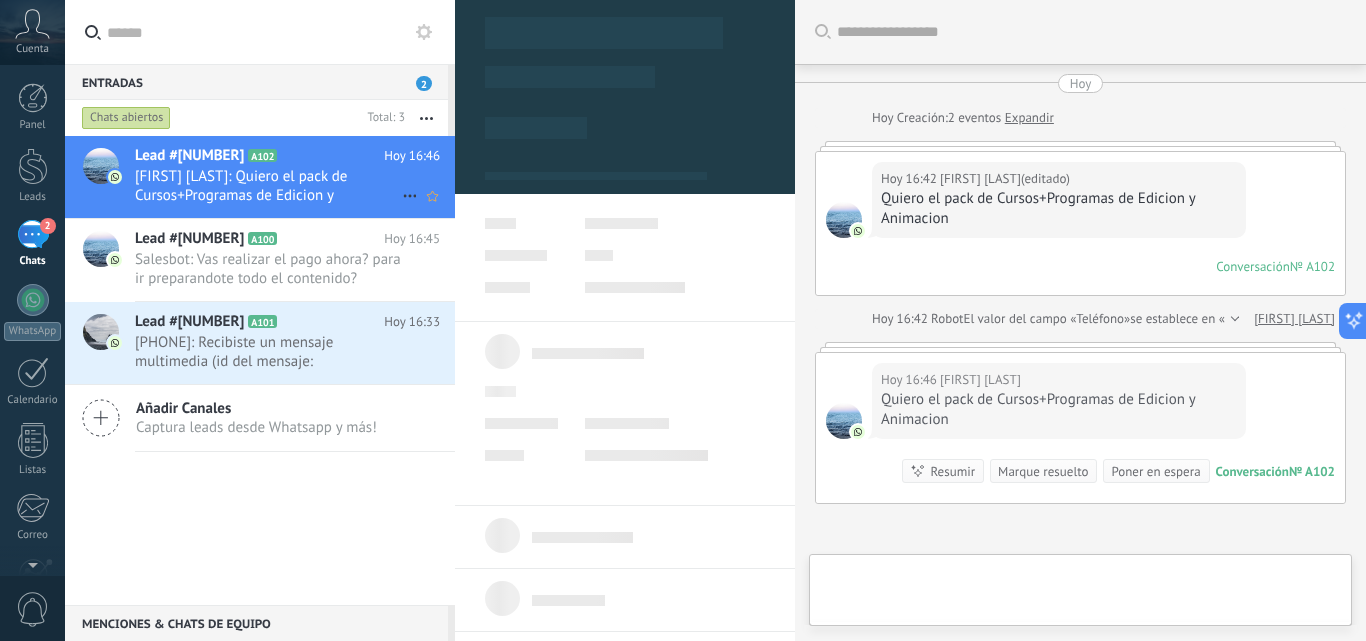 type on "**********" 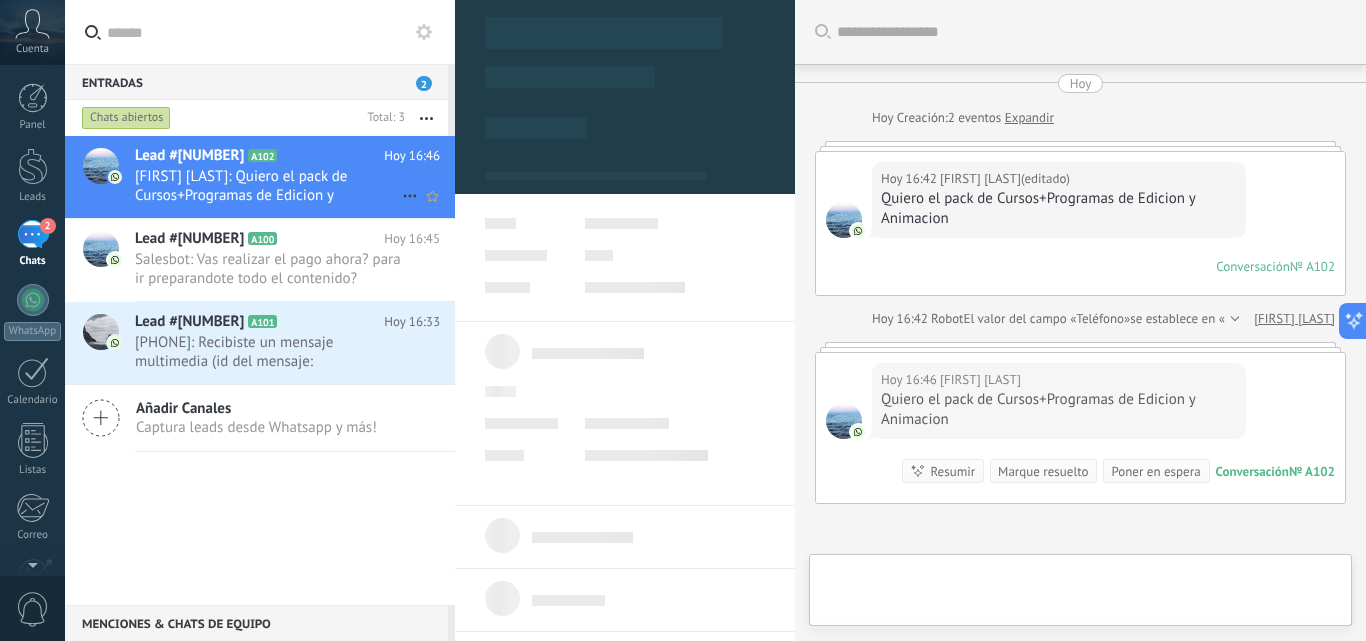 scroll, scrollTop: 30, scrollLeft: 0, axis: vertical 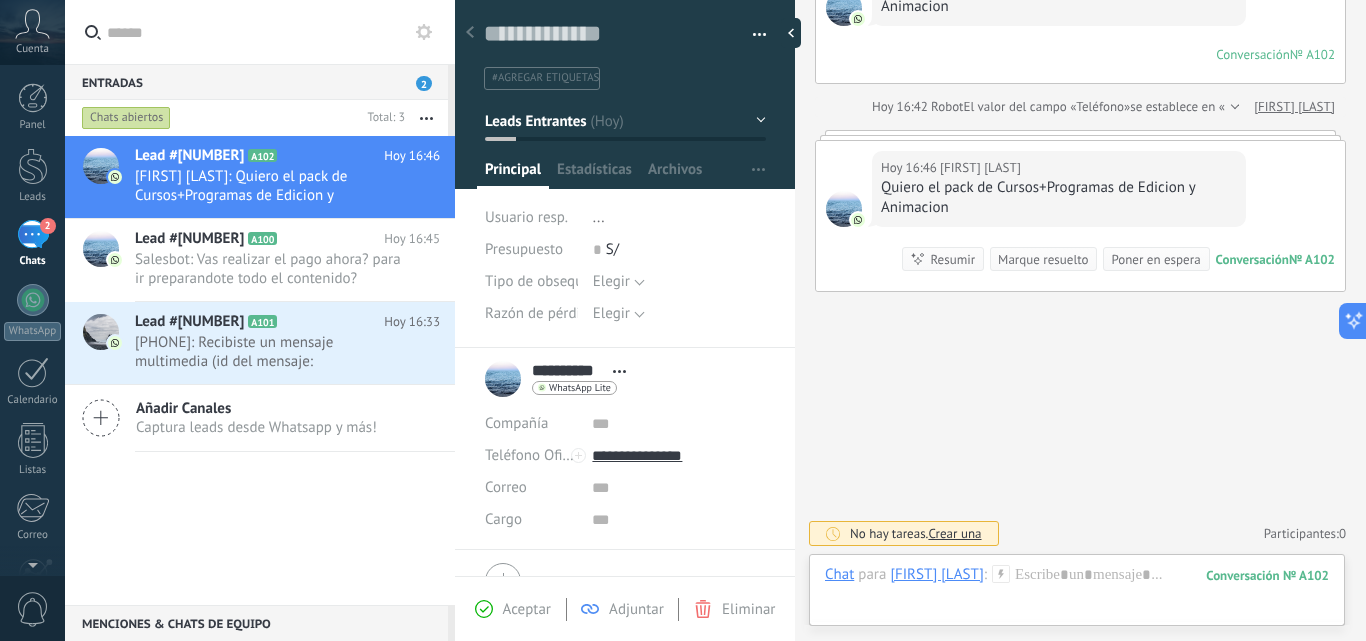 click 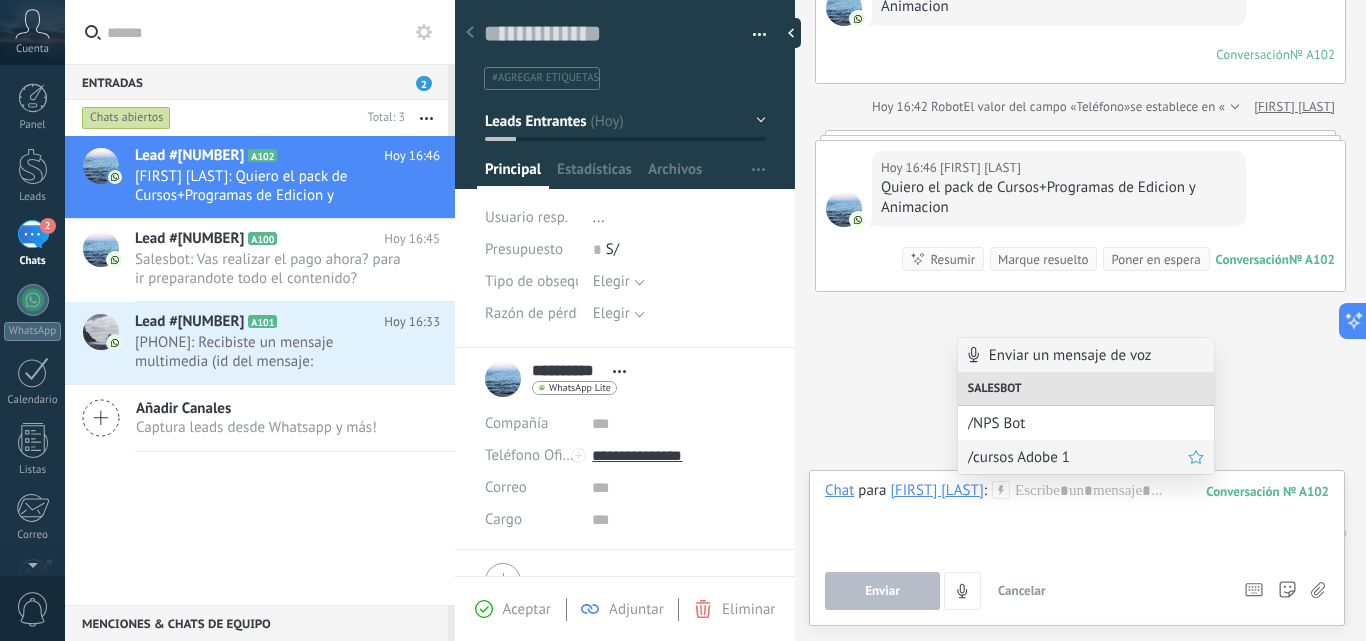 click on "/cursos Adobe 1" at bounding box center (1078, 457) 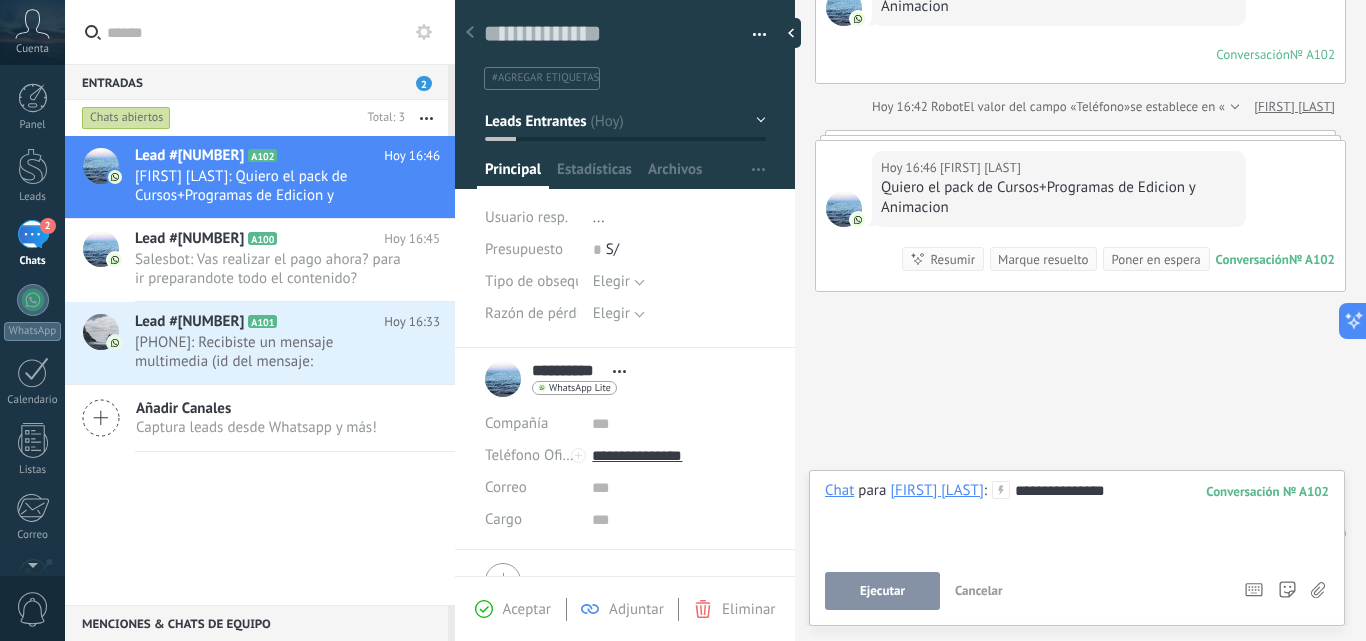 click on "Ejecutar" at bounding box center [882, 591] 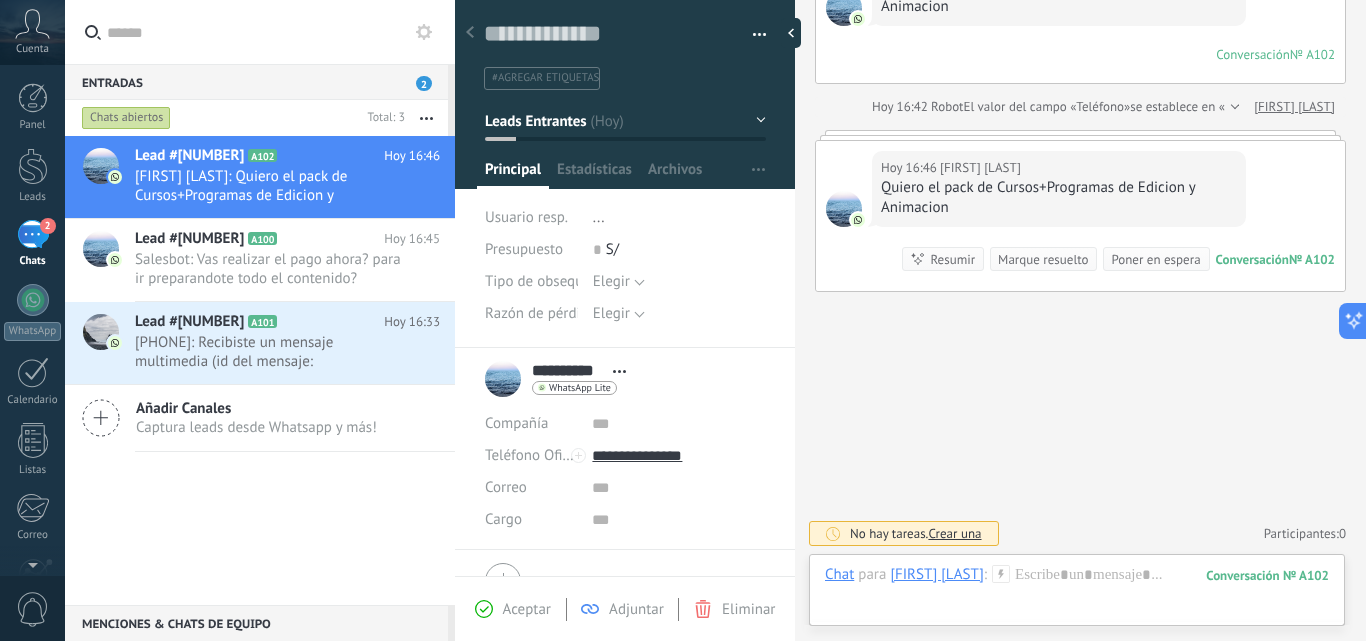 click on "Buscar Carga más Hoy Hoy Creación:  2  eventos   Expandir Hoy 16:42 [FIRST] [LAST]  (editado) editado hoy 16:42 Quiero el pack de Cursos+Programas de Edicion y Animacion Conversación  № A102 Conversación № A102 Hoy 16:42 Robot  El valor del campo «Teléfono»  se establece en «+51[PHONE]» [FIRST] [LAST] Hoy 16:46 [FIRST] [LAST]  Quiero el pack de Cursos+Programas de Edicion y Animacion Conversación  № A102 Conversación № A102 Resumir Resumir Marque resuelto Poner en espera Hoy 16:46 [FIRST] [LAST]: Quiero el pack de Cursos+Programas de Edicion y Animacion Conversación № A102 No hay tareas.  Crear una Participantes:  0 Agregar usuario Bots:  0" at bounding box center (1080, 214) 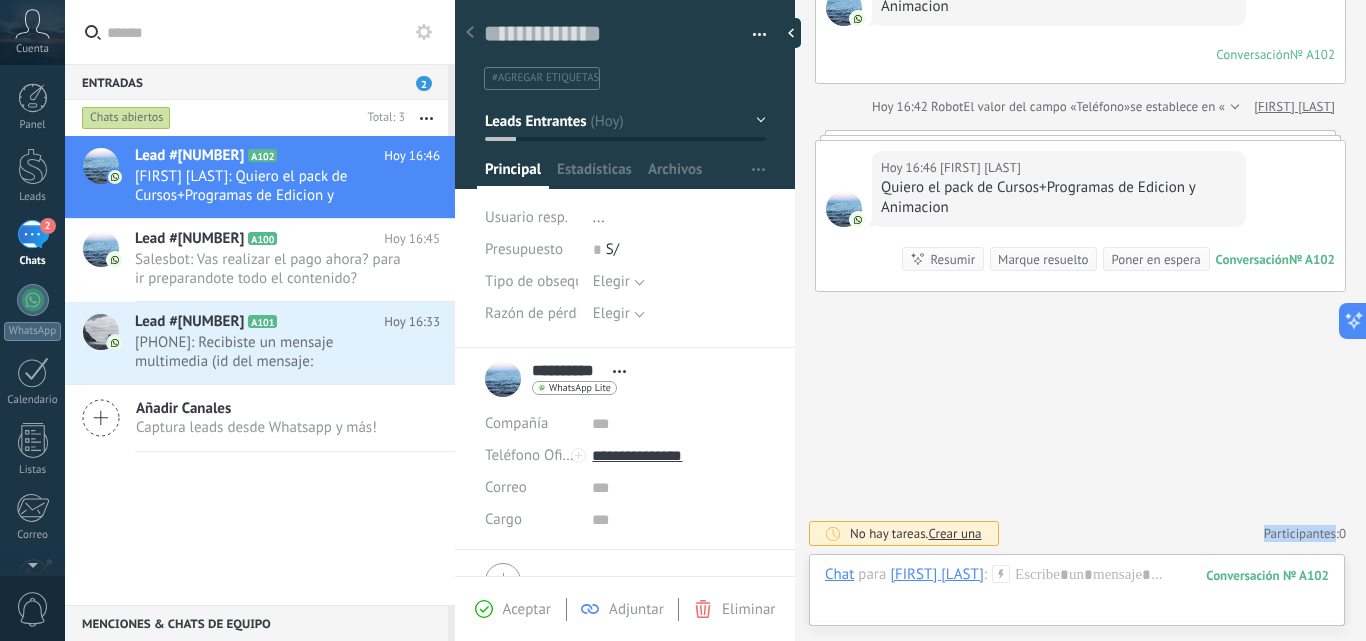 click on "Buscar Carga más Hoy Hoy Creación:  2  eventos   Expandir Hoy 16:42 [FIRST] [LAST]  (editado) editado hoy 16:42 Quiero el pack de Cursos+Programas de Edicion y Animacion Conversación  № A102 Conversación № A102 Hoy 16:42 Robot  El valor del campo «Teléfono»  se establece en «+51[PHONE]» [FIRST] [LAST] Hoy 16:46 [FIRST] [LAST]  Quiero el pack de Cursos+Programas de Edicion y Animacion Conversación  № A102 Conversación № A102 Resumir Resumir Marque resuelto Poner en espera Hoy 16:46 [FIRST] [LAST]: Quiero el pack de Cursos+Programas de Edicion y Animacion Conversación № A102 No hay tareas.  Crear una Participantes:  0 Agregar usuario Bots:  0" at bounding box center (1080, 214) 